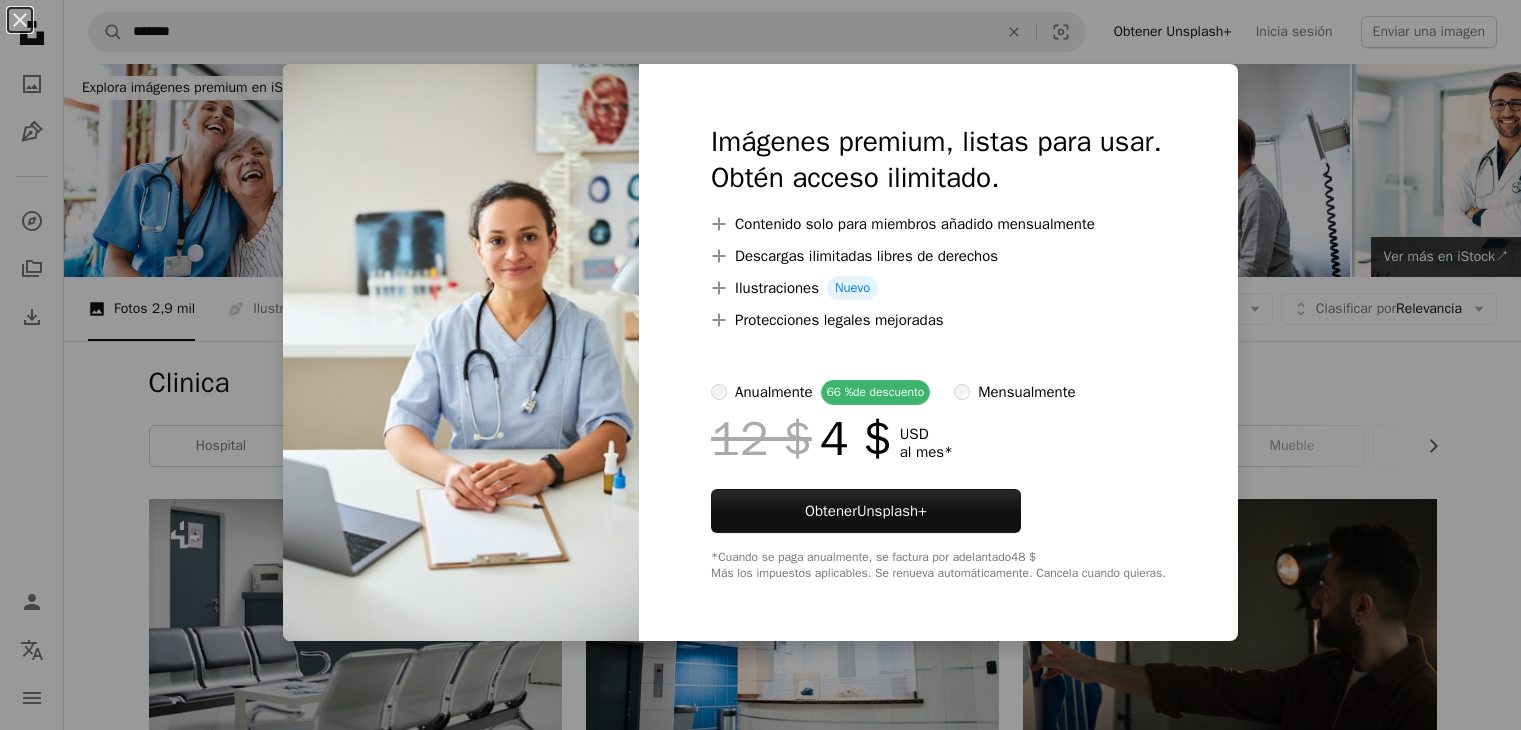 scroll, scrollTop: 5600, scrollLeft: 0, axis: vertical 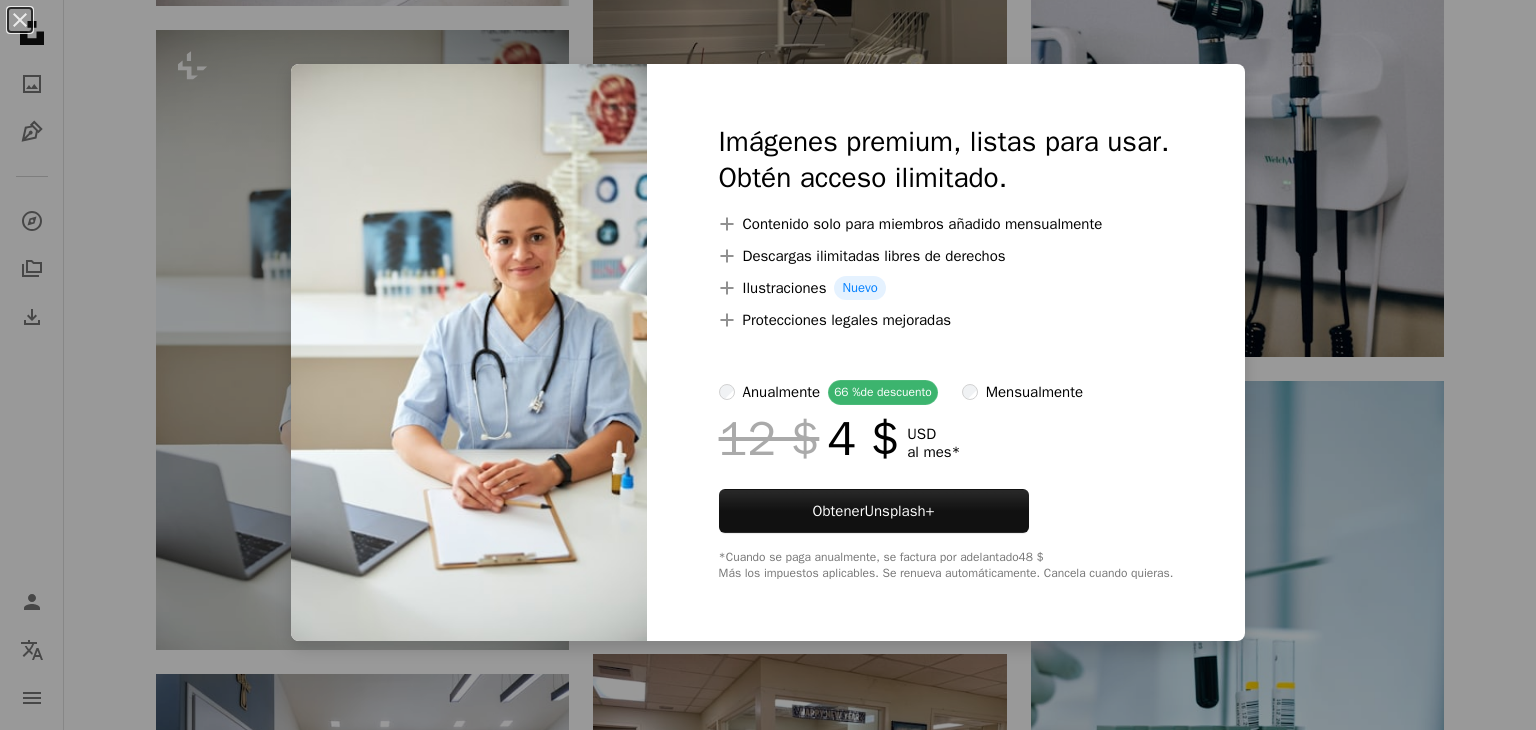 click on "An X shape Imágenes premium, listas para usar. Obtén acceso ilimitado. A plus sign Contenido solo para miembros añadido mensualmente A plus sign Descargas ilimitadas libres de derechos A plus sign Ilustraciones  Nuevo A plus sign Protecciones legales mejoradas anualmente 66 %  de descuento mensualmente 12 $   4 $ USD al mes * Obtener  Unsplash+ *Cuando se paga anualmente, se factura por adelantado  48 $ Más los impuestos aplicables. Se renueva automáticamente. Cancela cuando quieras." at bounding box center (768, 365) 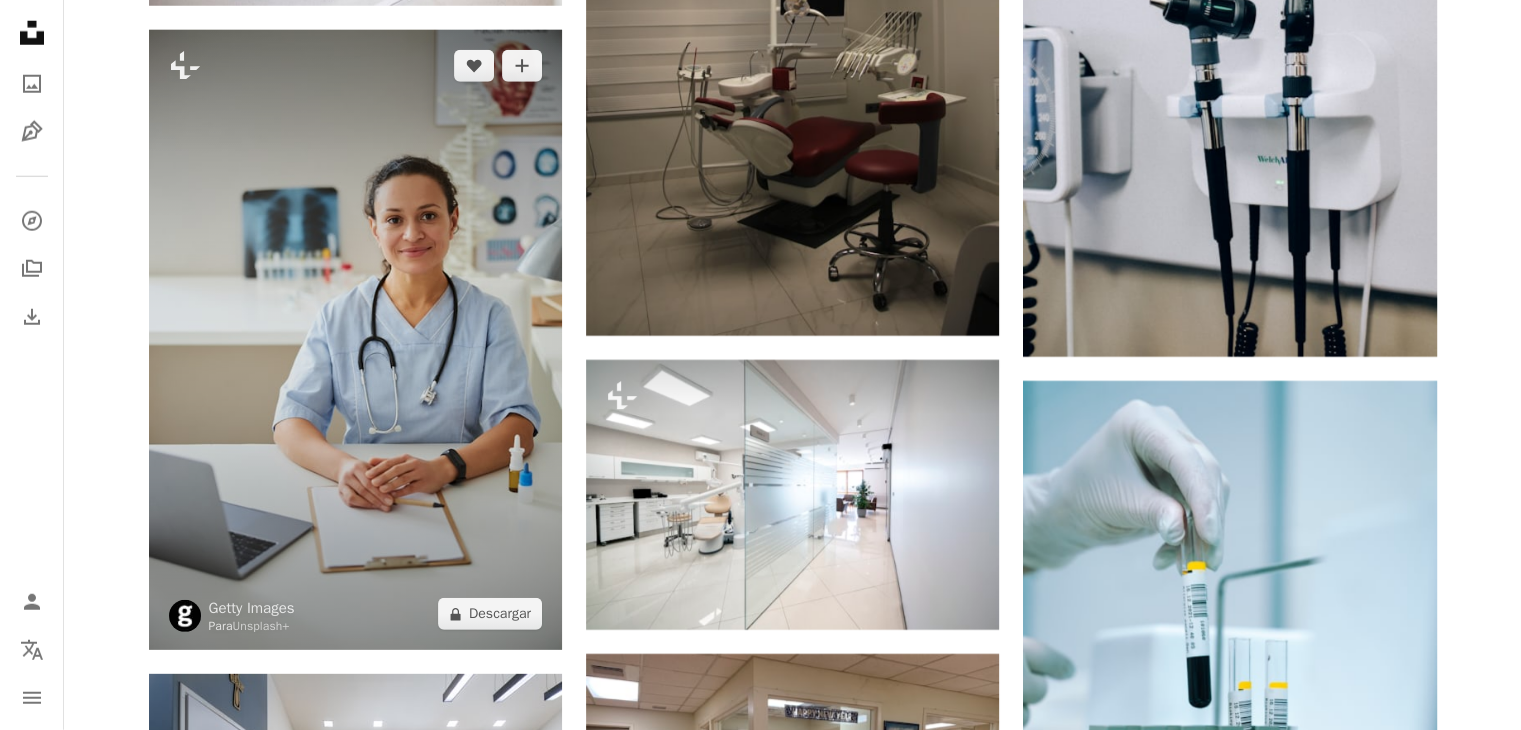 click at bounding box center (355, 340) 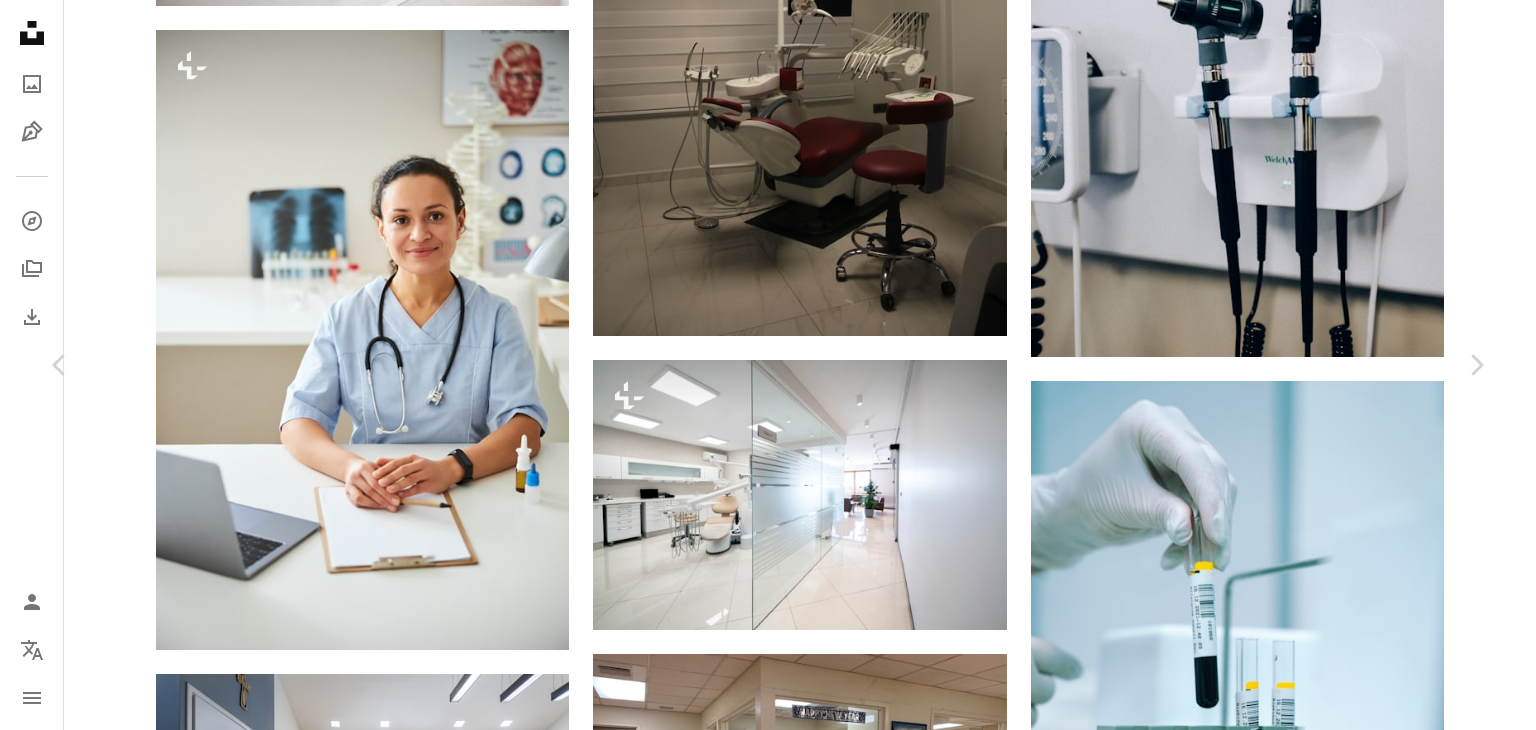 click on "Para  Unsplash+  A heart A plus sign A lock Descargar Zoom in A forward-right arrow Compartir More Actions Calendar outlined Publicado el  27 de agosto de 2022 Safety Con la  Licencia Unsplash+ Tecnología doctor pluma protección dentro usando la computadora portátil una sola mujer una persona emoción avistaje pericia Clinica Medica hembras Solo mujeres bata de laboratorio medico general llamativo Una sola mujer adulta media gris Imágenes gratuitas De esta serie Chevron right Plus sign for Unsplash+ Plus sign for Unsplash+ Plus sign for Unsplash+ Plus sign for Unsplash+ Plus sign for Unsplash+ Plus sign for Unsplash+ Plus sign for Unsplash+ Plus sign for Unsplash+ Plus sign for Unsplash+ Plus sign for Unsplash+ Imágenes relacionadas Plus sign for Unsplash+ A heart A plus sign Getty Images Para  Unsplash+ A lock Descargar Plus sign for Unsplash+ A heart A plus sign Getty Images Para  Unsplash+ A lock Descargar Plus sign for Unsplash+ A heart A plus sign" at bounding box center (768, 3766) 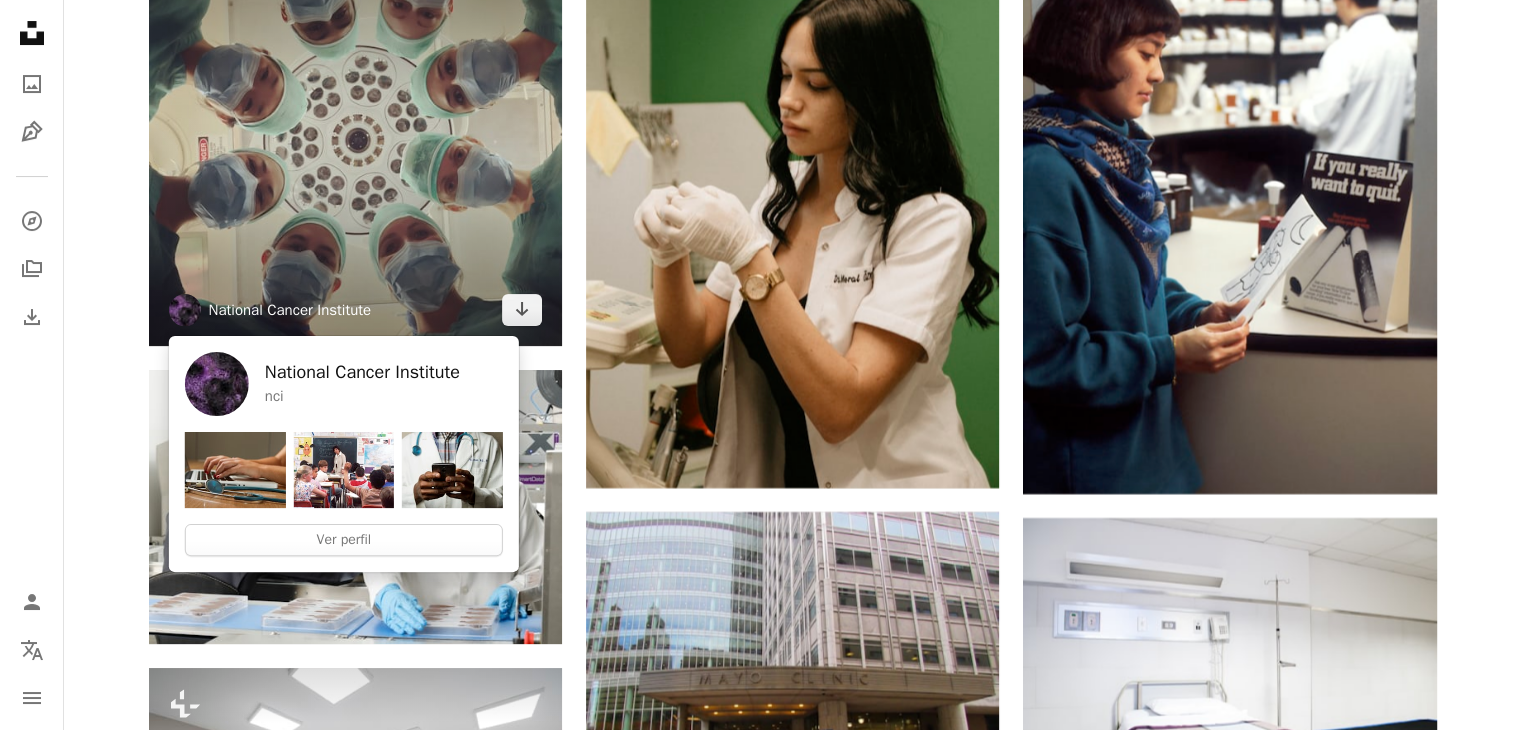scroll, scrollTop: 15700, scrollLeft: 0, axis: vertical 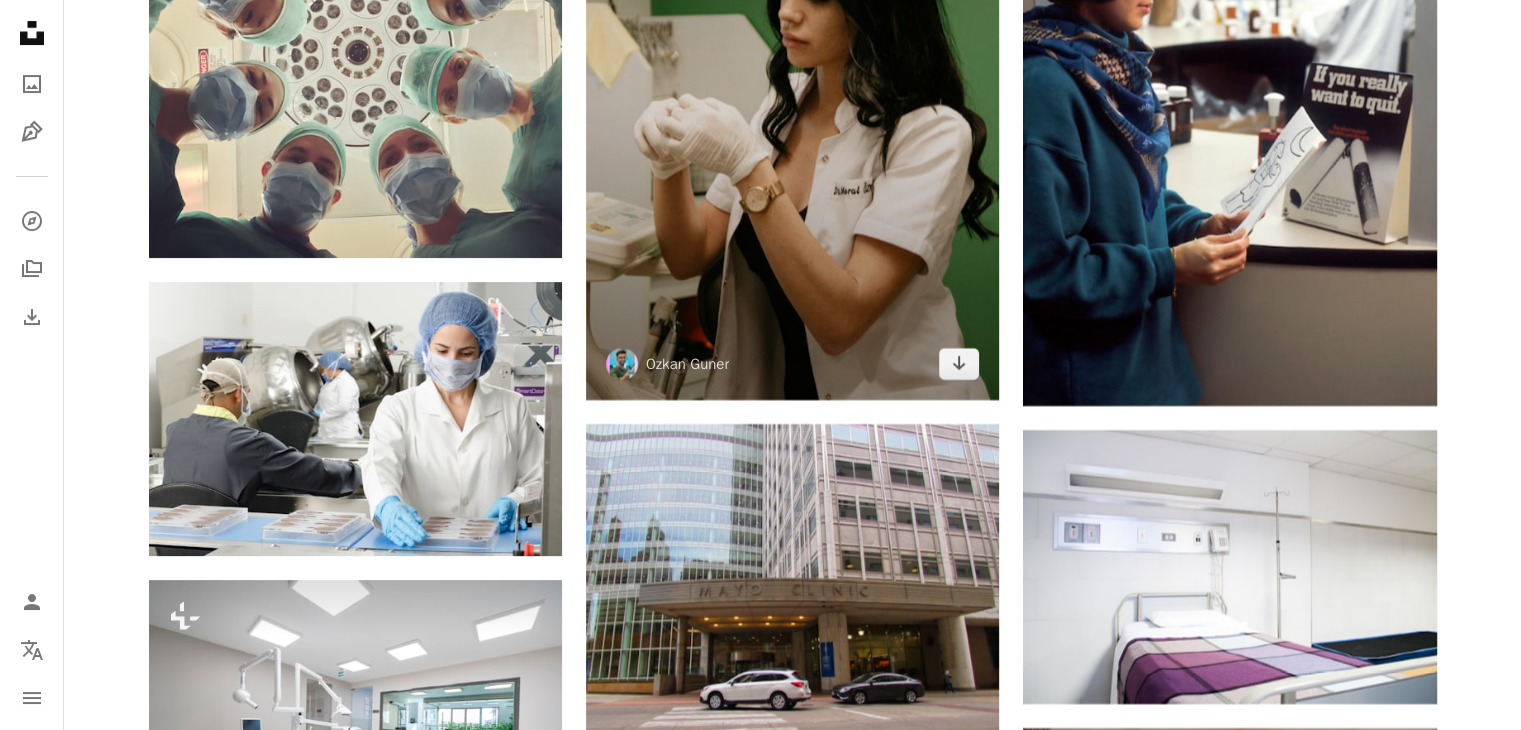 click at bounding box center (792, 90) 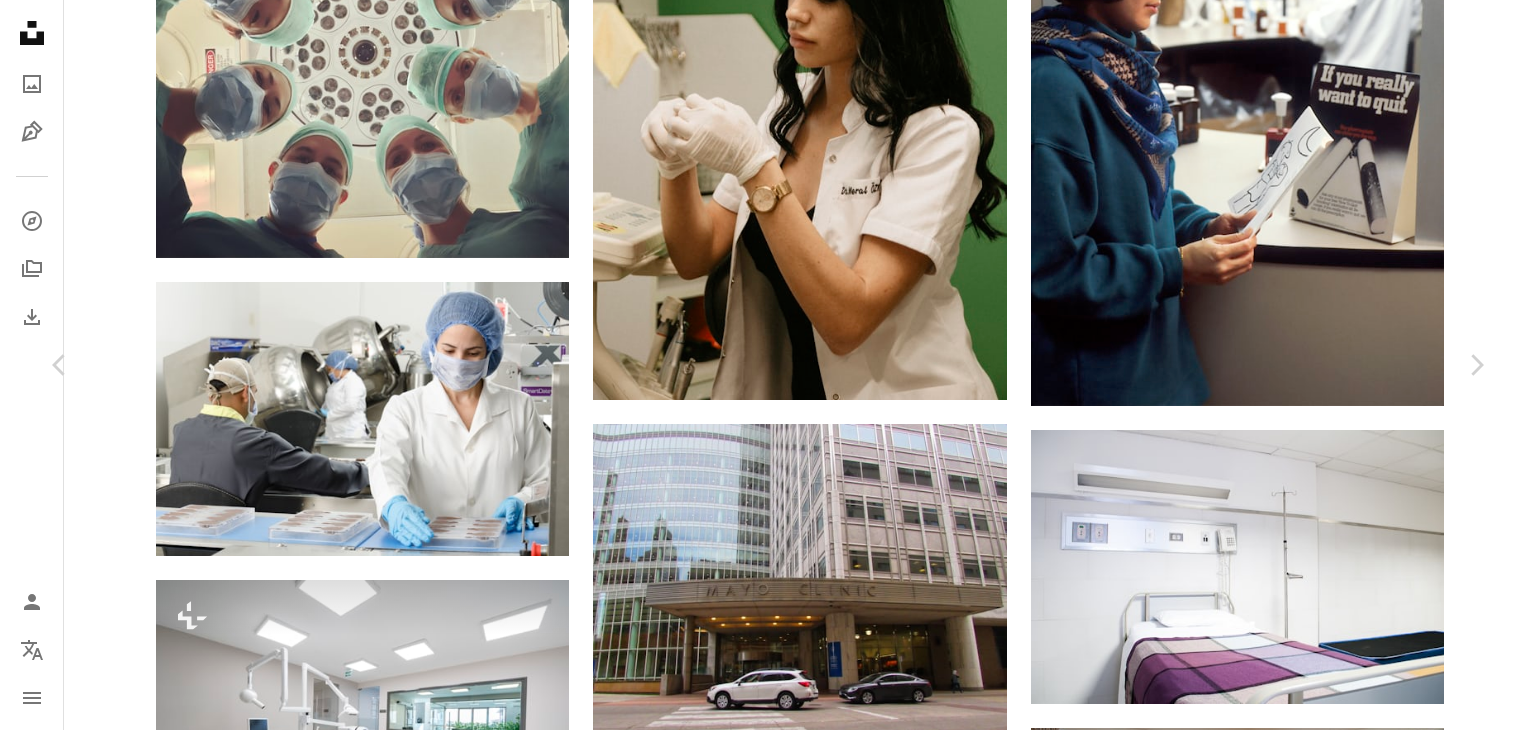 click on "Descargar gratis" at bounding box center (1280, 4038) 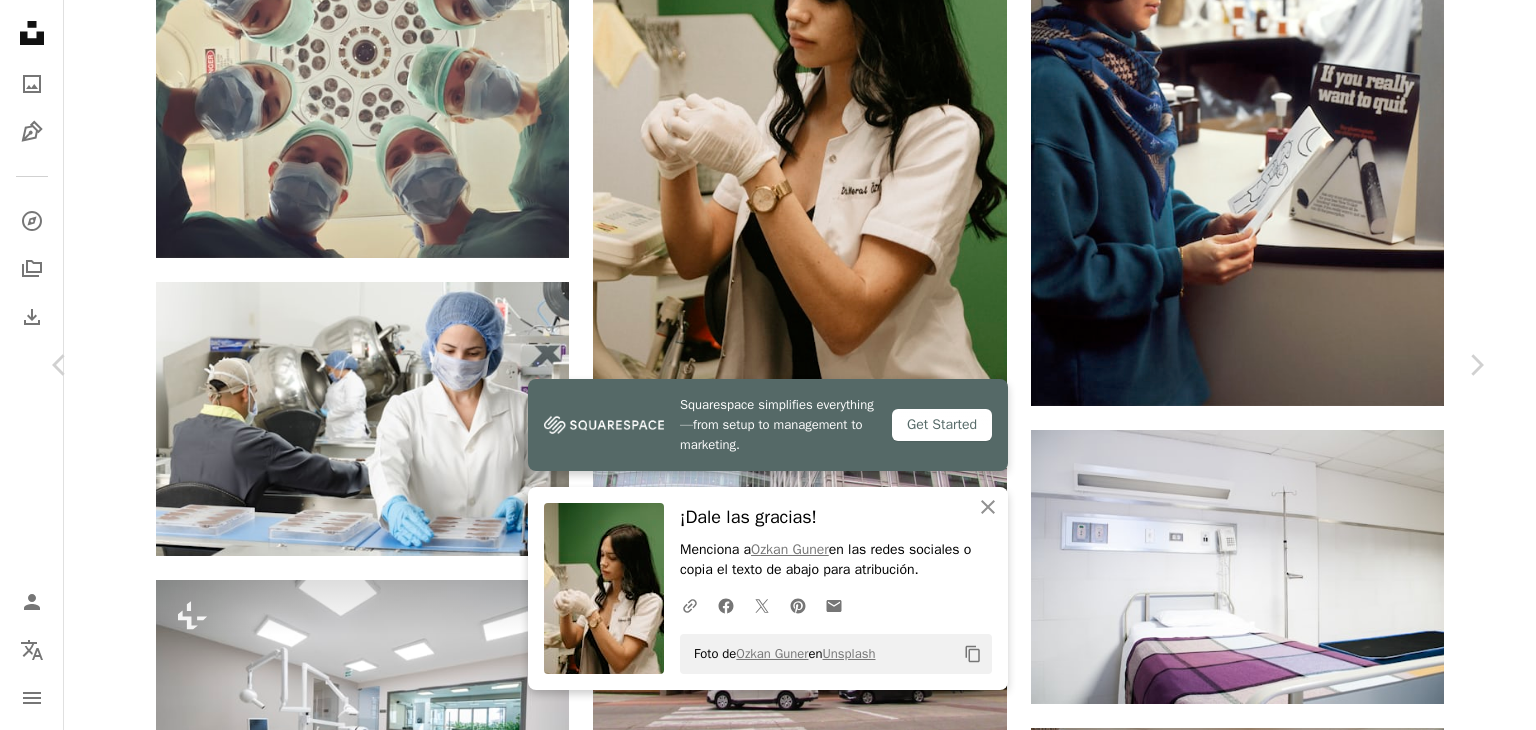 click on "Zoom in" at bounding box center (760, 4369) 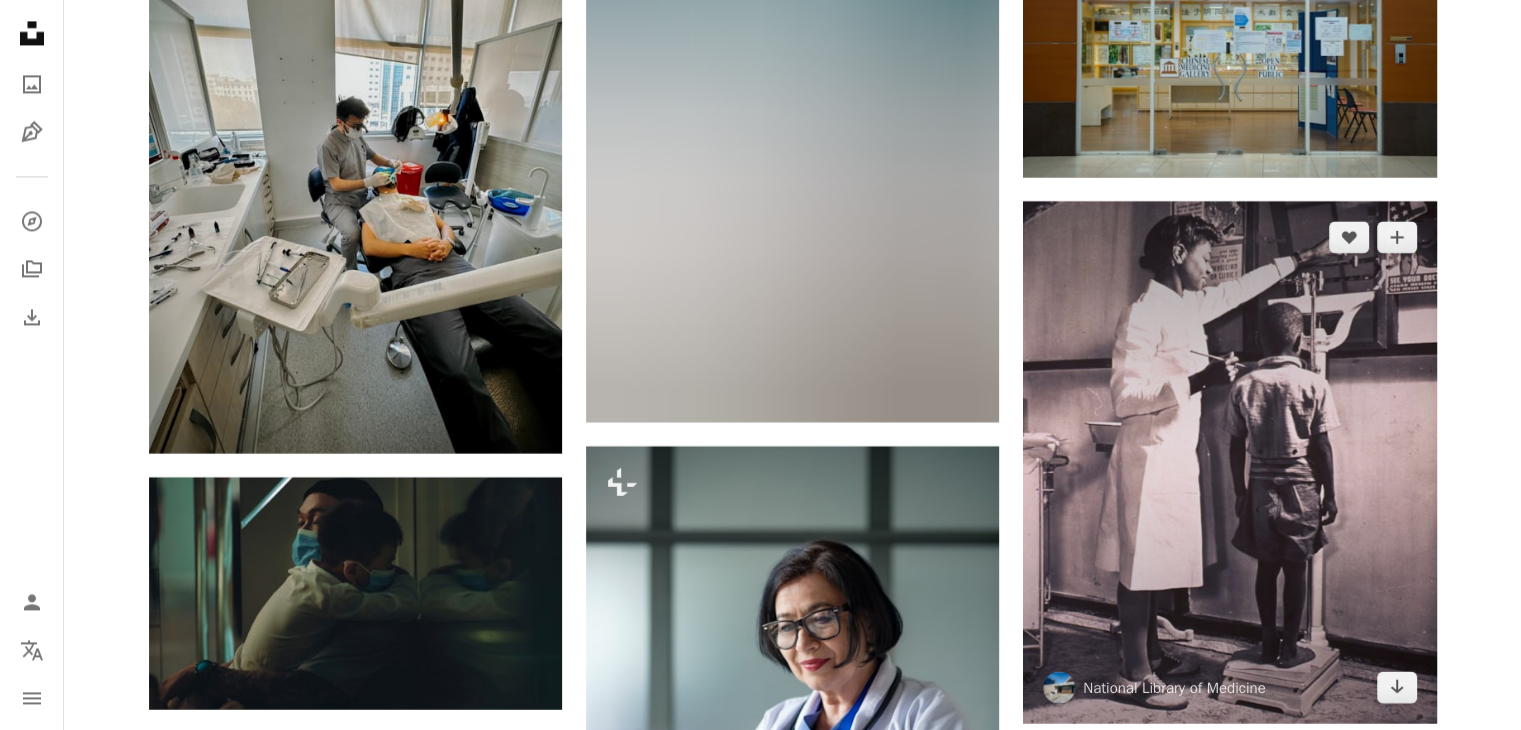 scroll, scrollTop: 18600, scrollLeft: 0, axis: vertical 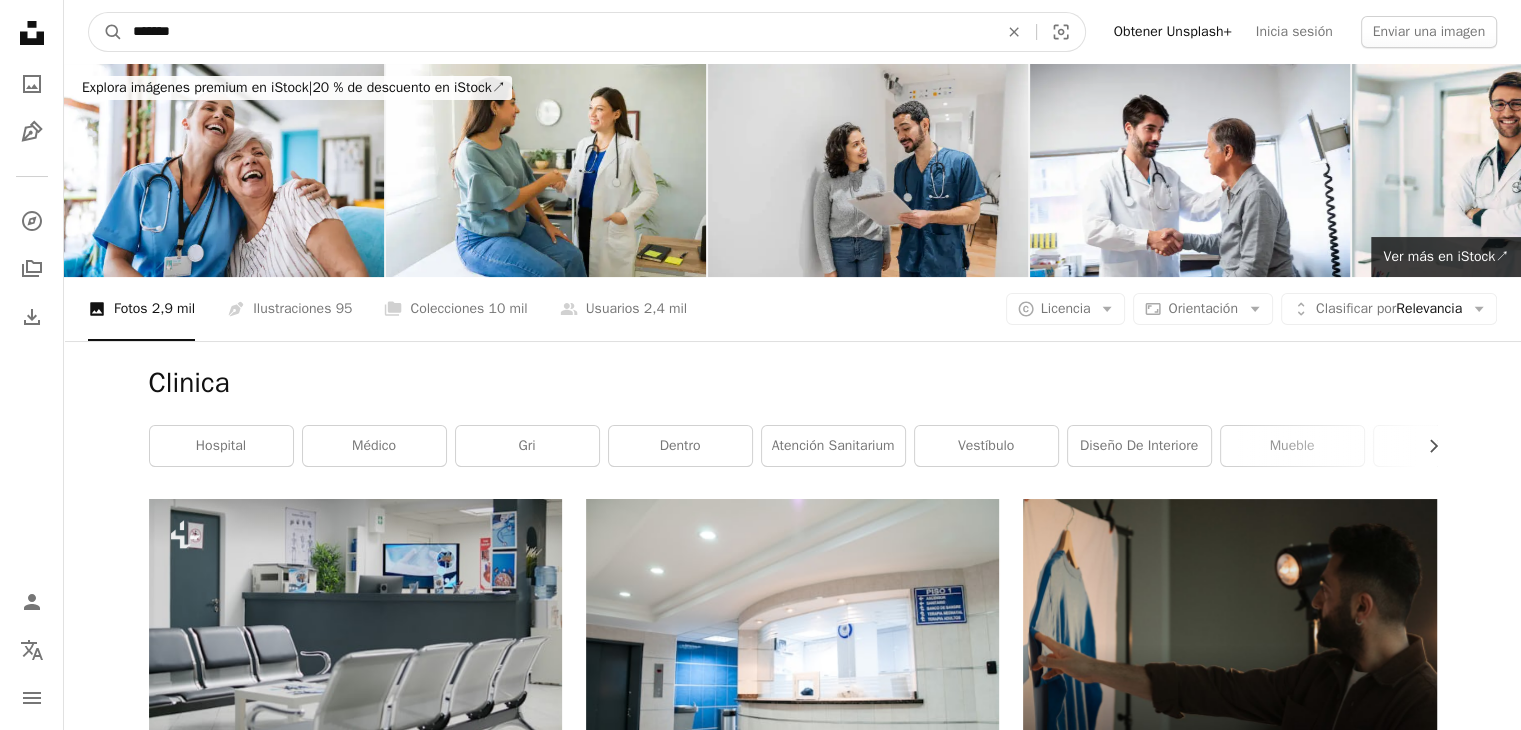 click on "*******" at bounding box center [557, 32] 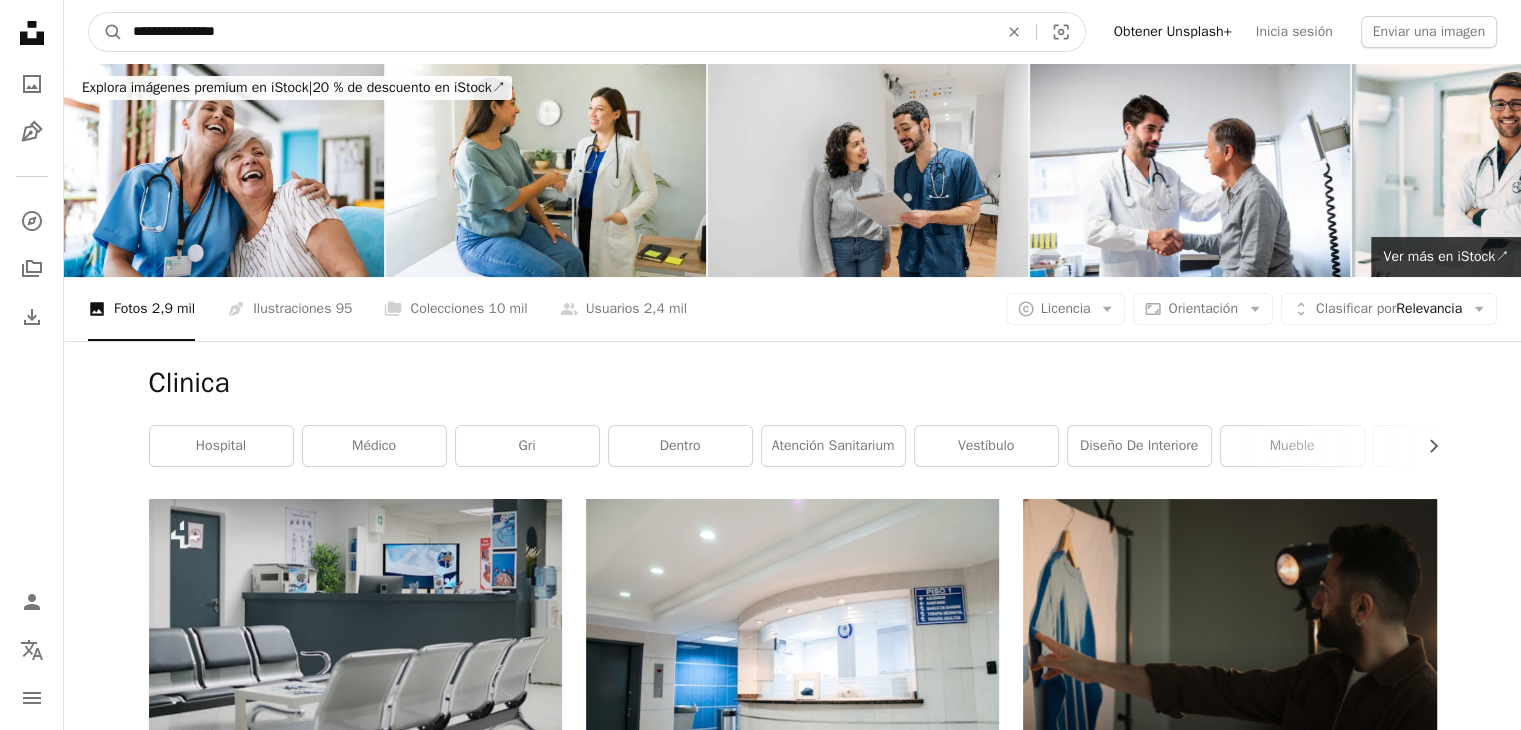 type on "**********" 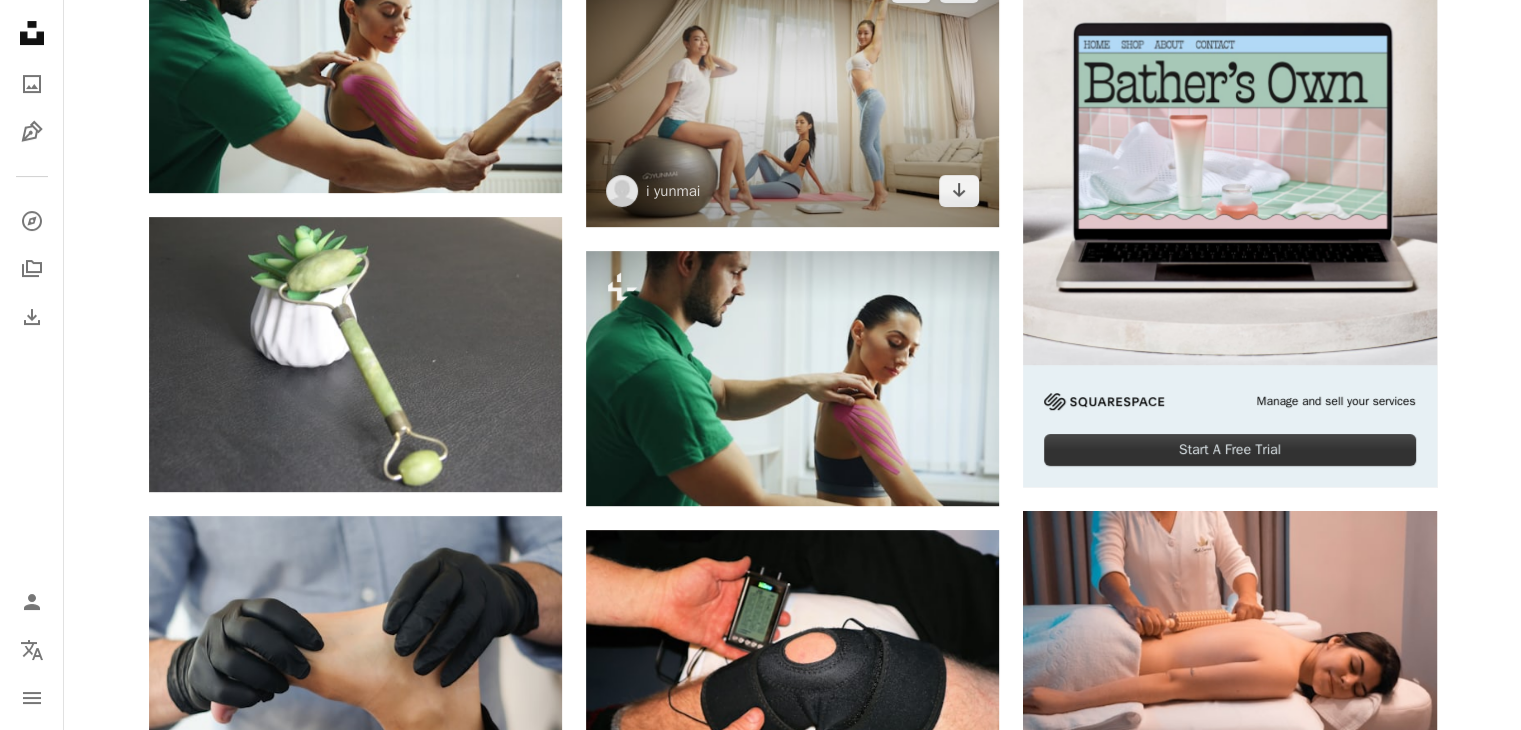 scroll, scrollTop: 700, scrollLeft: 0, axis: vertical 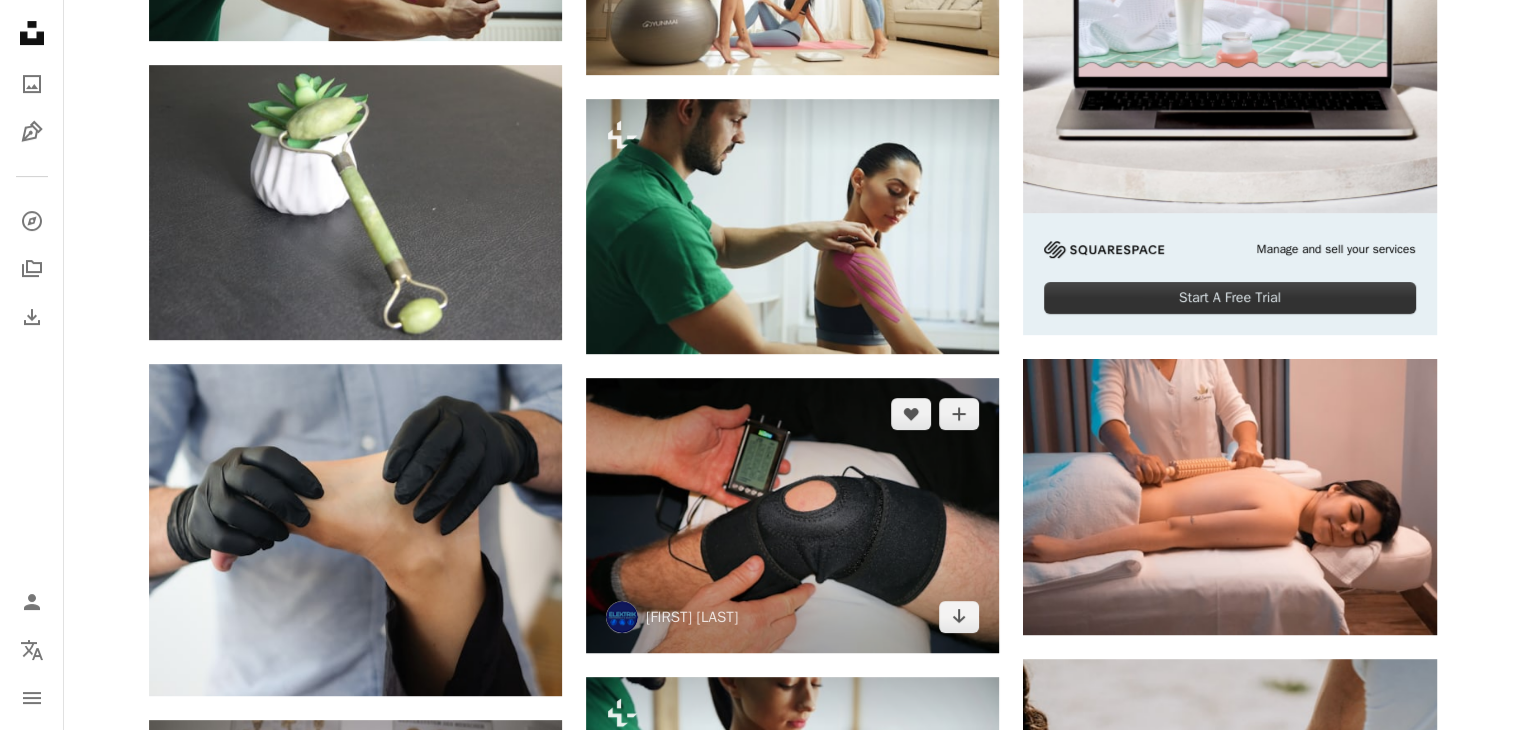 click at bounding box center [792, 515] 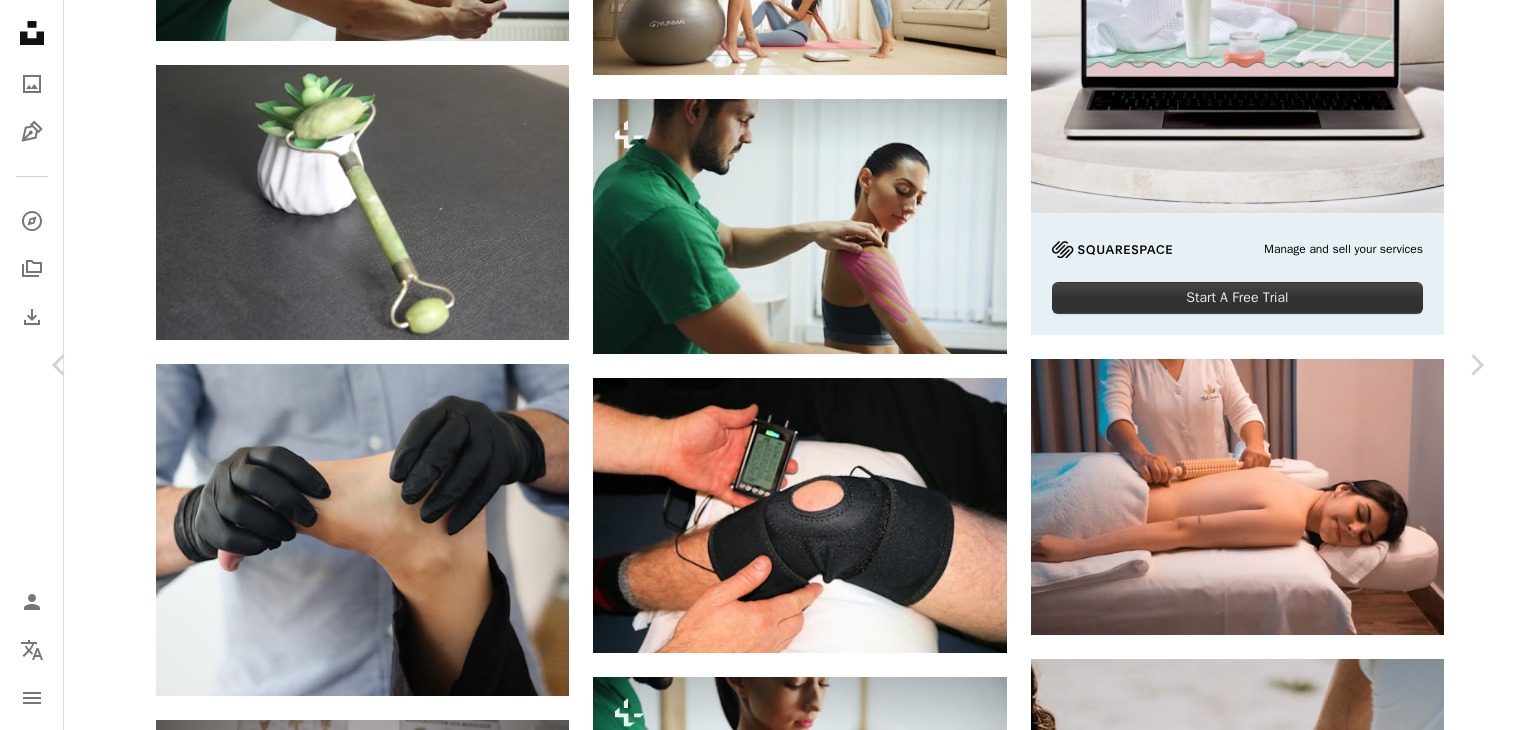 click on "Descargar gratis" at bounding box center (1280, 3480) 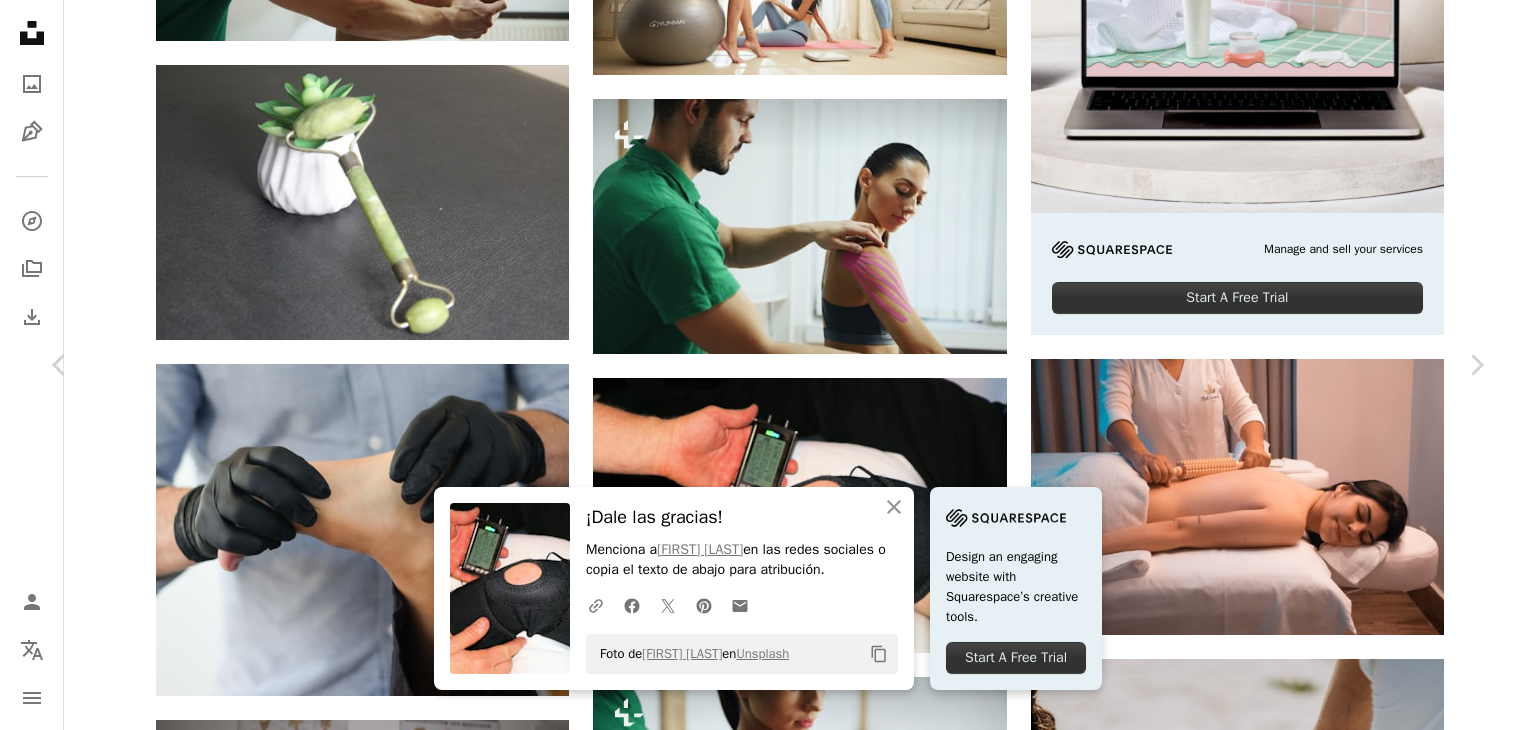 click on "An X shape Chevron left Chevron right An X shape Cerrar ¡Dale las gracias! Menciona a  [FIRST] [LAST]  en las redes sociales o copia el texto de abajo para atribución. A URL sharing icon (chains) Facebook icon X (formerly Twitter) icon Pinterest icon An envelope Foto de  [FIRST] [LAST]  en  Unsplash
Copy content [FIRST] [LAST] elektrikpm A heart A plus sign Descargar gratis Chevron down Zoom in Visualizaciones 5.934.539 Descargas 26.143 A forward-right arrow Compartir Info icon Información More Actions Calendar outlined Publicado el  27 de diciembre de 2020 Camera Canon, EOS M50 Safety Uso gratuito bajo la  Licencia Unsplash terapia fisioterapia terapia física dolor de rodilla rodilla ems electroterapia negro Humano Teléfono mano teléfono móvil electrónica teléfono celular reloj brazo muñeca abrazadera Imágenes de Creative Commons Explora imágenes premium relacionadas en iStock  |  ↗ A heart" at bounding box center (768, 3798) 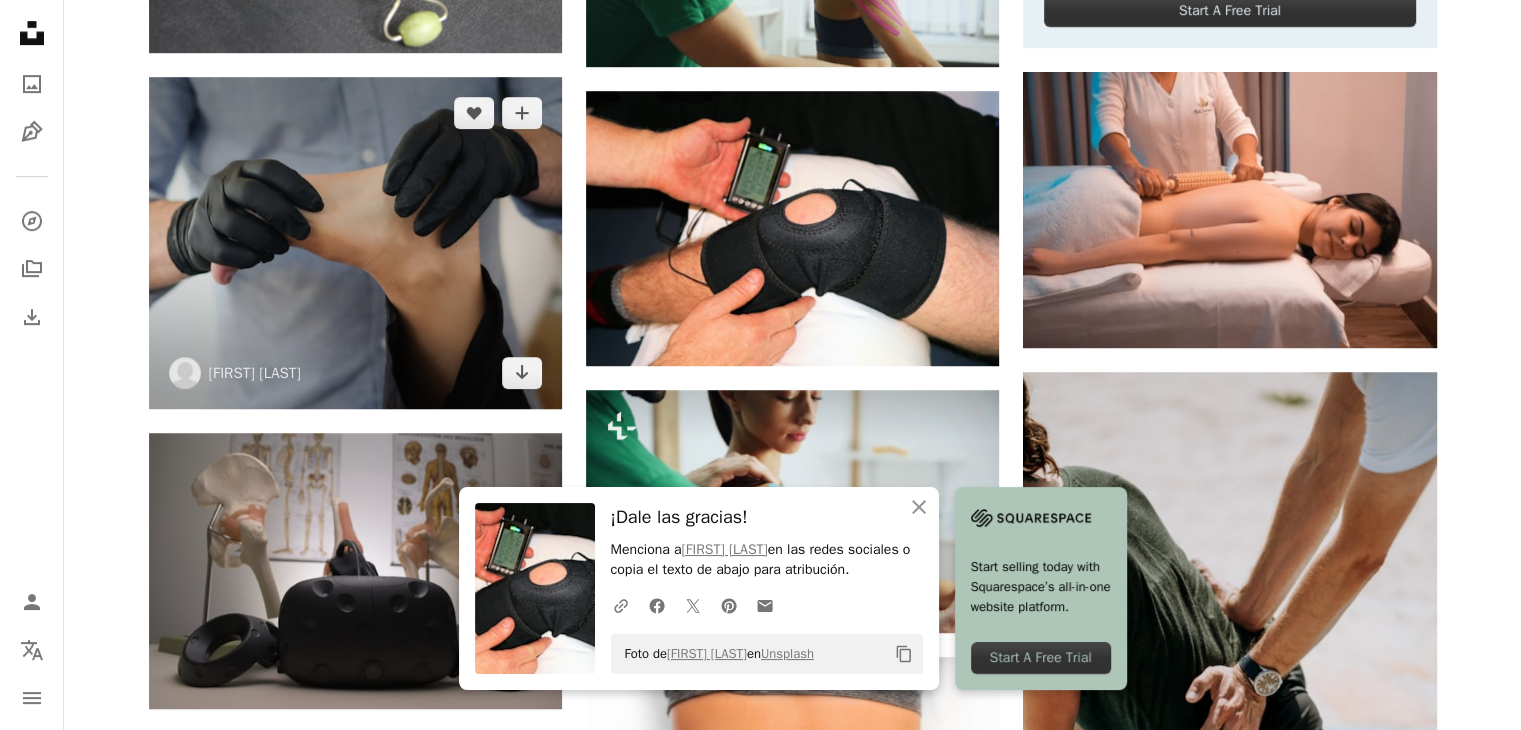 scroll, scrollTop: 1000, scrollLeft: 0, axis: vertical 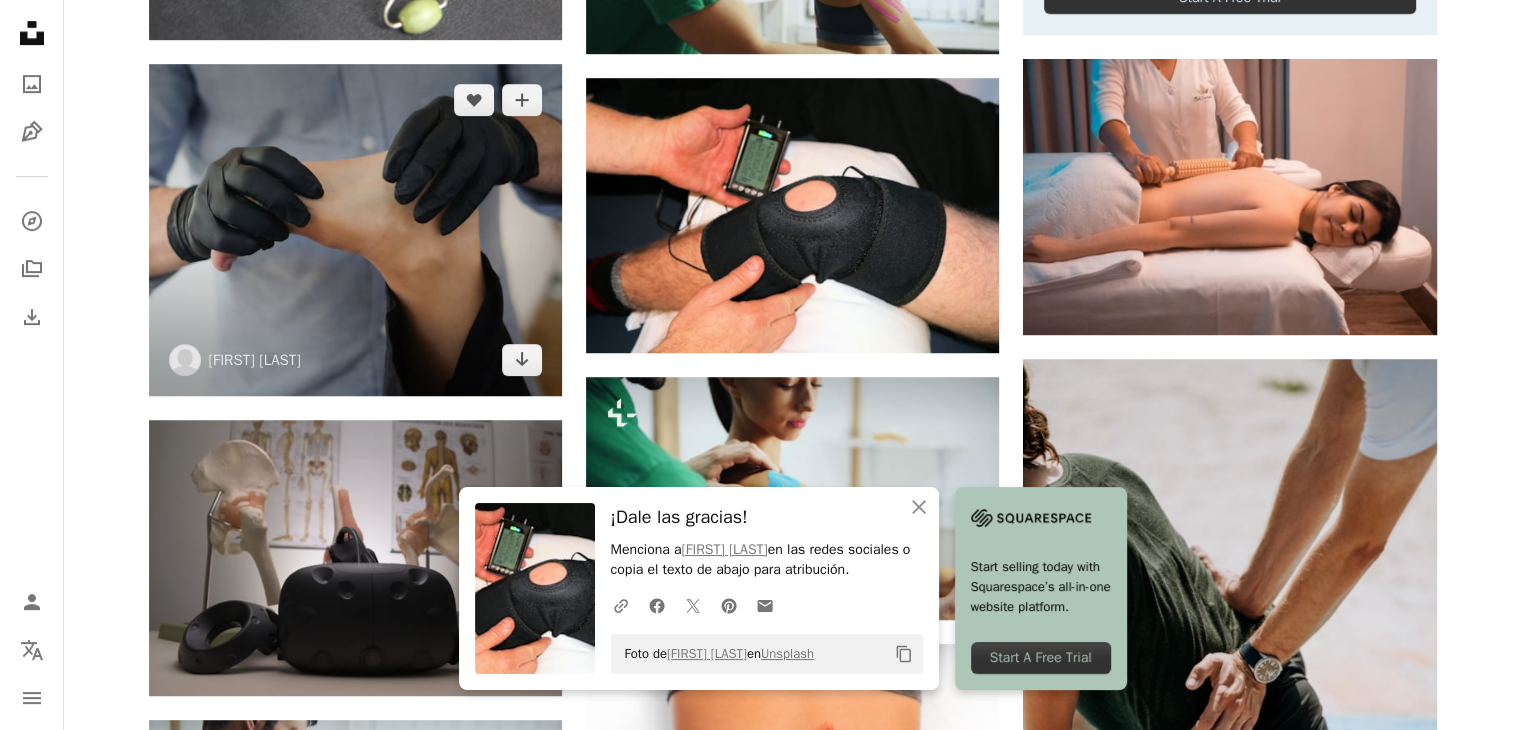 click at bounding box center [355, 230] 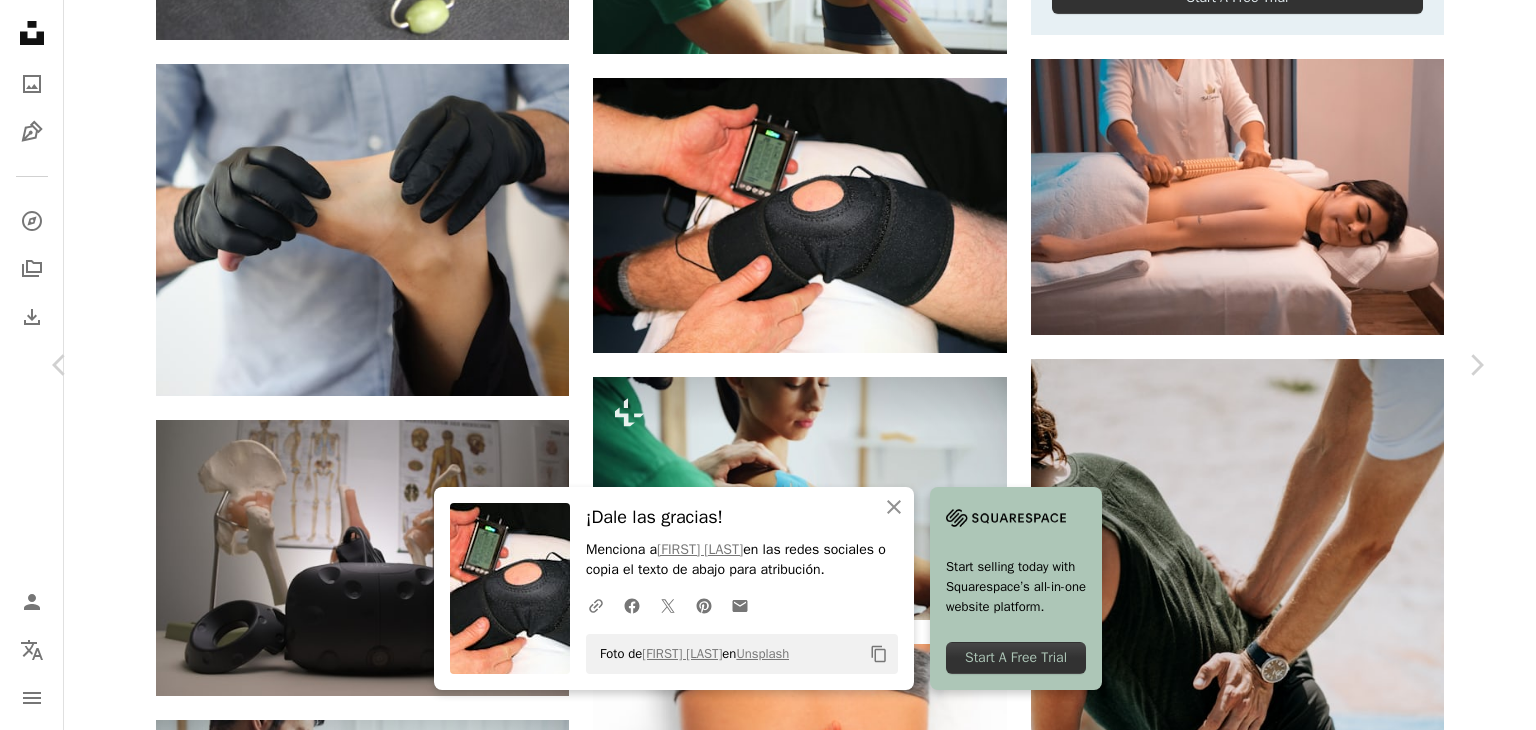 click on "Descargar gratis" at bounding box center [1280, 3180] 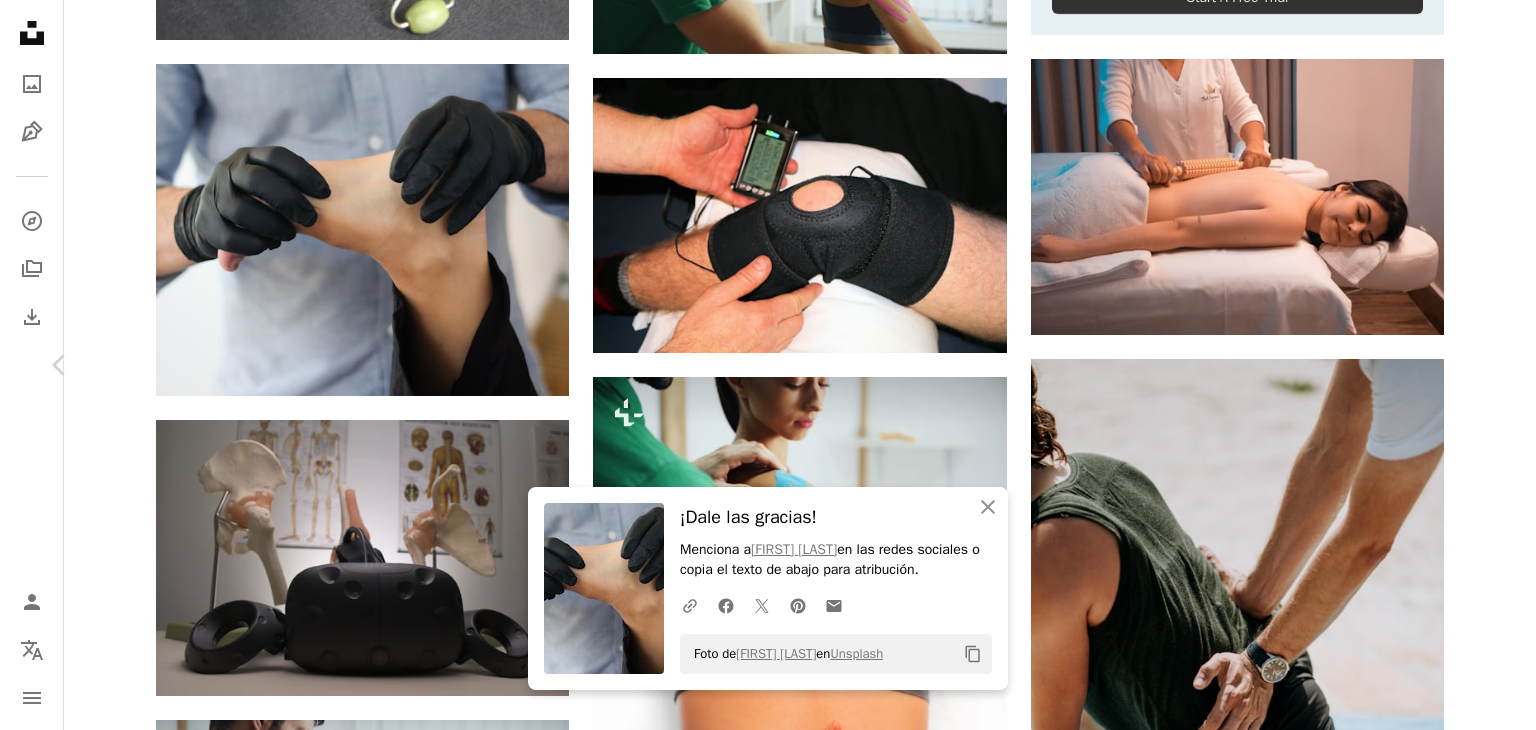 click on "Chevron right" at bounding box center [1476, 365] 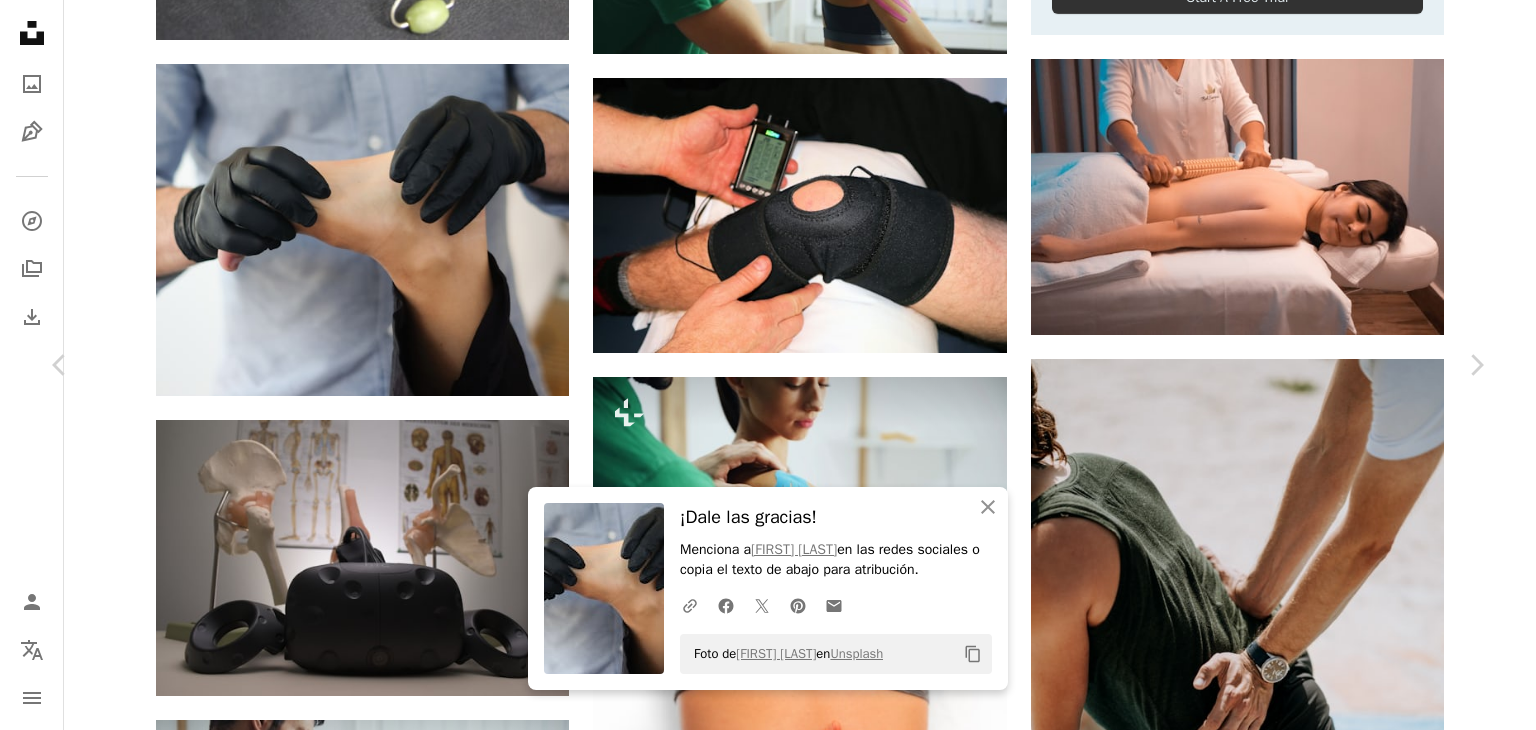 click on "An X shape Chevron left Chevron right An X shape Cerrar ¡Dale las gracias! Menciona a  [PERSON]  en las redes sociales o copia el texto de abajo para atribución. A URL sharing icon (chains) Facebook icon X (formerly Twitter) icon Pinterest icon An envelope Foto de  [PERSON]  en  Unsplash
Copy content Terry Shultz P.T. elektrikpm A heart A plus sign Descargar gratis Chevron down Zoom in Visualizaciones 5.934.539 Descargas 26.143 A forward-right arrow Compartir Info icon Información More Actions Calendar outlined Publicado el  27 de diciembre de 2020 Camera Canon, EOS M50 Safety Uso gratuito bajo la  Licencia Unsplash terapia fisioterapia terapia física dolor de rodilla rodilla ems electroterapia negro Humano Teléfono mano teléfono móvil electrónica teléfono celular reloj brazo muñeca abrazadera Imágenes de Creative Commons Explora imágenes premium relacionadas en iStock  |  Ahorra un 20 % con el código UNSPLASH20 Ver más en iStock  ↖️ Imágenes relacionadas A heart Para" at bounding box center [768, 3498] 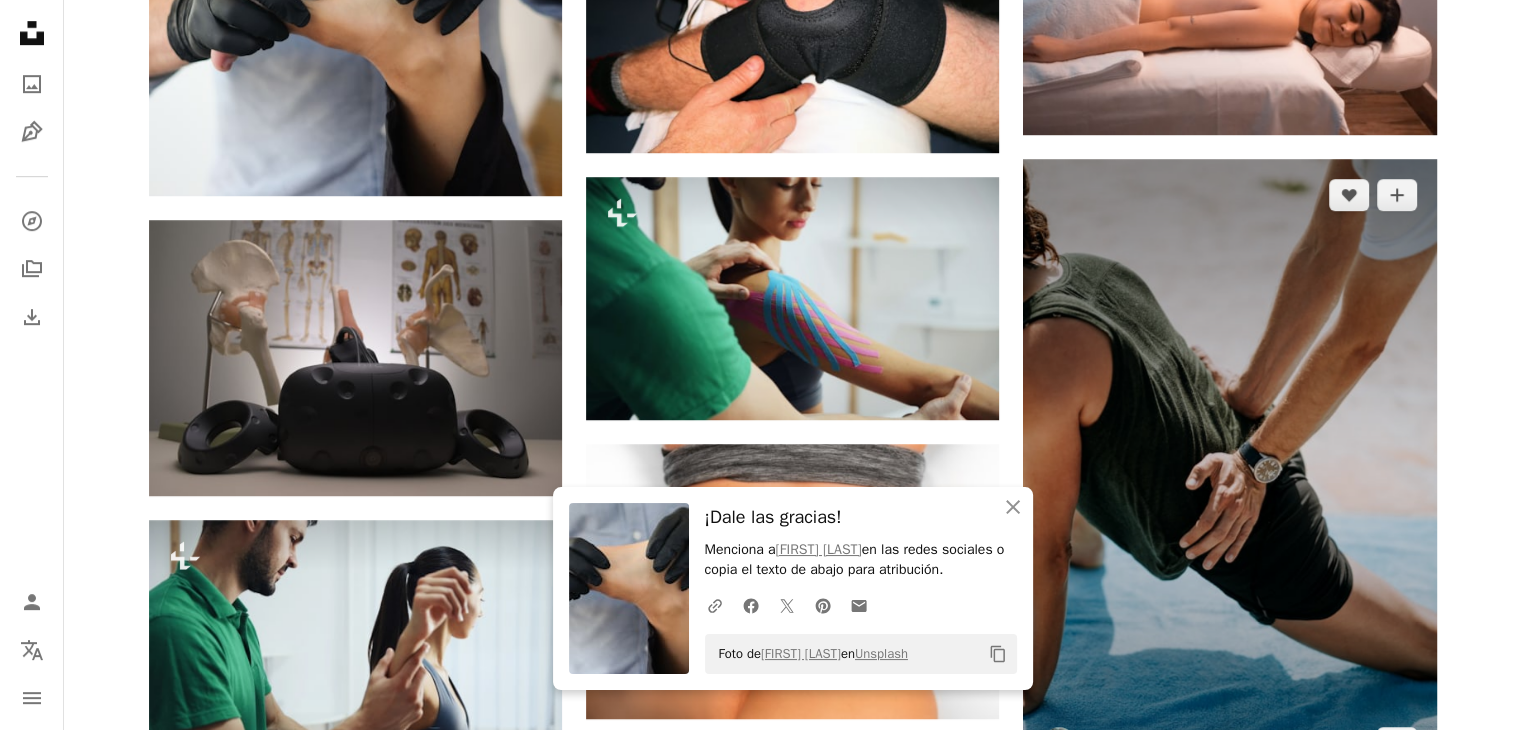 scroll, scrollTop: 1300, scrollLeft: 0, axis: vertical 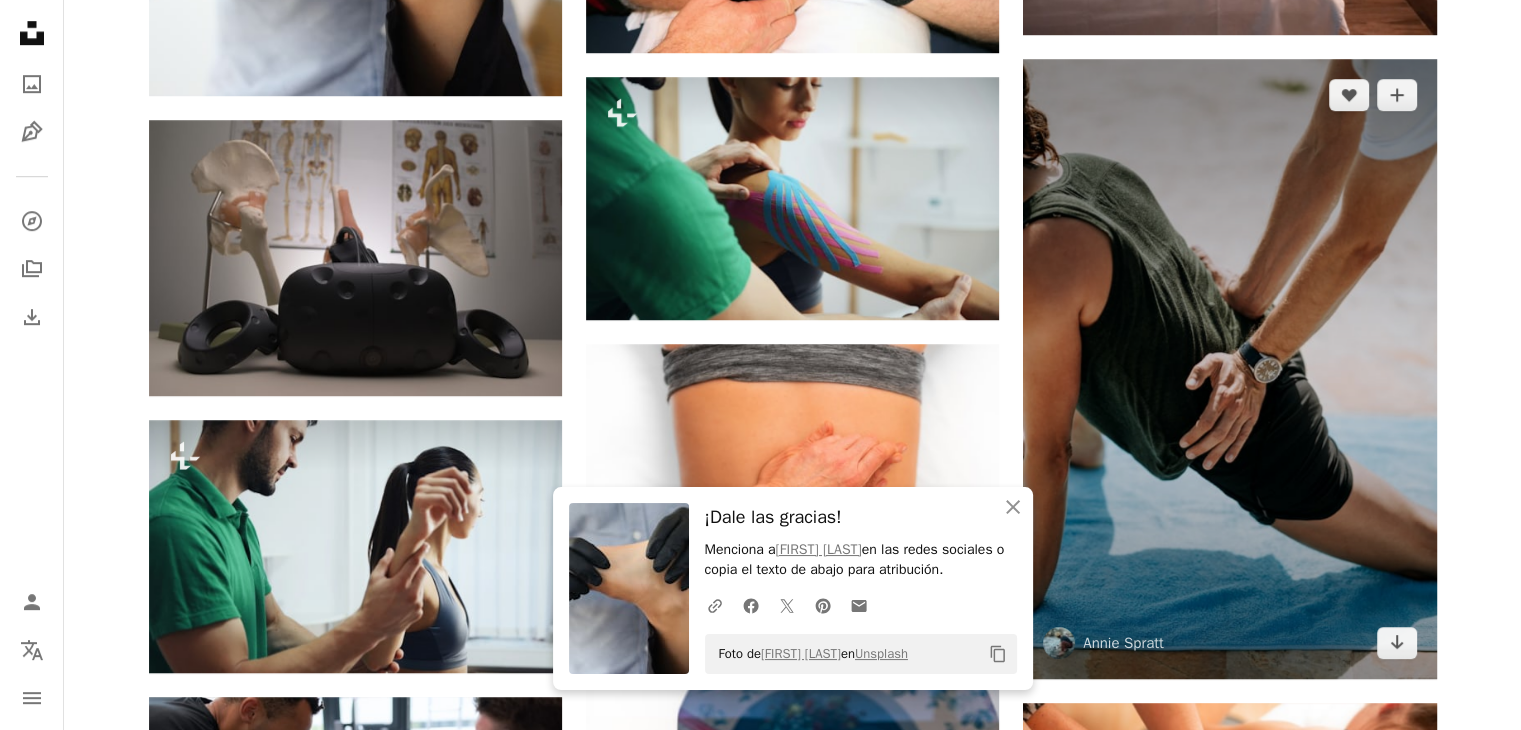 click at bounding box center (1229, 369) 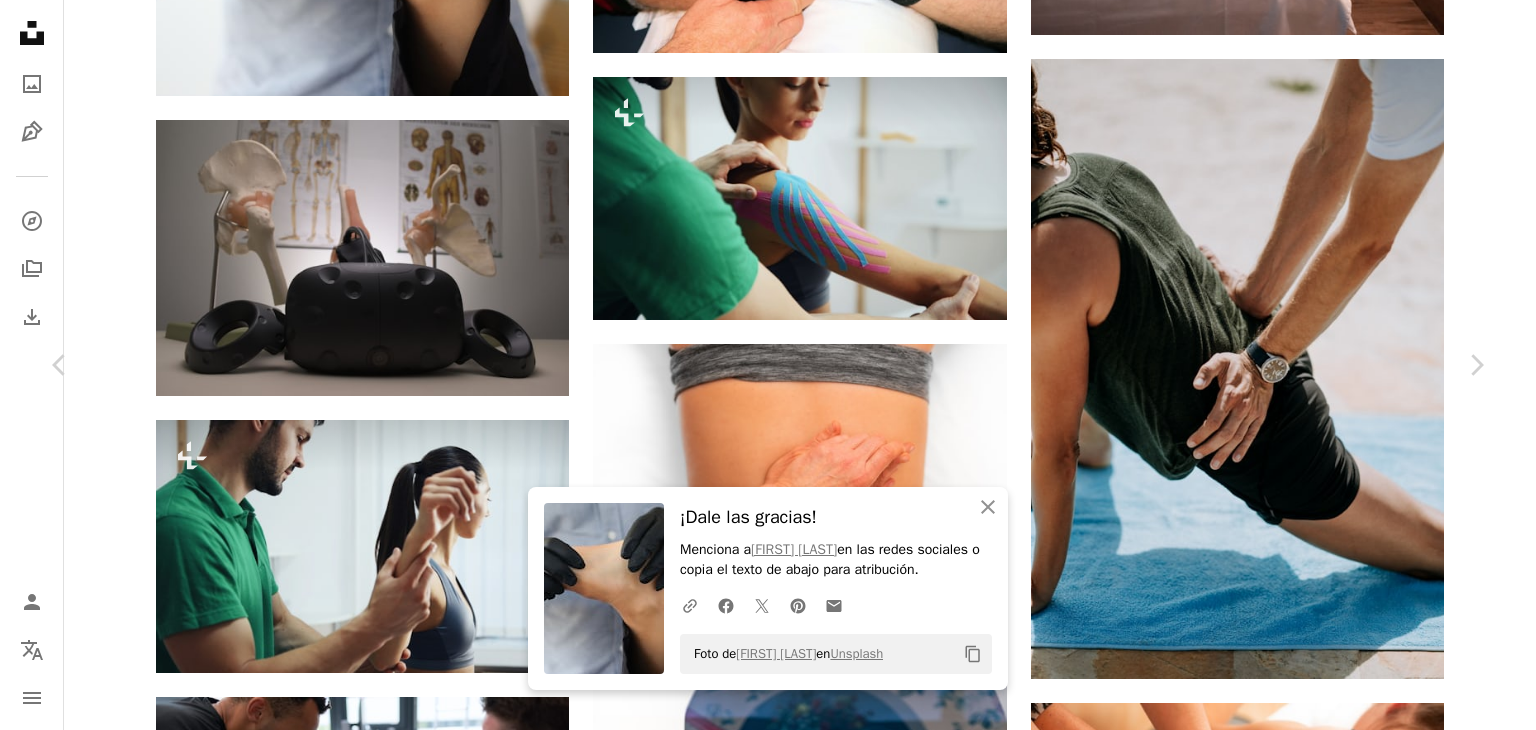 click on "Descargar gratis" at bounding box center (1280, 2880) 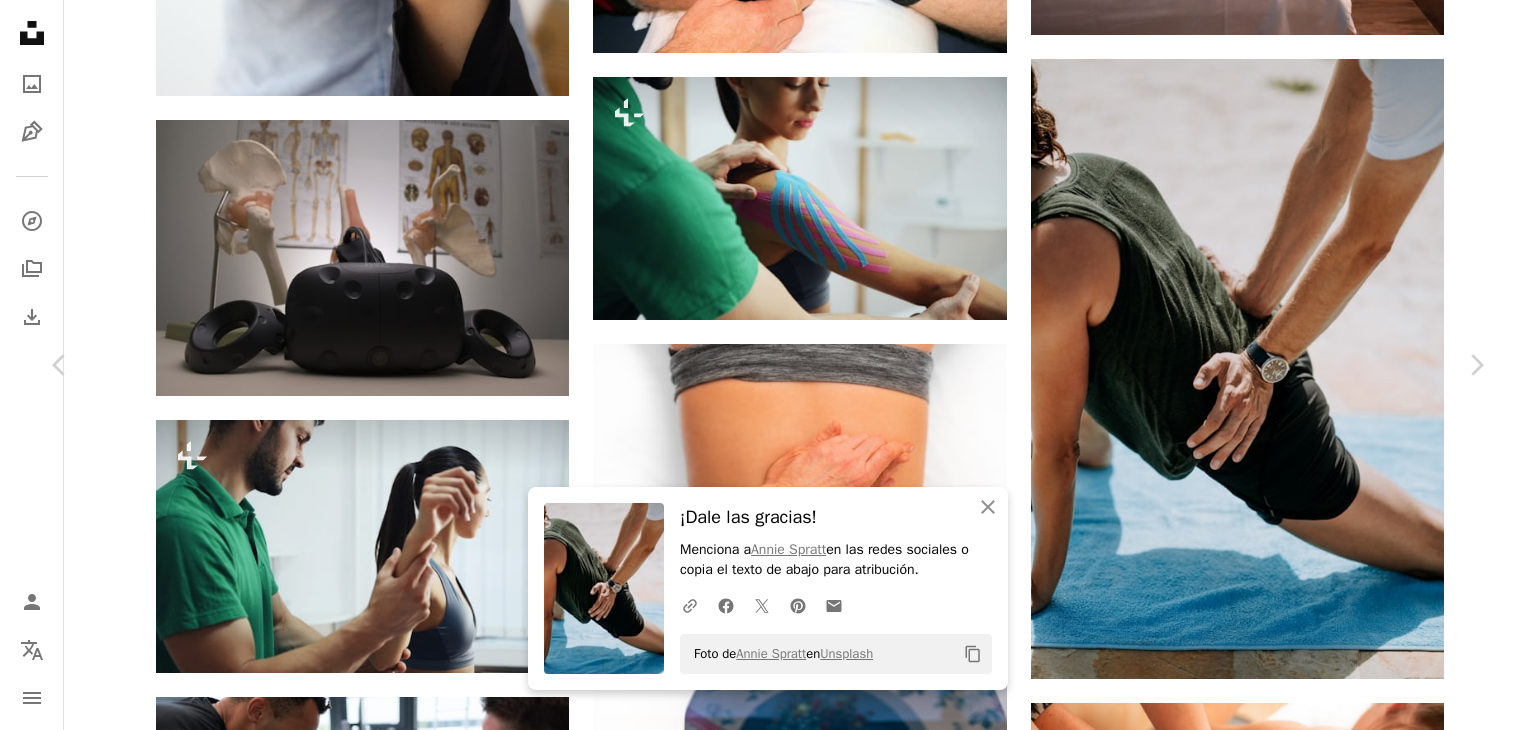click on "Menciona a  [FIRST] [LAST]  en las redes sociales o copia el texto de abajo para atribución. Foto de  [FIRST] [LAST]  en  Unsplash
Copy content [FIRST] [LAST] [FIRST] [LAST]  Salud y bienestar" at bounding box center (768, 3198) 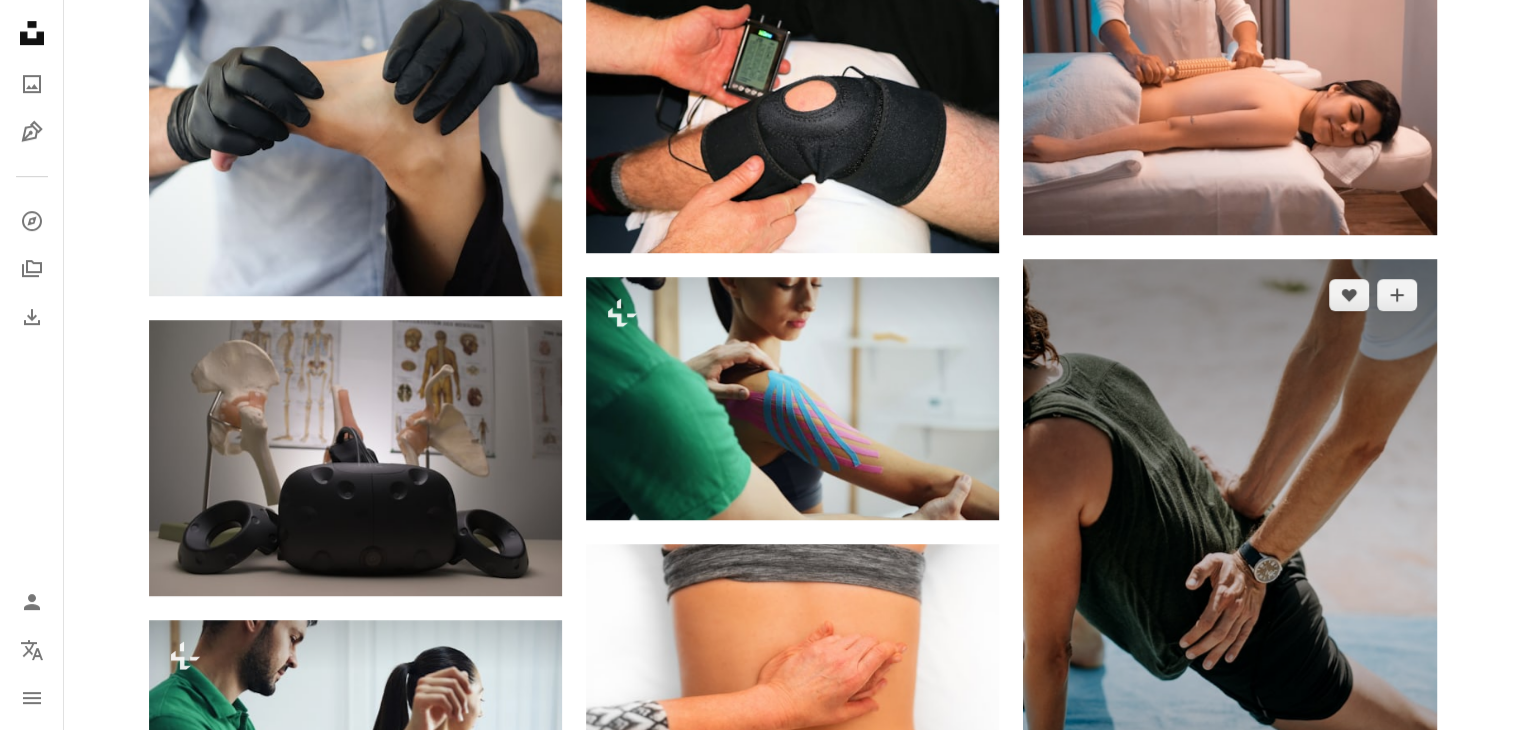 scroll, scrollTop: 1200, scrollLeft: 0, axis: vertical 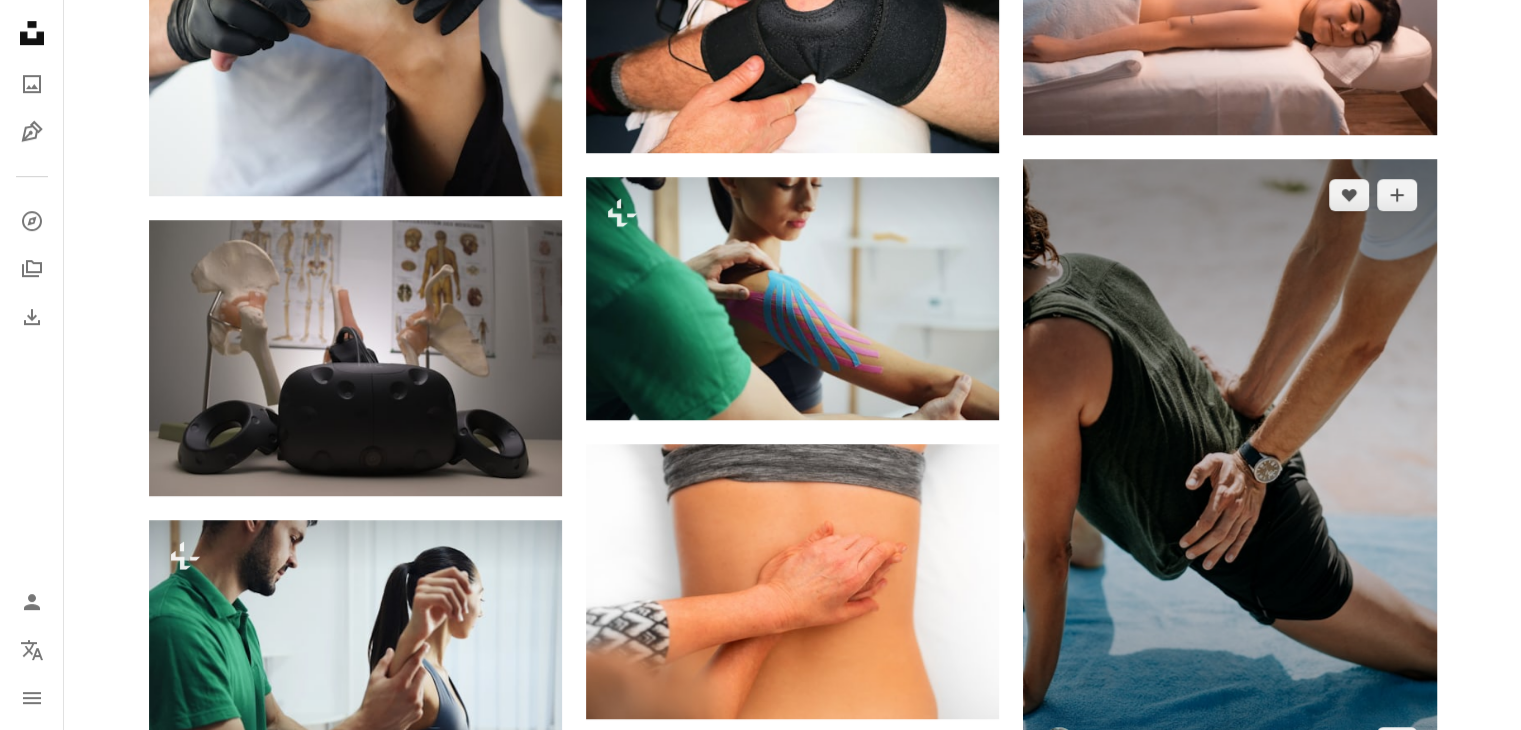 click at bounding box center (1229, 469) 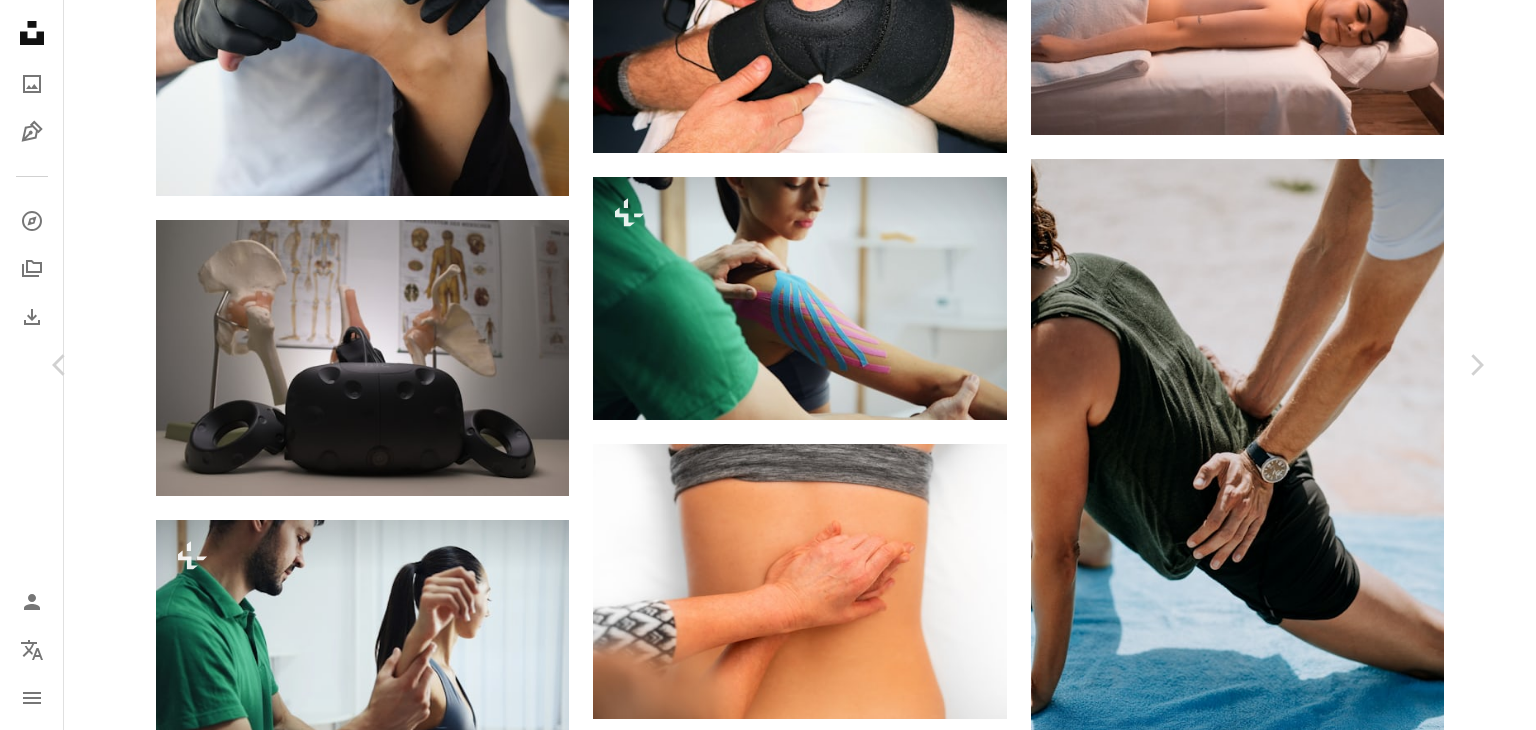 click on "Descargar gratis" at bounding box center [1280, 2980] 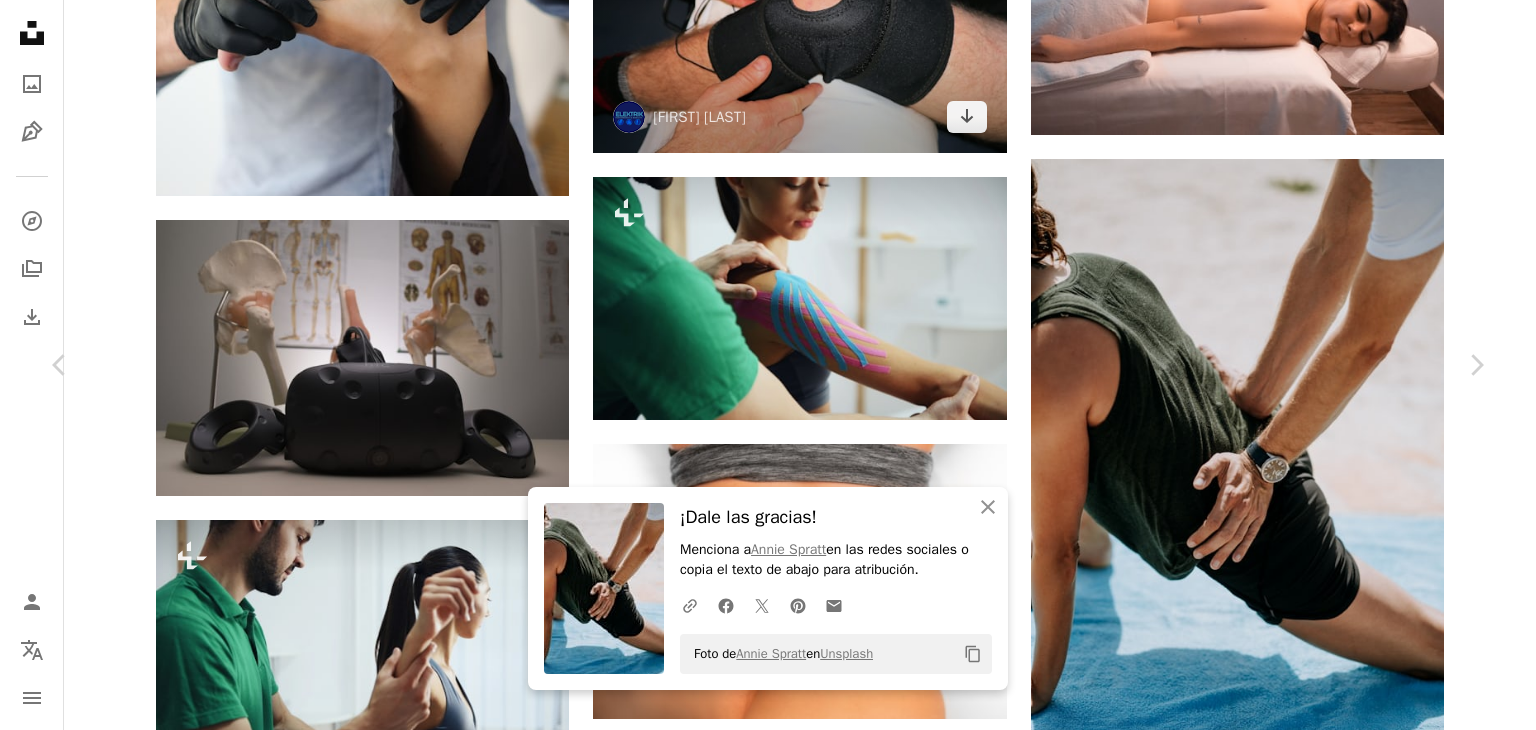 drag, startPoint x: 1475, startPoint y: 133, endPoint x: 907, endPoint y: 29, distance: 577.4426 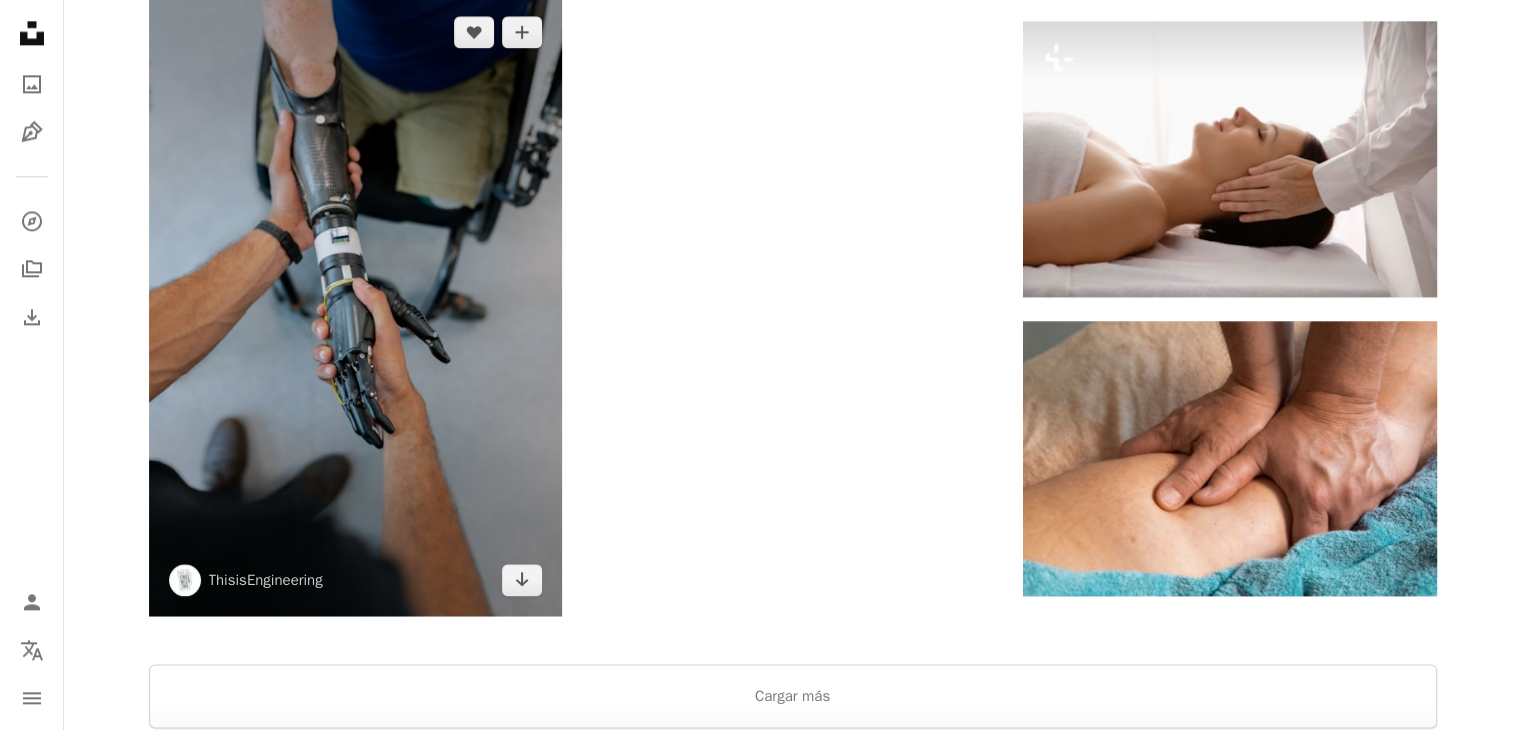 scroll, scrollTop: 2900, scrollLeft: 0, axis: vertical 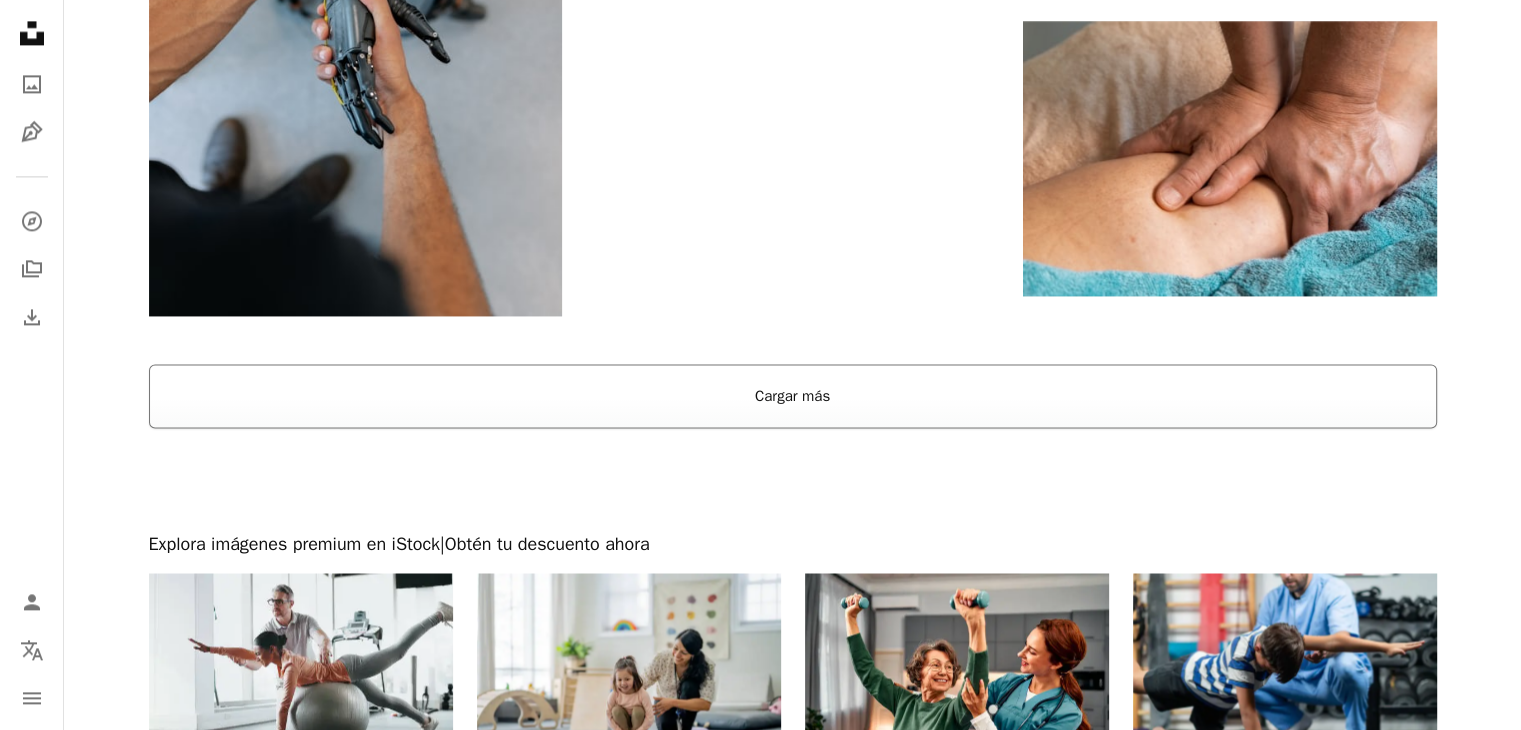 click on "Cargar más" at bounding box center (793, 396) 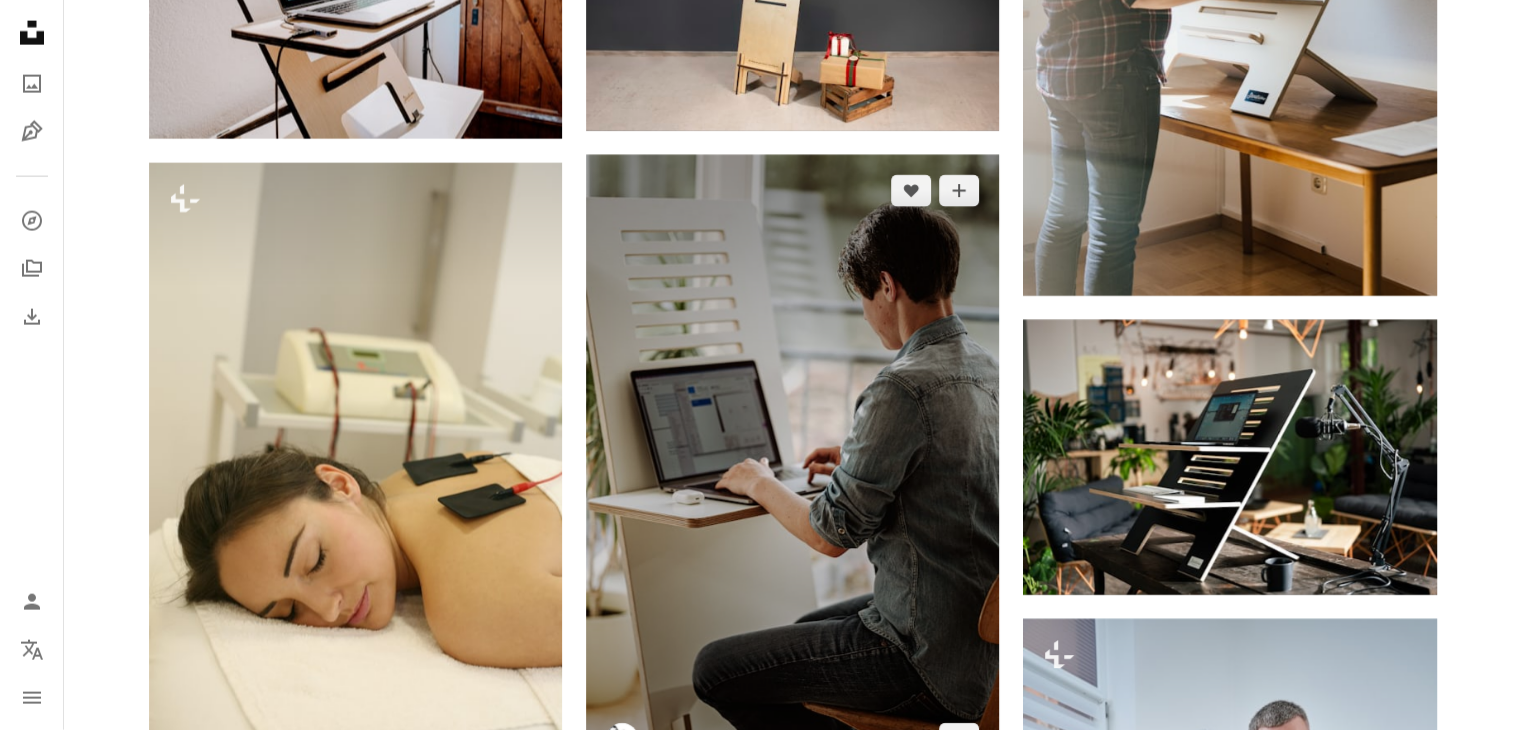 scroll, scrollTop: 5000, scrollLeft: 0, axis: vertical 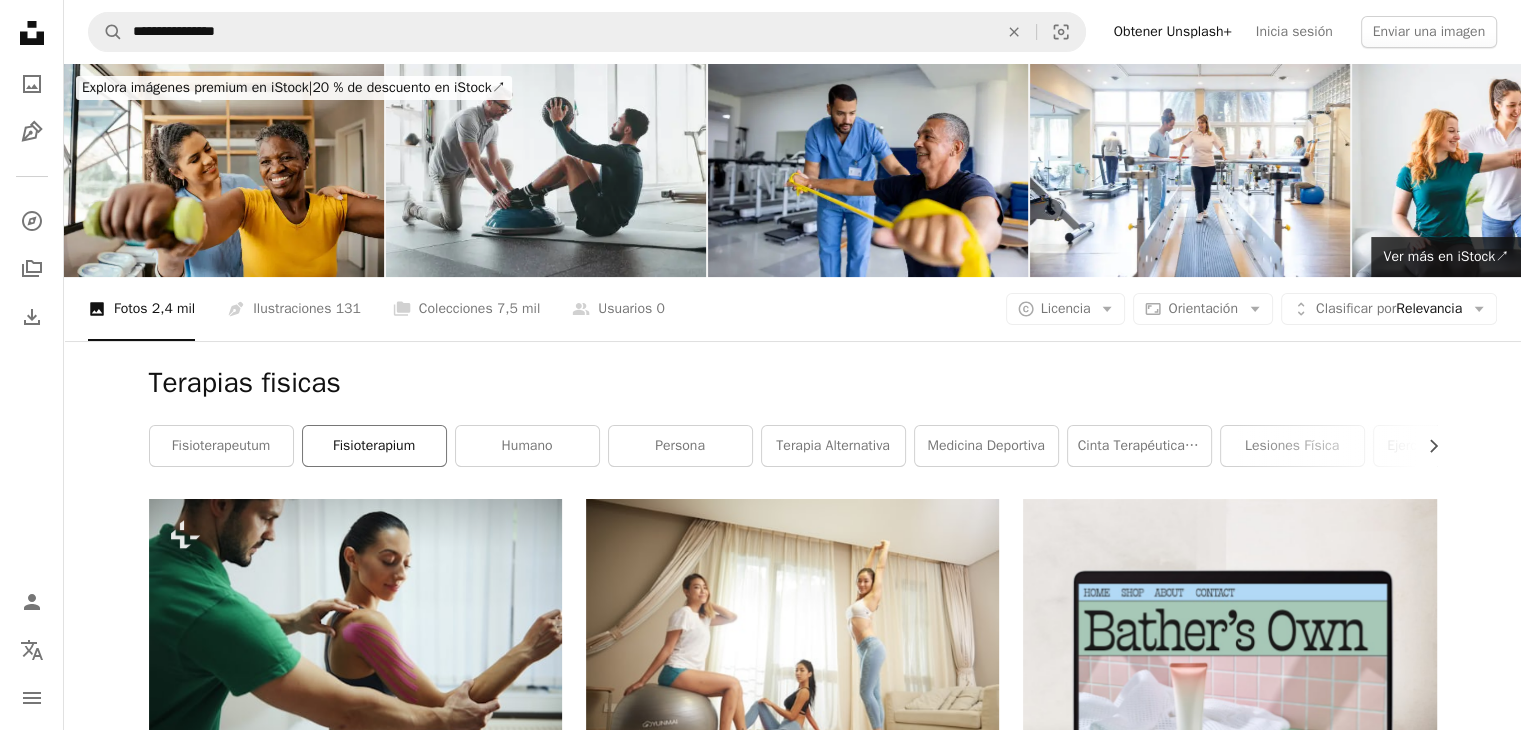 click on "fisioterapium" at bounding box center (374, 446) 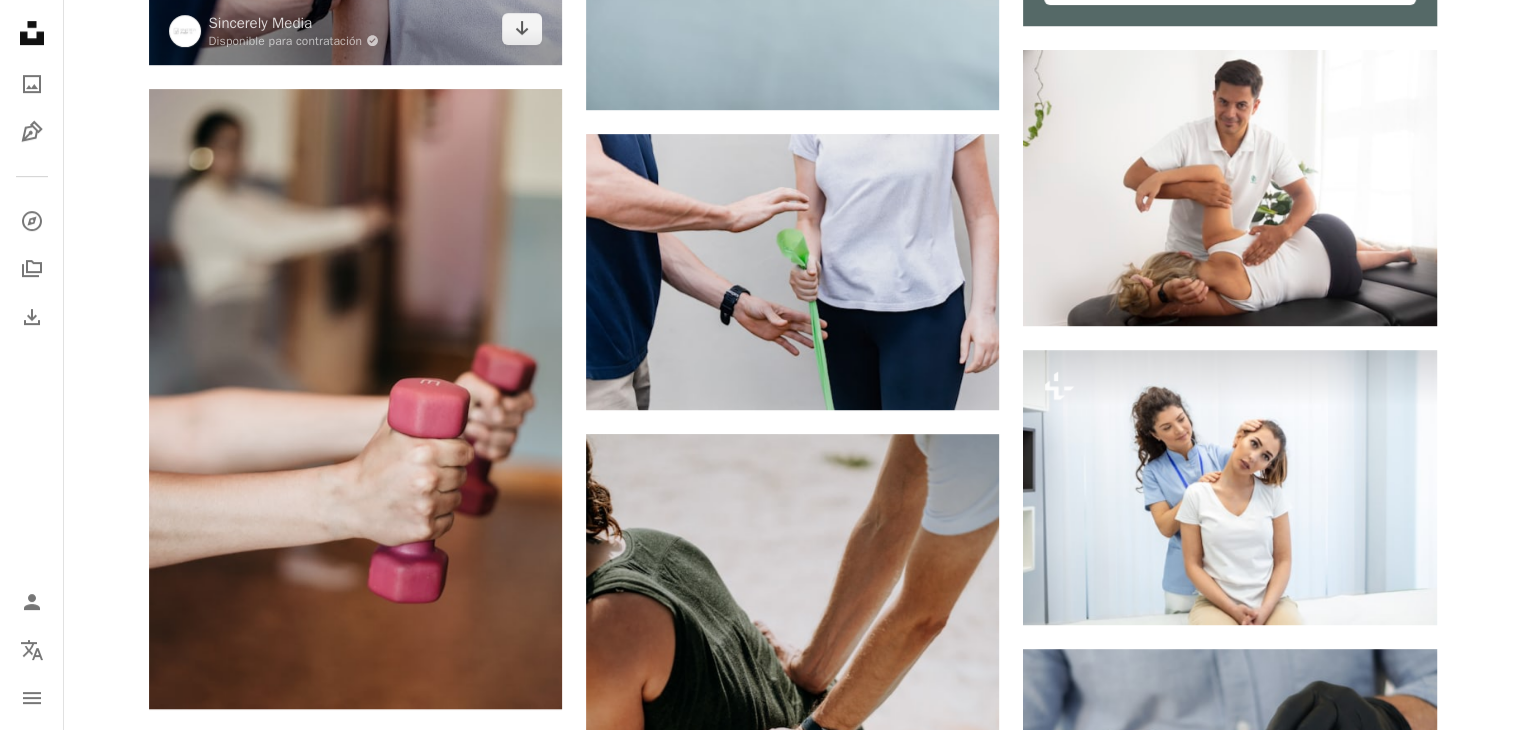 scroll, scrollTop: 1000, scrollLeft: 0, axis: vertical 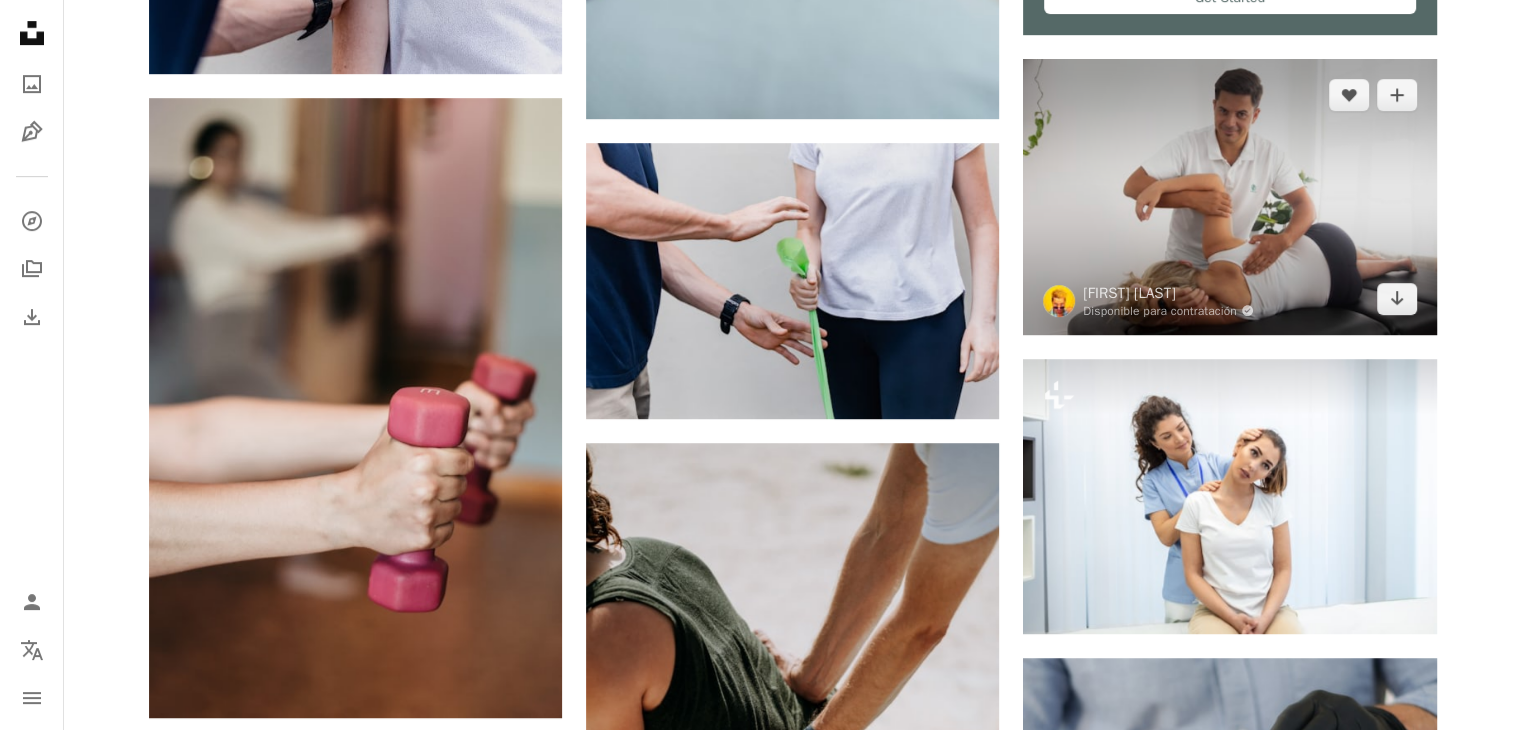 click at bounding box center [1229, 196] 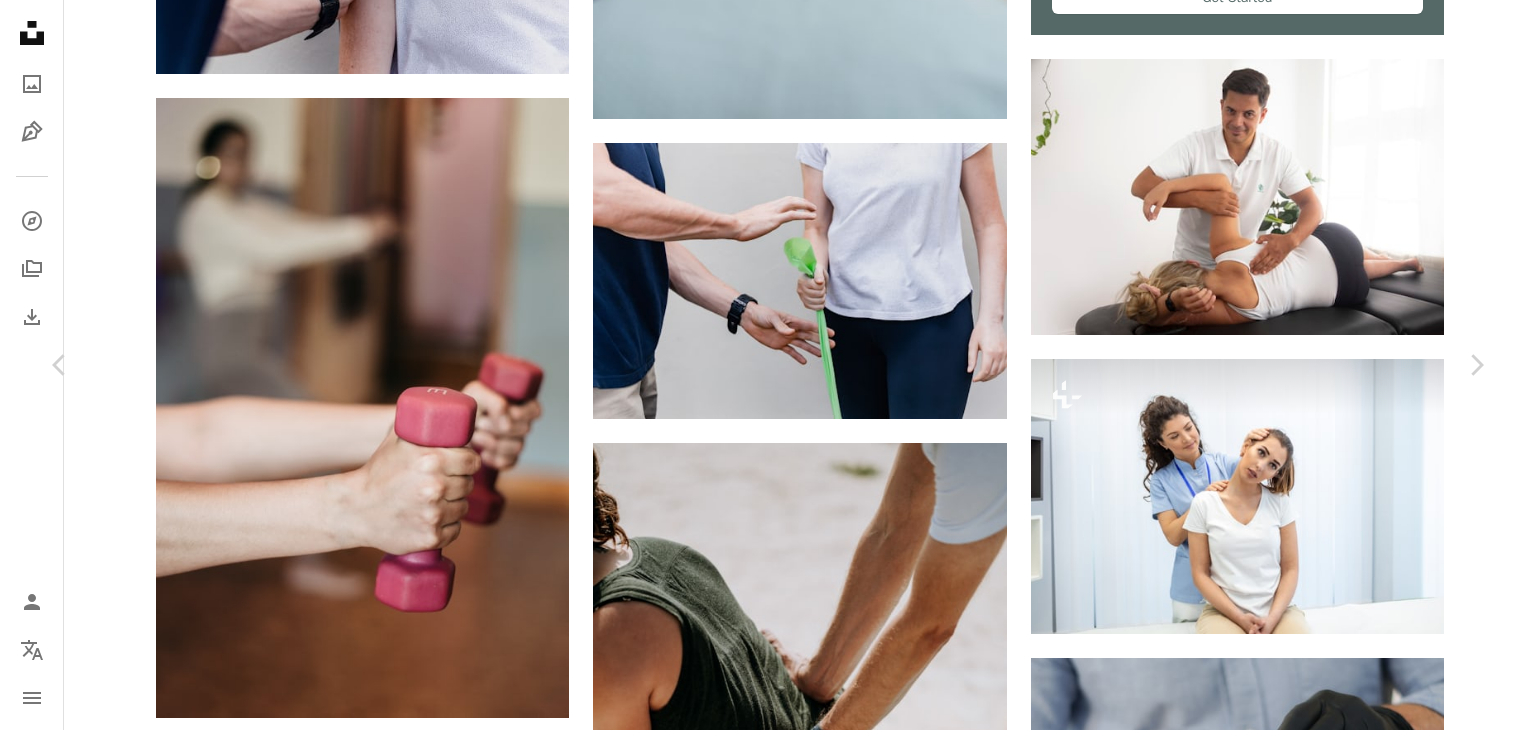 click on "Descargar gratis" at bounding box center (1280, 3797) 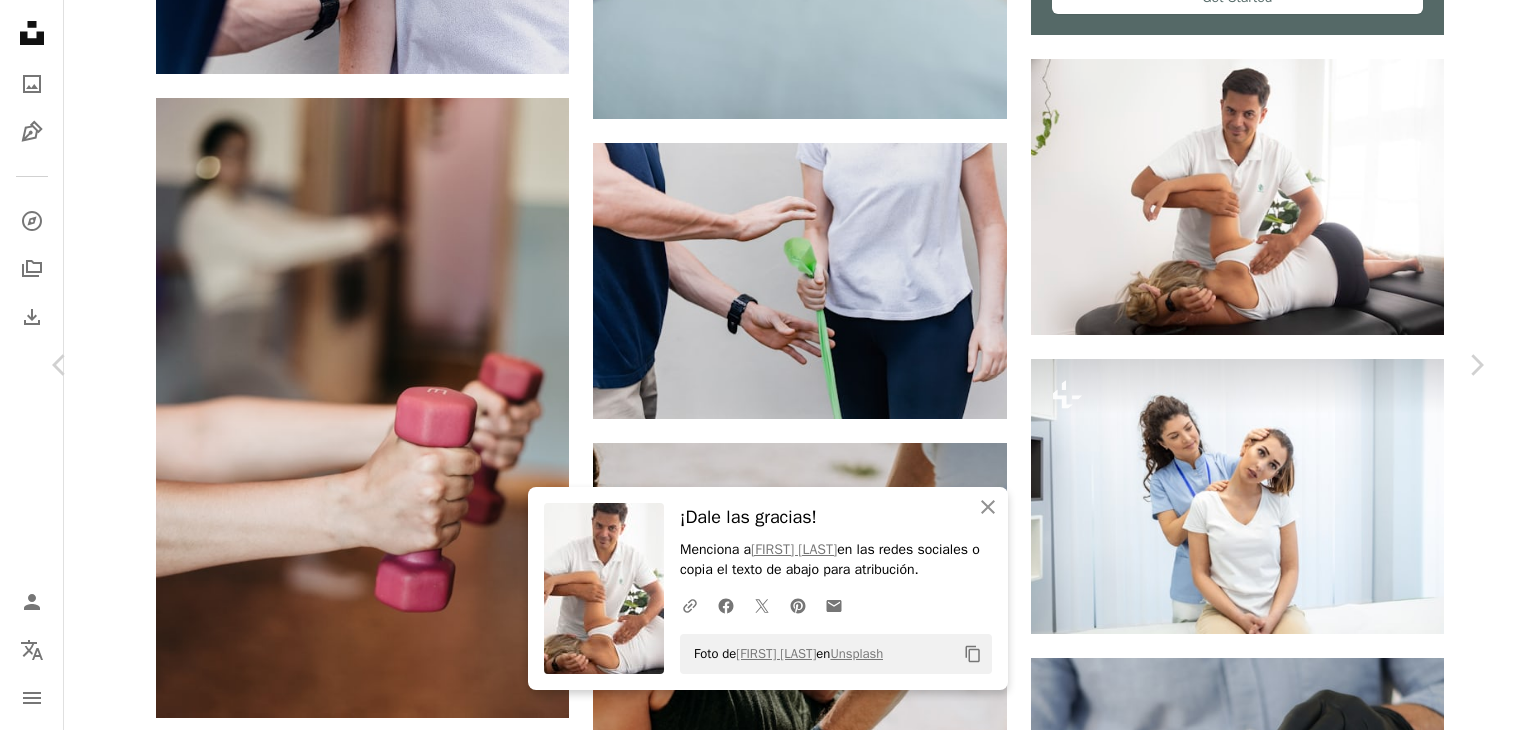 click on "Menciona a  [FIRST] [LAST]  en las redes sociales o copia el texto de abajo para atribución. Foto de  [FIRST] [LAST]  en  Unsplash
Copy content [FIRST] [LAST] [FIRST] [LAST]  Disponible para contratación" at bounding box center (768, 4115) 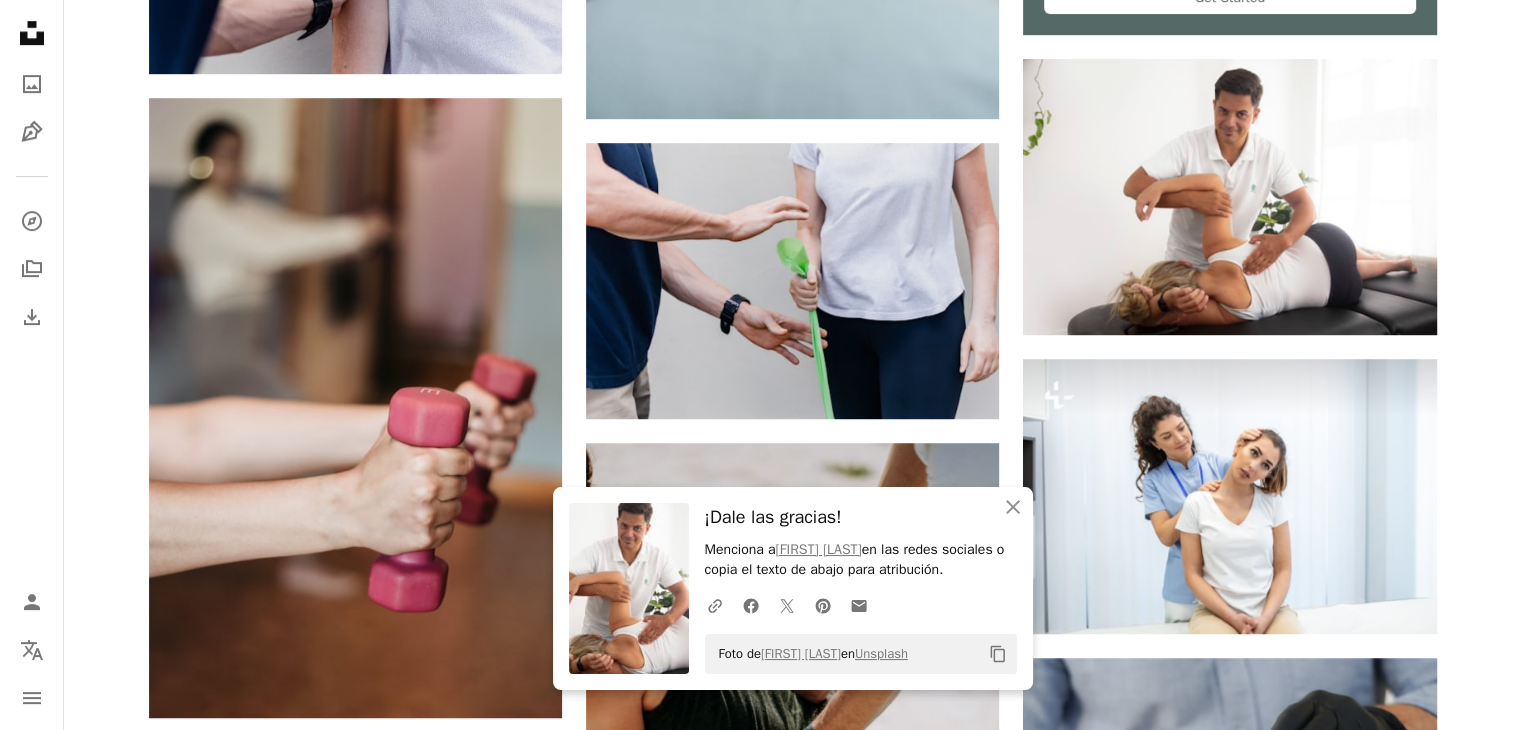 click on "Plus sign for Unsplash+ A heart A plus sign Getty Images Para  Unsplash+ A lock Descargar A heart A plus sign Sincerely Media Disponible para contratación A checkmark inside of a circle Arrow pointing down A heart A plus sign Yulissa Tagle Disponible para contratación A checkmark inside of a circle Arrow pointing down A heart A plus sign Benjamin Wedemeyer Disponible para contratación A checkmark inside of a circle Arrow pointing down Plus sign for Unsplash+ A heart A plus sign Getty Images Para  Unsplash+ A lock Descargar A heart A plus sign mr lee Arrow pointing down A heart A plus sign Raspopova Marina Disponible para contratación A checkmark inside of a circle Arrow pointing down A heart A plus sign Toa Heftiba Disponible para contratación A checkmark inside of a circle Arrow pointing down A heart A plus sign Sincerely Media Disponible para contratación A checkmark inside of a circle Arrow pointing down A heart A plus sign Annie Spratt Arrow pointing down A heart A plus sign Sincerely Media A heart" at bounding box center [792, 1165] 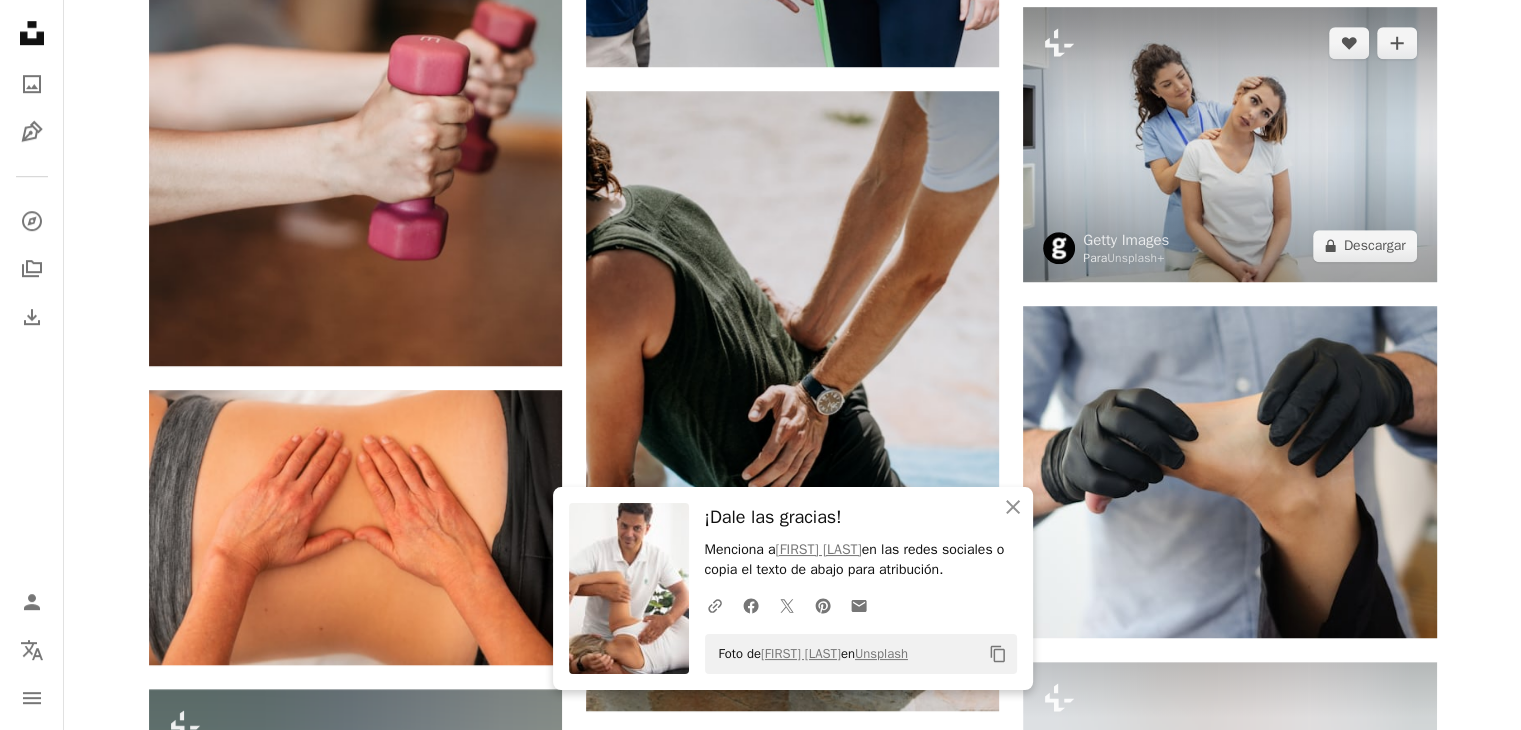 scroll, scrollTop: 1500, scrollLeft: 0, axis: vertical 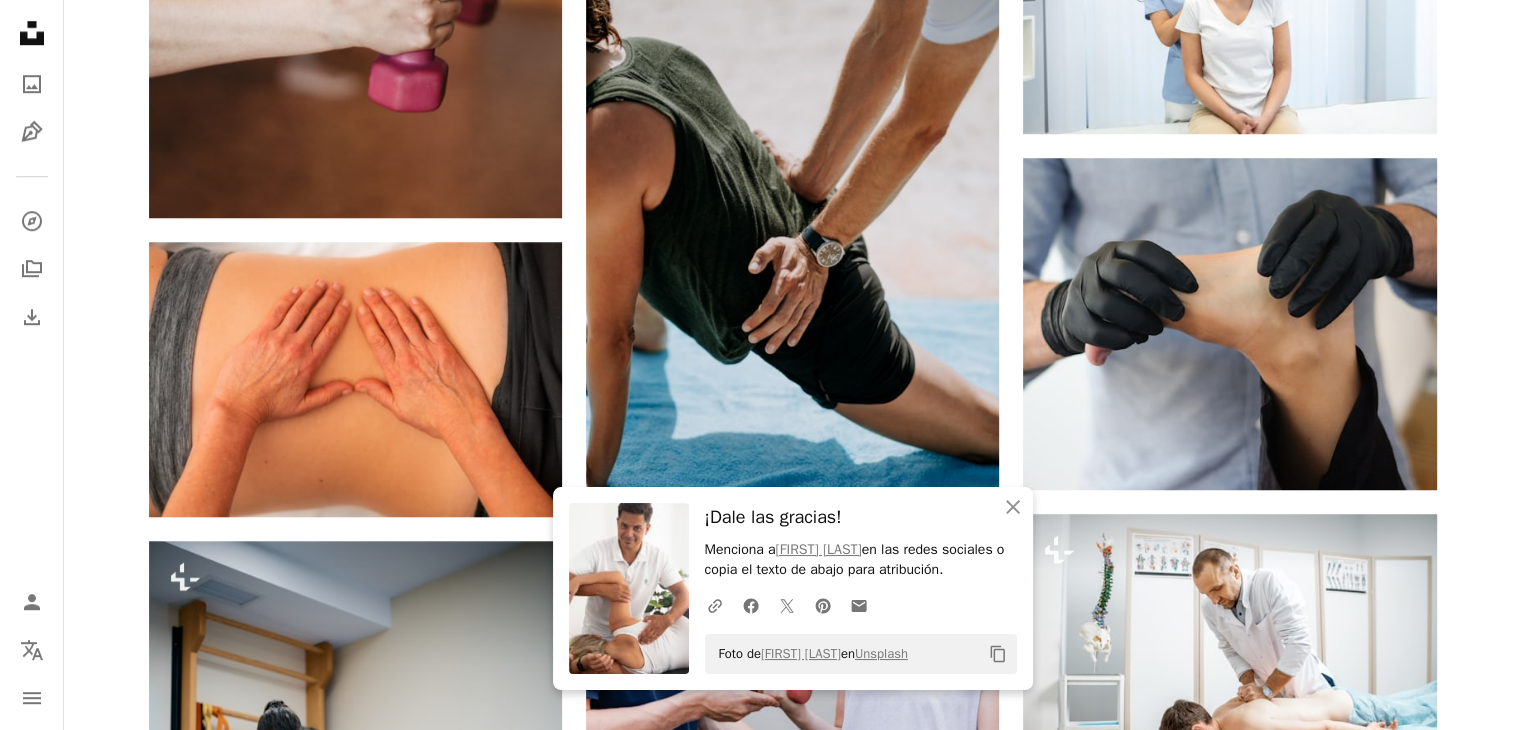 click on "Plus sign for Unsplash+ A heart A plus sign Getty Images Para  Unsplash+ A lock Descargar A heart A plus sign Sincerely Media Disponible para contratación A checkmark inside of a circle Arrow pointing down A heart A plus sign Yulissa Tagle Disponible para contratación A checkmark inside of a circle Arrow pointing down A heart A plus sign Benjamin Wedemeyer Disponible para contratación A checkmark inside of a circle Arrow pointing down Plus sign for Unsplash+ A heart A plus sign Getty Images Para  Unsplash+ A lock Descargar A heart A plus sign mr lee Arrow pointing down A heart A plus sign Raspopova Marina Disponible para contratación A checkmark inside of a circle Arrow pointing down A heart A plus sign Toa Heftiba Disponible para contratación A checkmark inside of a circle Arrow pointing down A heart A plus sign Sincerely Media Disponible para contratación A checkmark inside of a circle Arrow pointing down A heart A plus sign Annie Spratt Arrow pointing down A heart A plus sign Sincerely Media A heart" at bounding box center [792, 665] 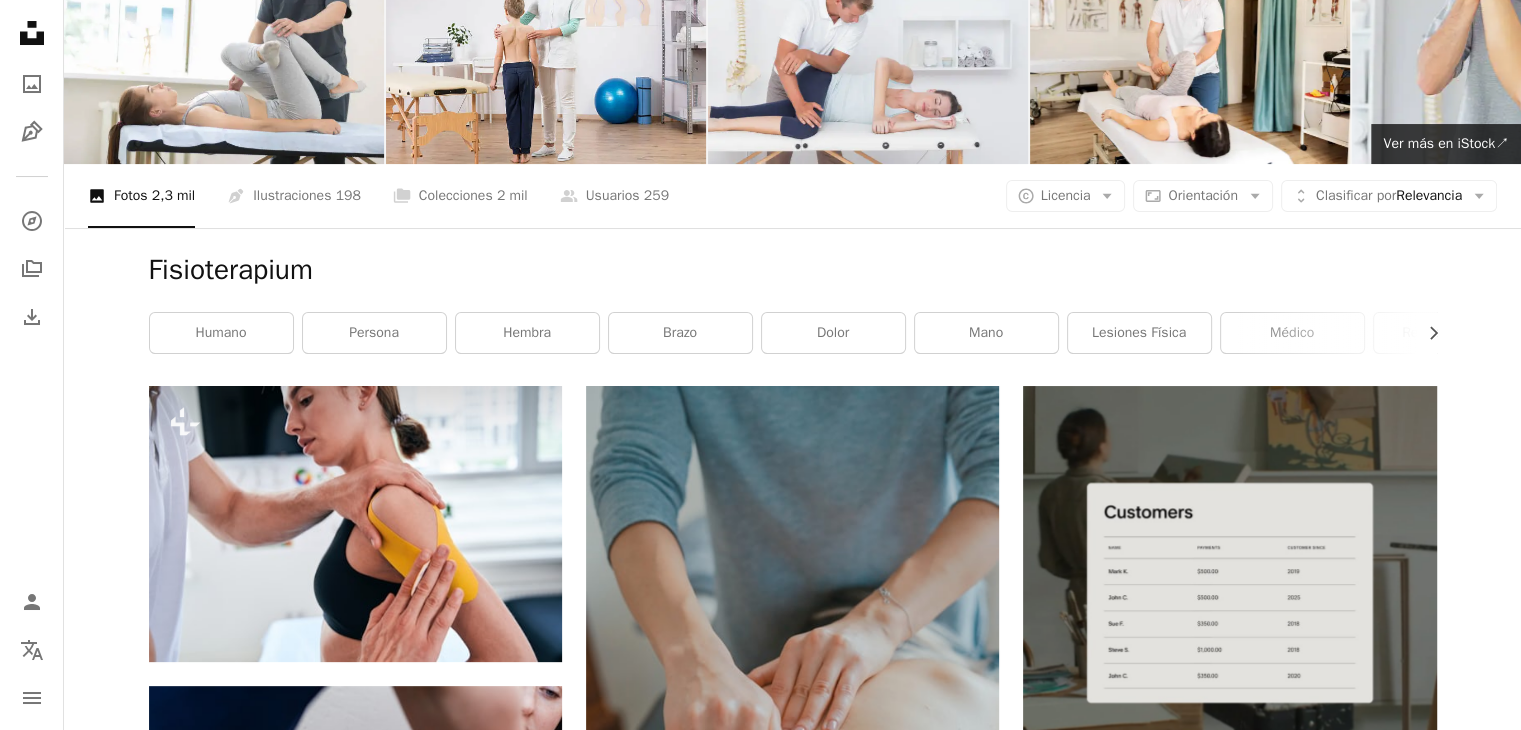 scroll, scrollTop: 0, scrollLeft: 0, axis: both 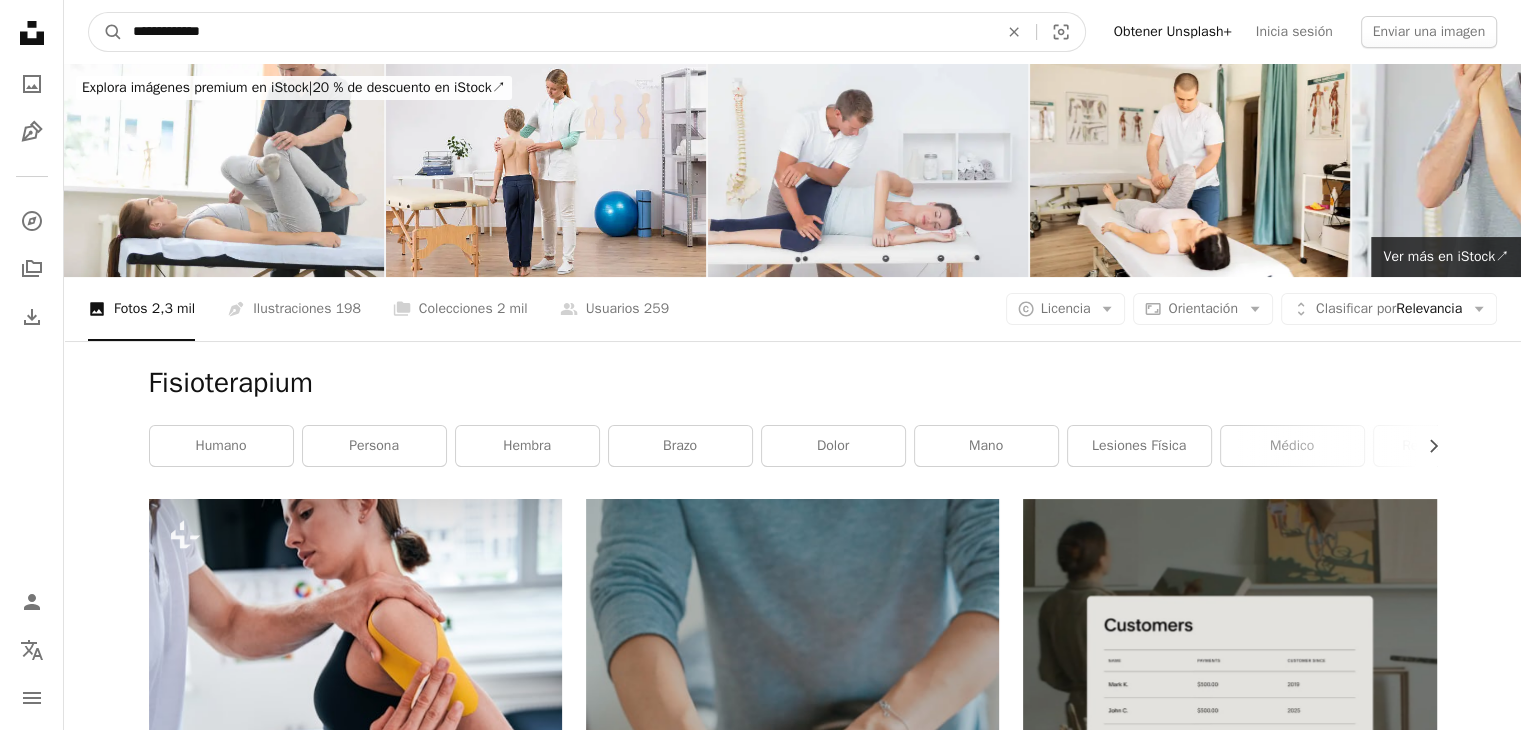 drag, startPoint x: 212, startPoint y: 14, endPoint x: 0, endPoint y: -18, distance: 214.40149 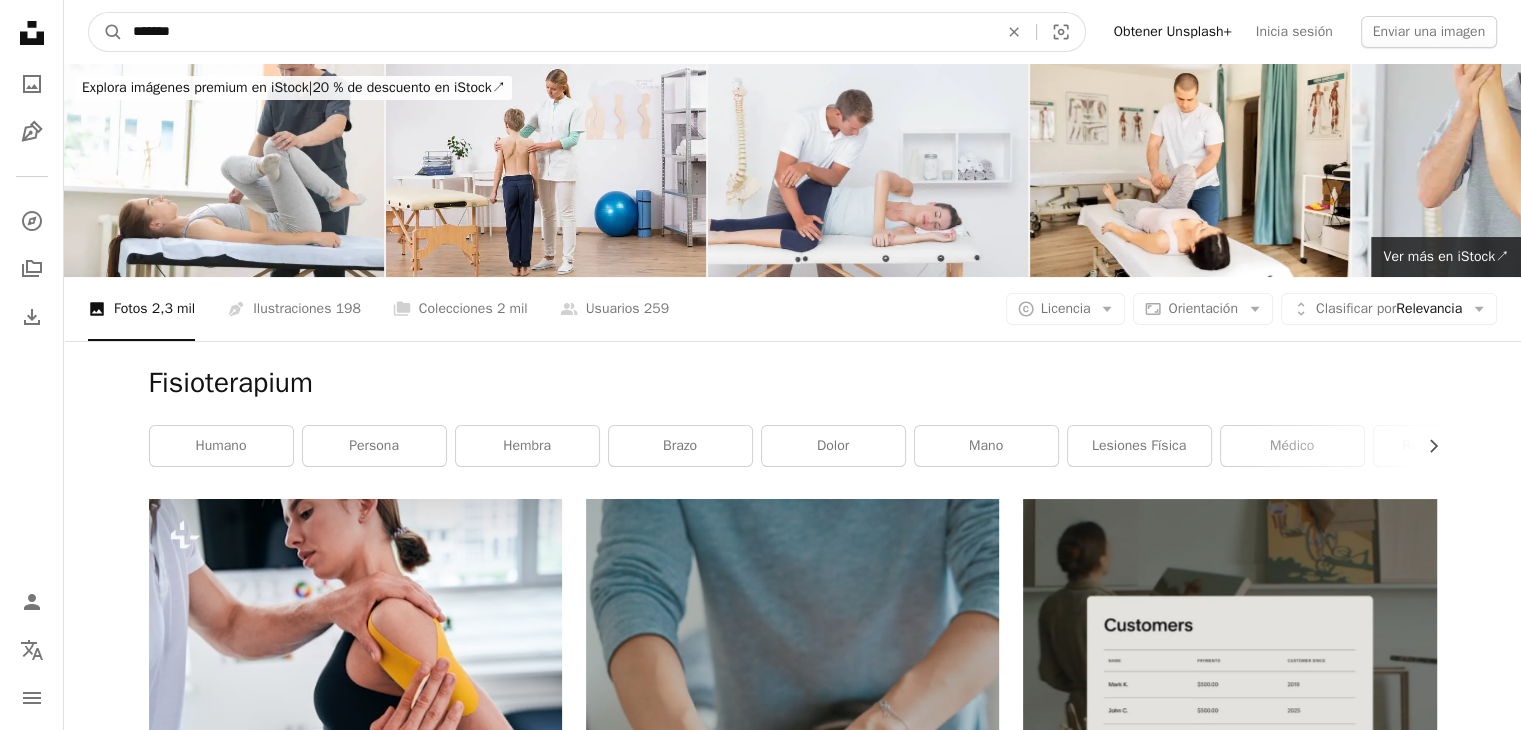 type on "*******" 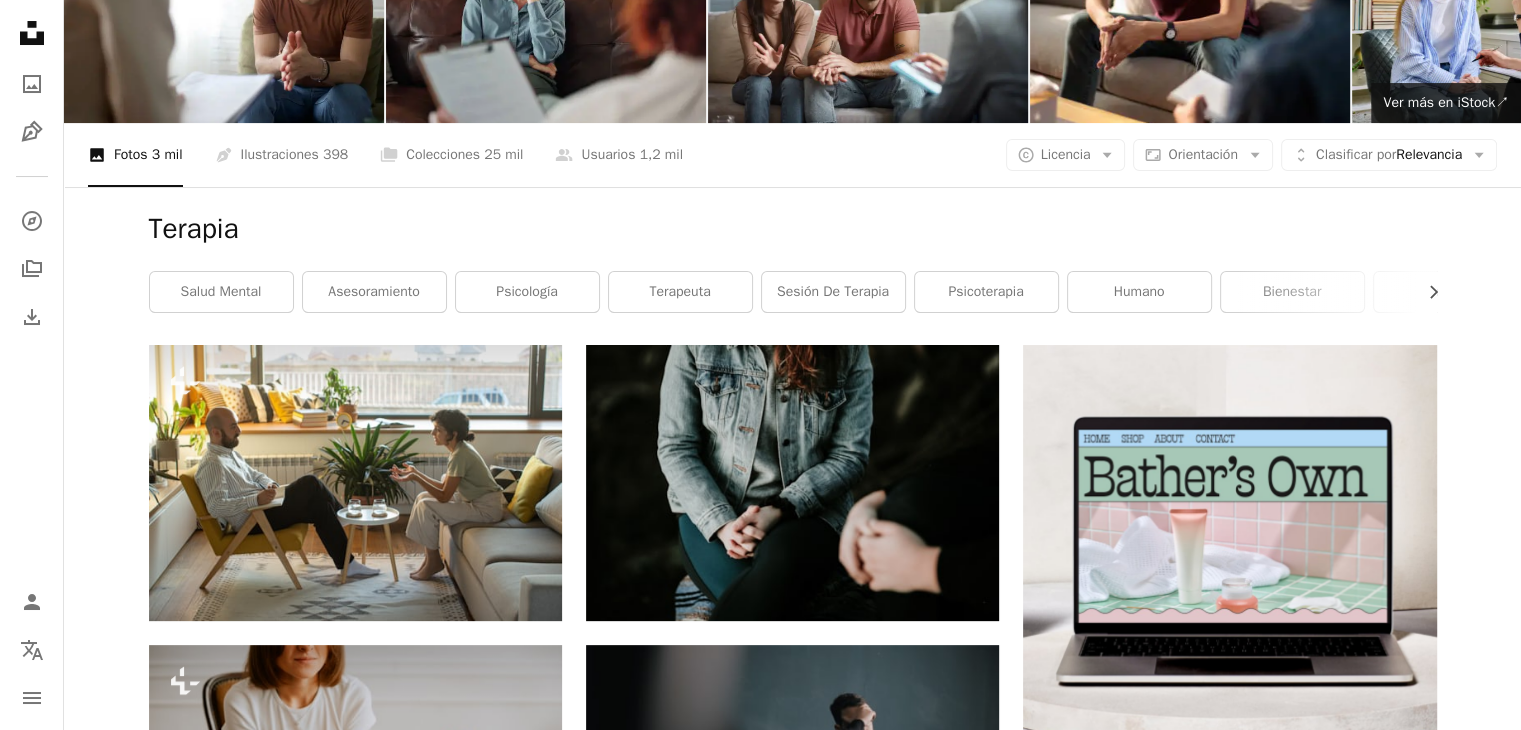 scroll, scrollTop: 200, scrollLeft: 0, axis: vertical 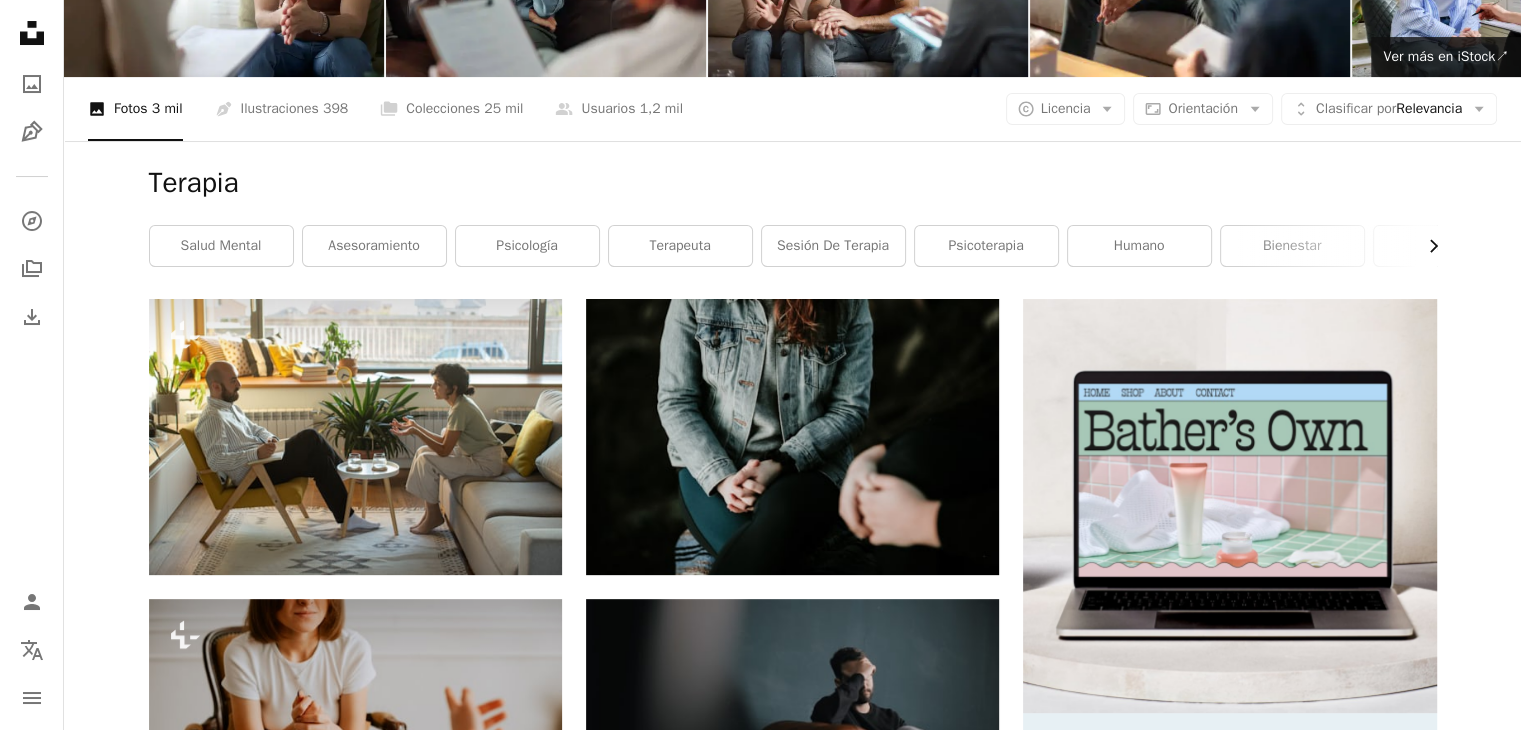 click on "Chevron right" at bounding box center [1426, 246] 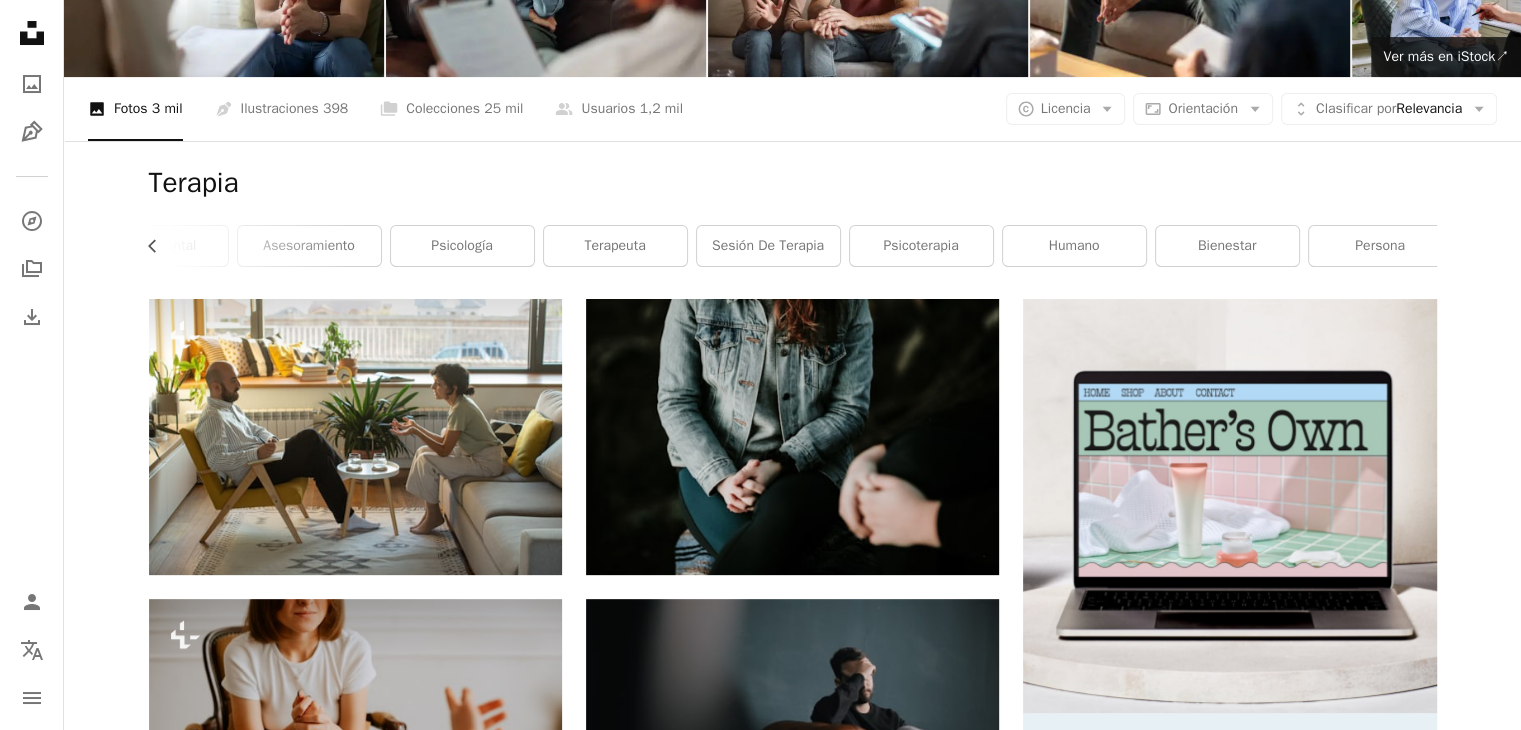 scroll, scrollTop: 0, scrollLeft: 80, axis: horizontal 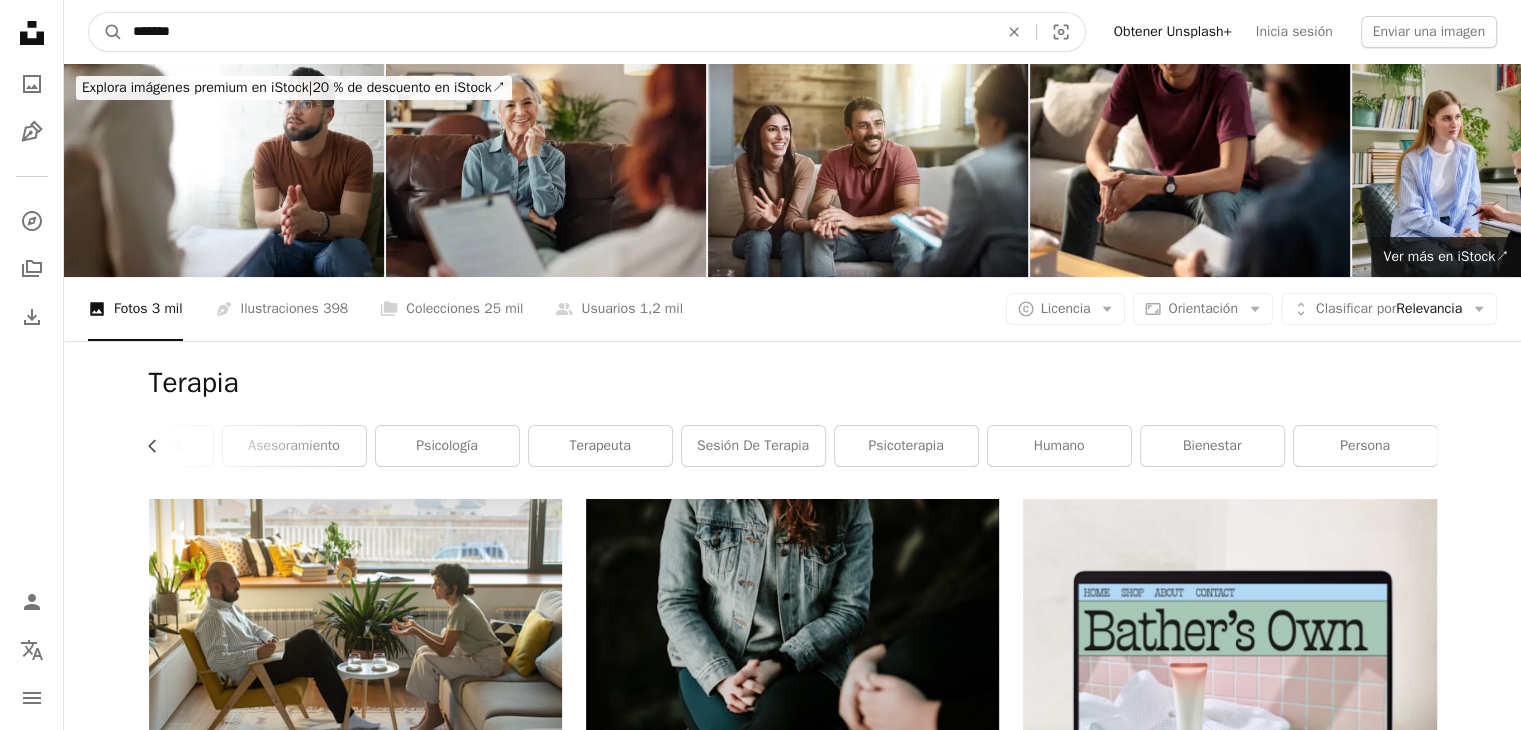 click on "*******" at bounding box center [557, 32] 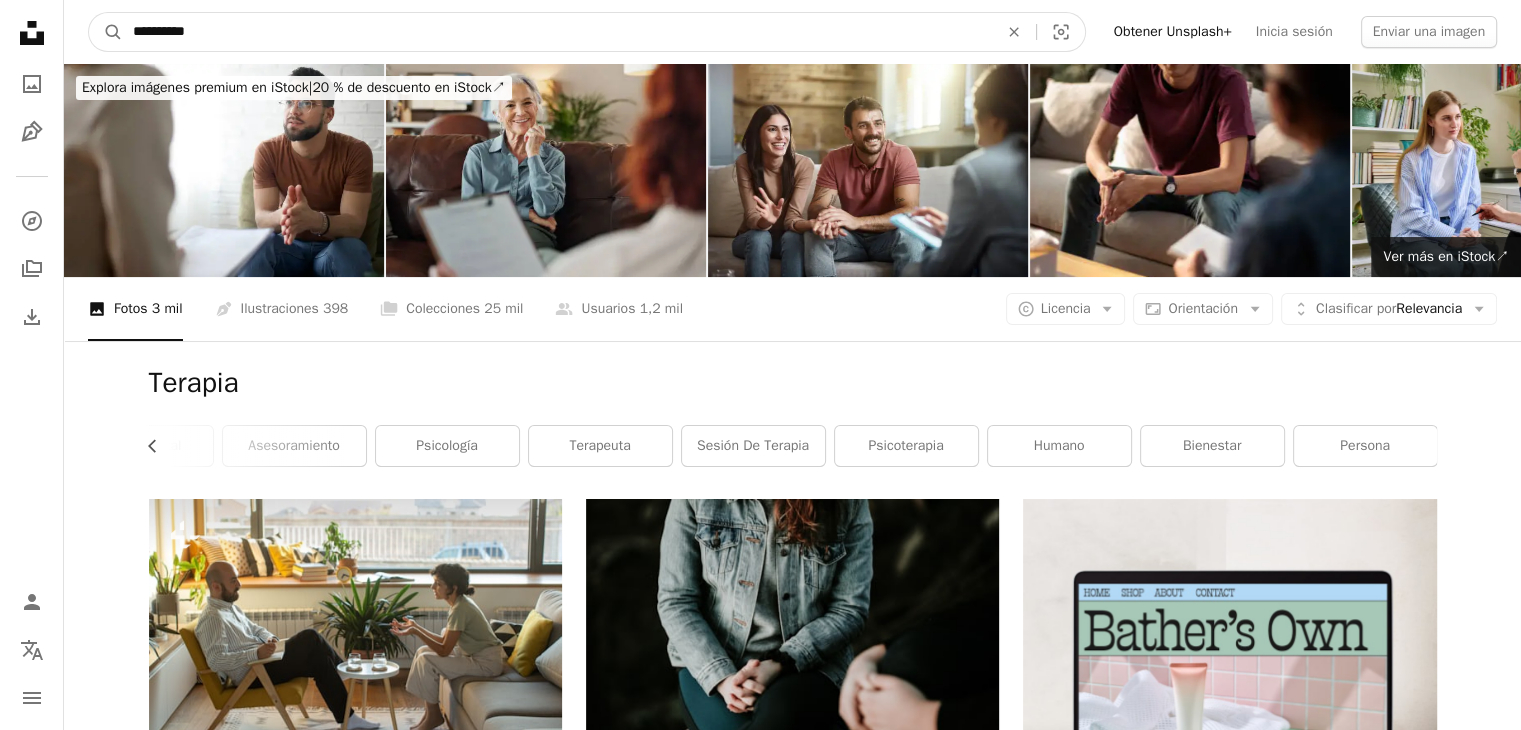 type on "**********" 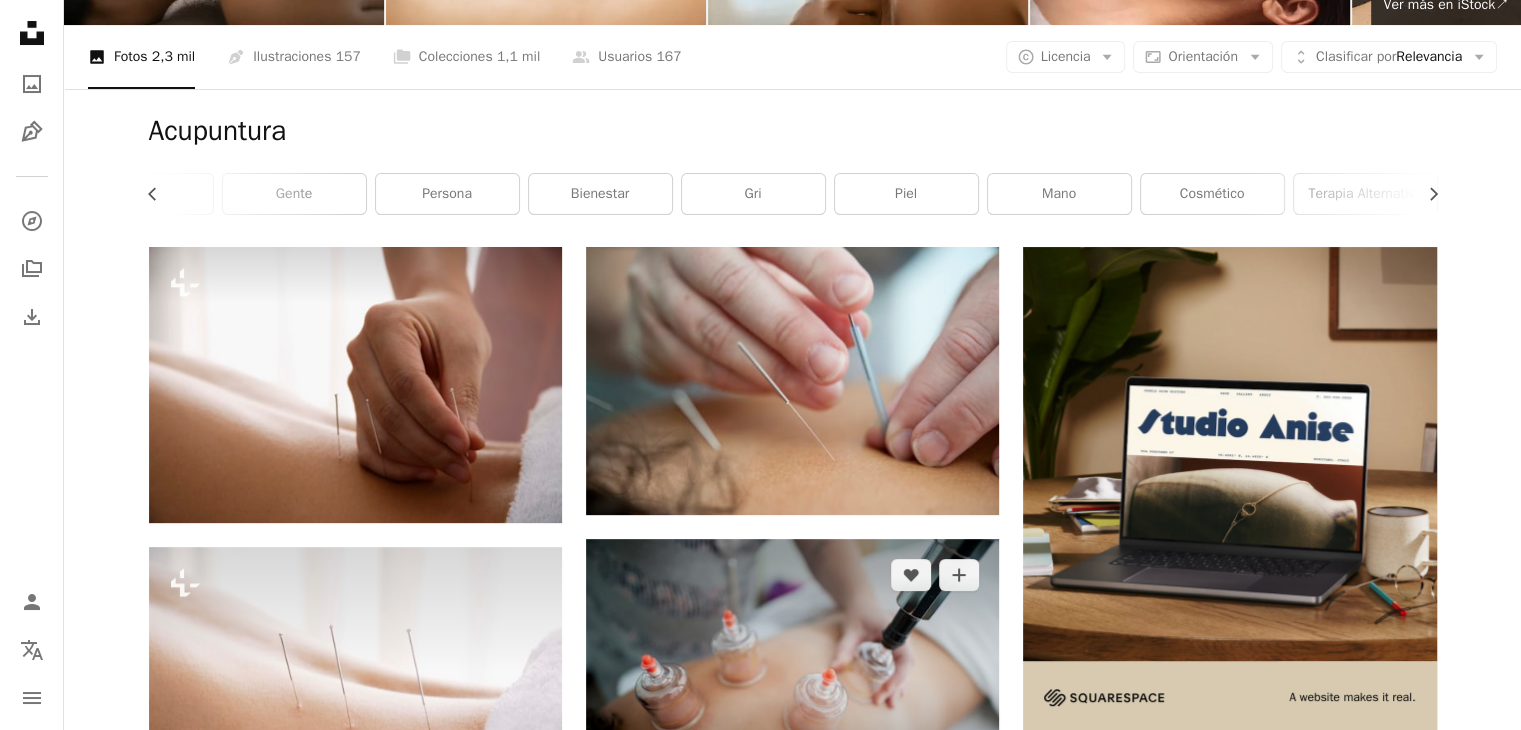 scroll, scrollTop: 400, scrollLeft: 0, axis: vertical 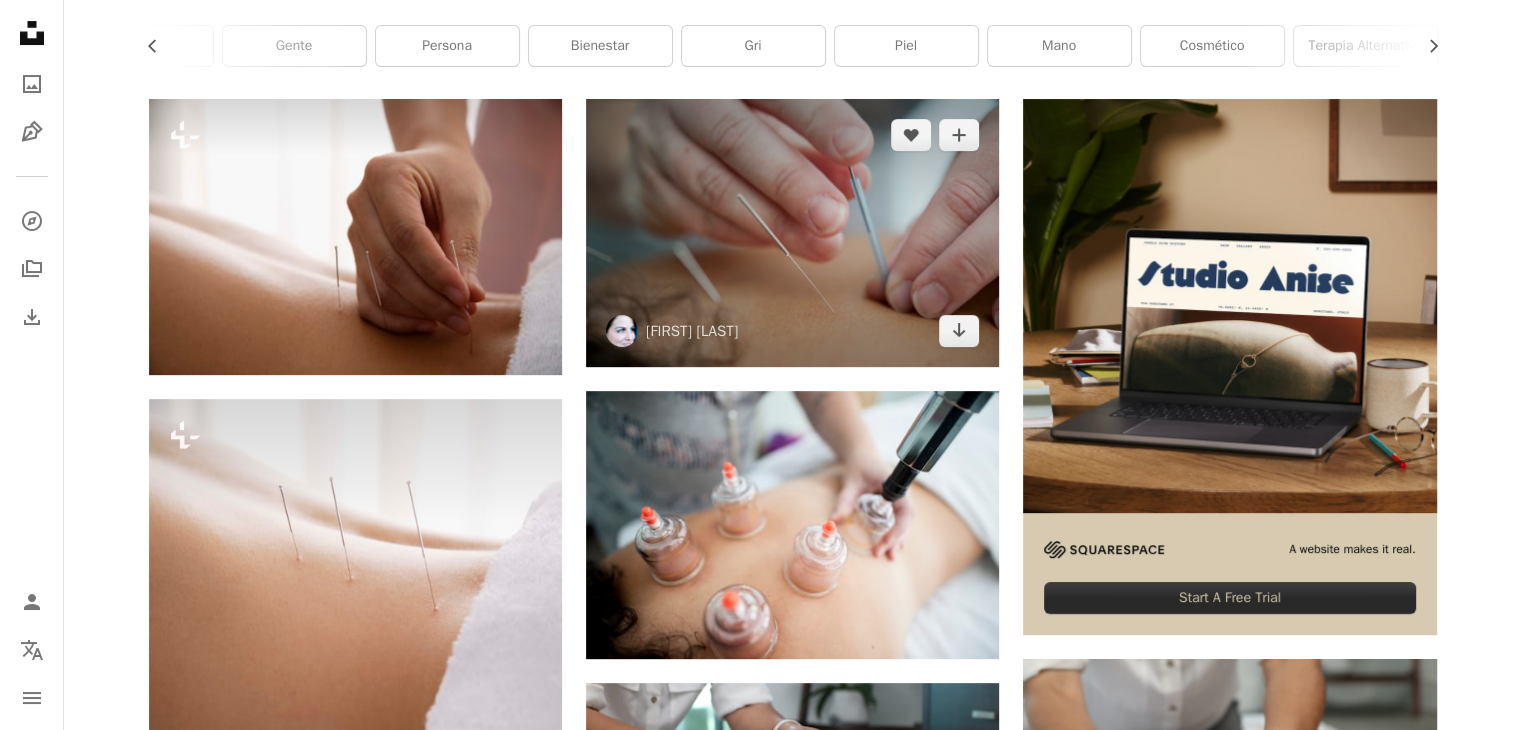 click at bounding box center (792, 233) 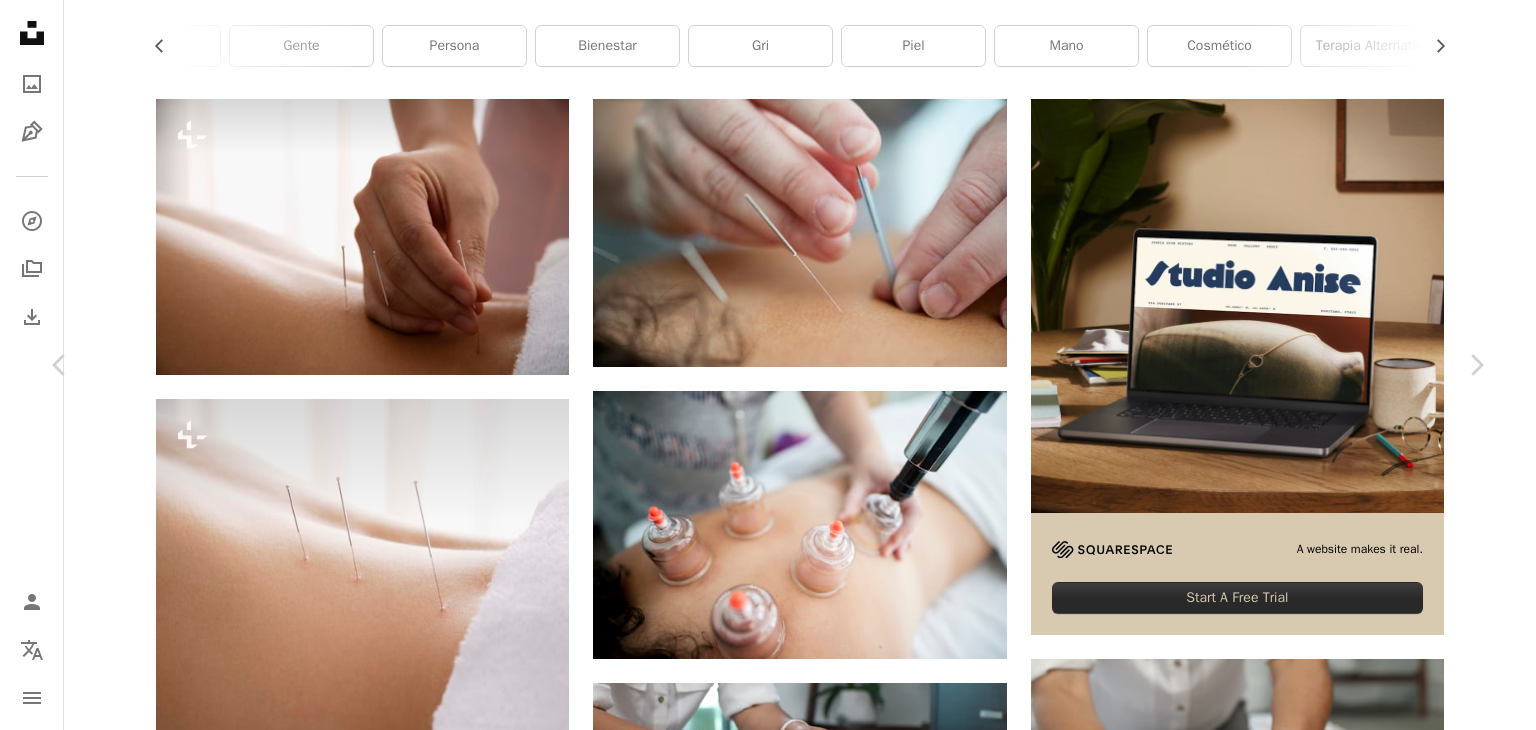 click on "Descargar gratis" at bounding box center (1280, 4434) 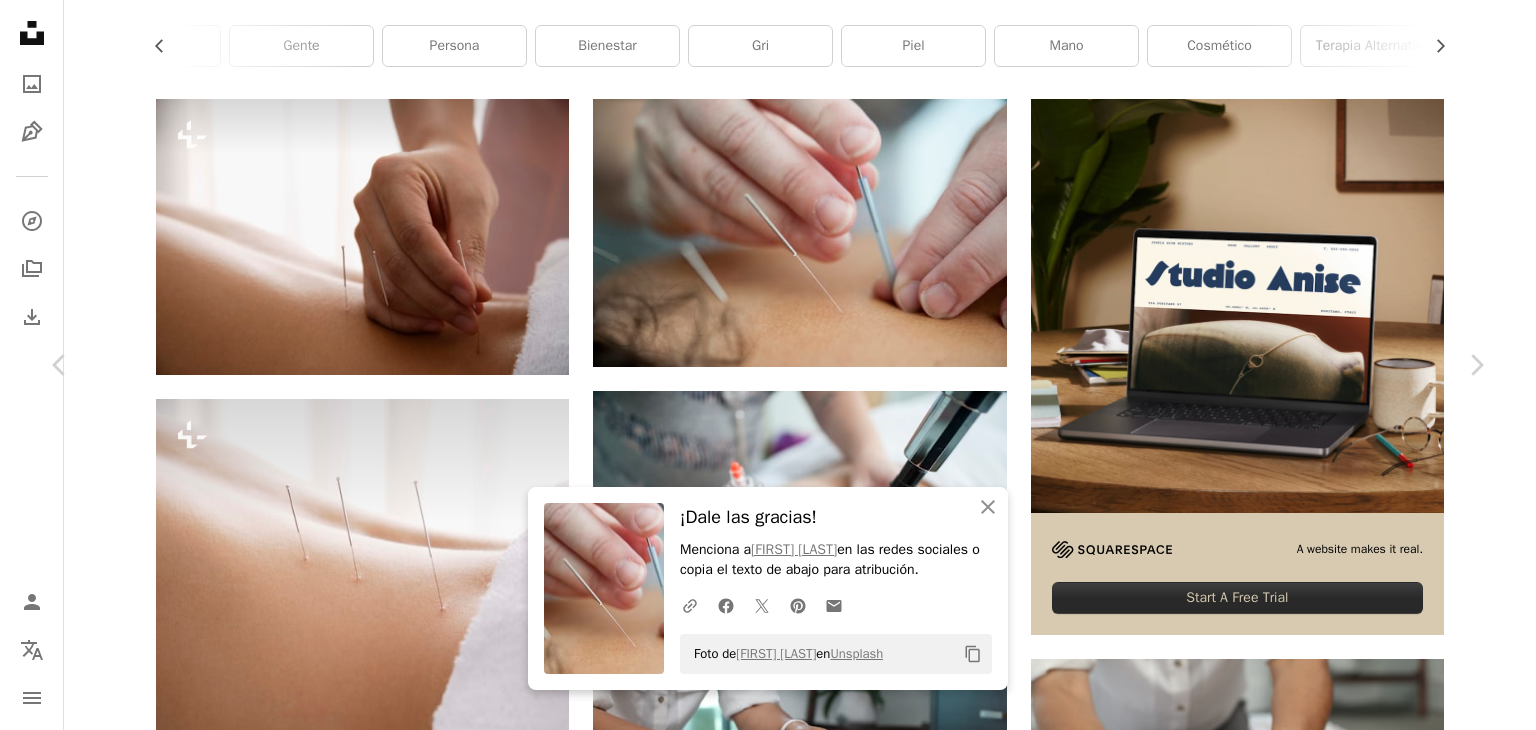 click on "An X shape Chevron left Chevron right An X shape Cerrar ¡Dale las gracias! Menciona a  [FIRST] [LAST]  en las redes sociales o copia el texto de abajo para atribución. A URL sharing icon (chains) Facebook icon X (formerly Twitter) icon Pinterest icon An envelope Foto de  [FIRST] [LAST]  en  Unsplash
Copy content [FIRST] [LAST] tinymountain A heart A plus sign Descargar gratis Chevron down Zoom in Visualizaciones 5.991.979 Descargas 62.487 Presentado en Salud y bienestar A forward-right arrow Compartir Info icon Información More Actions A map marker [CITY], [STATE], [COUNTRY] Calendar outlined Publicado el  27 de agosto de 2020 Camera NIKON CORPORATION, NIKON D700 Safety Uso gratuito bajo la  Licencia Unsplash Bienestar cicatrización acupuntura holístico sanar Alivio del dolor Sanación holística Agujas Medicina oriental Humano Salud mano piel Estados Unidos dedo uña mente cuerpo Fotos de stock gratuitas Explora imágenes premium relacionadas en iStock  |  Ver más en iStock  ↗ A heart A heart" at bounding box center [768, 4752] 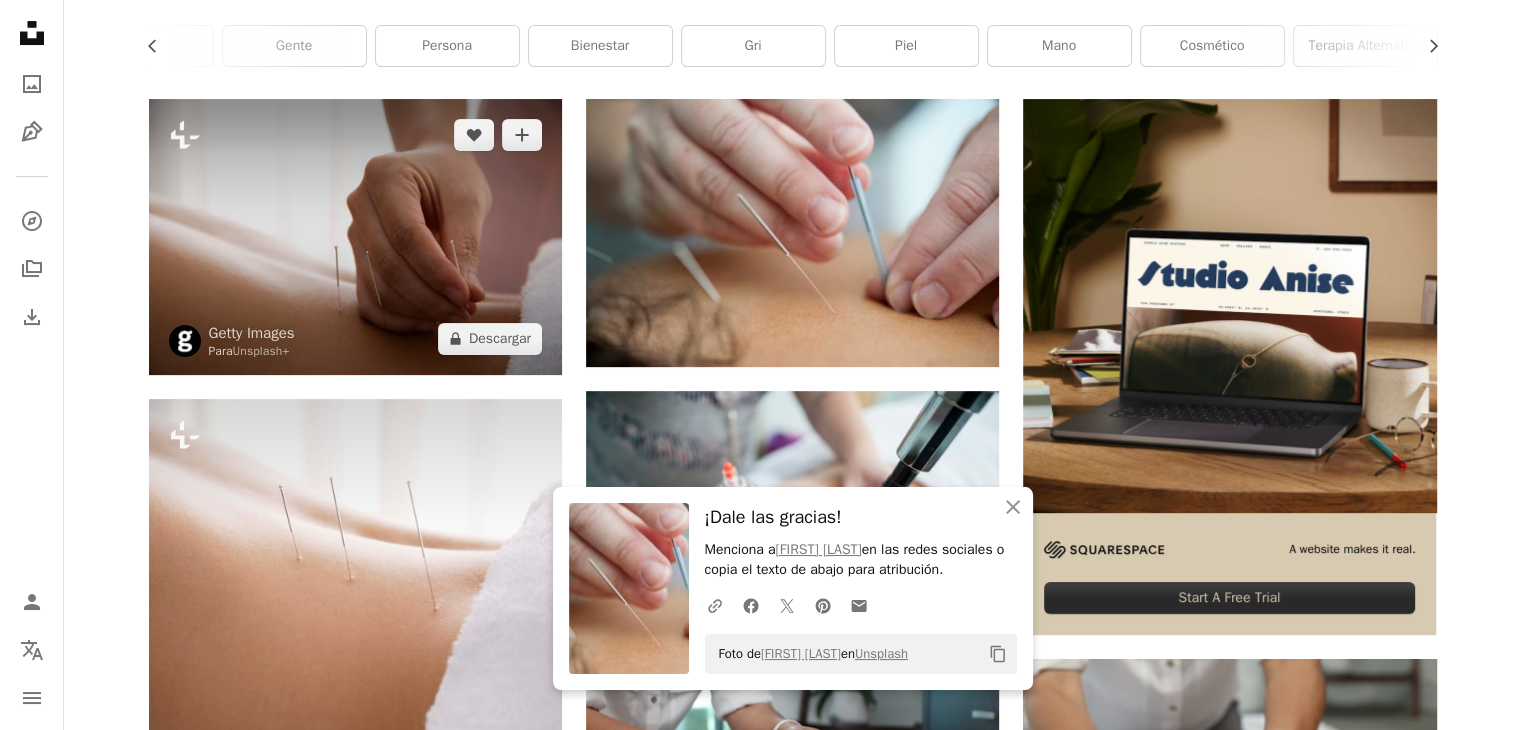 scroll, scrollTop: 0, scrollLeft: 0, axis: both 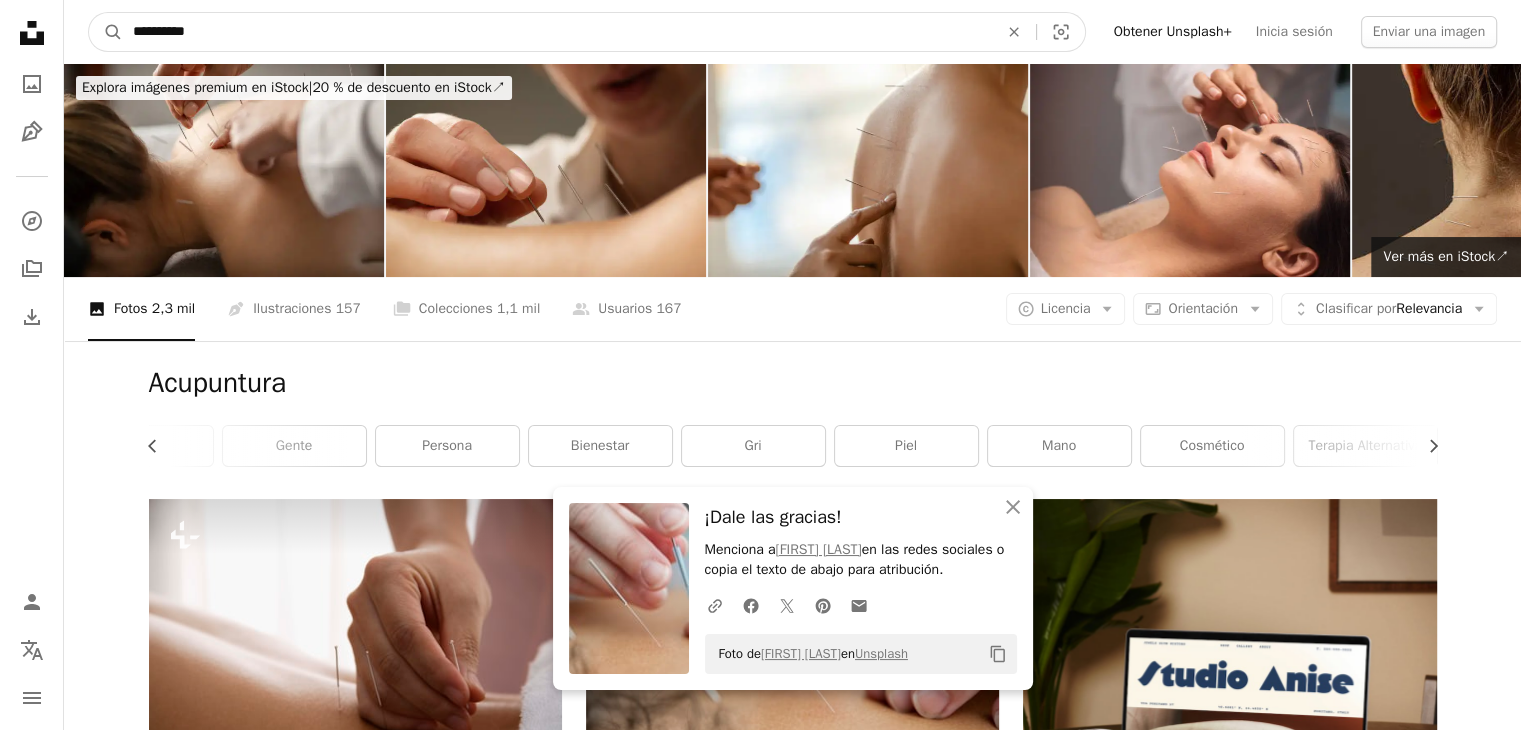 drag, startPoint x: 206, startPoint y: 3, endPoint x: 0, endPoint y: -7, distance: 206.24257 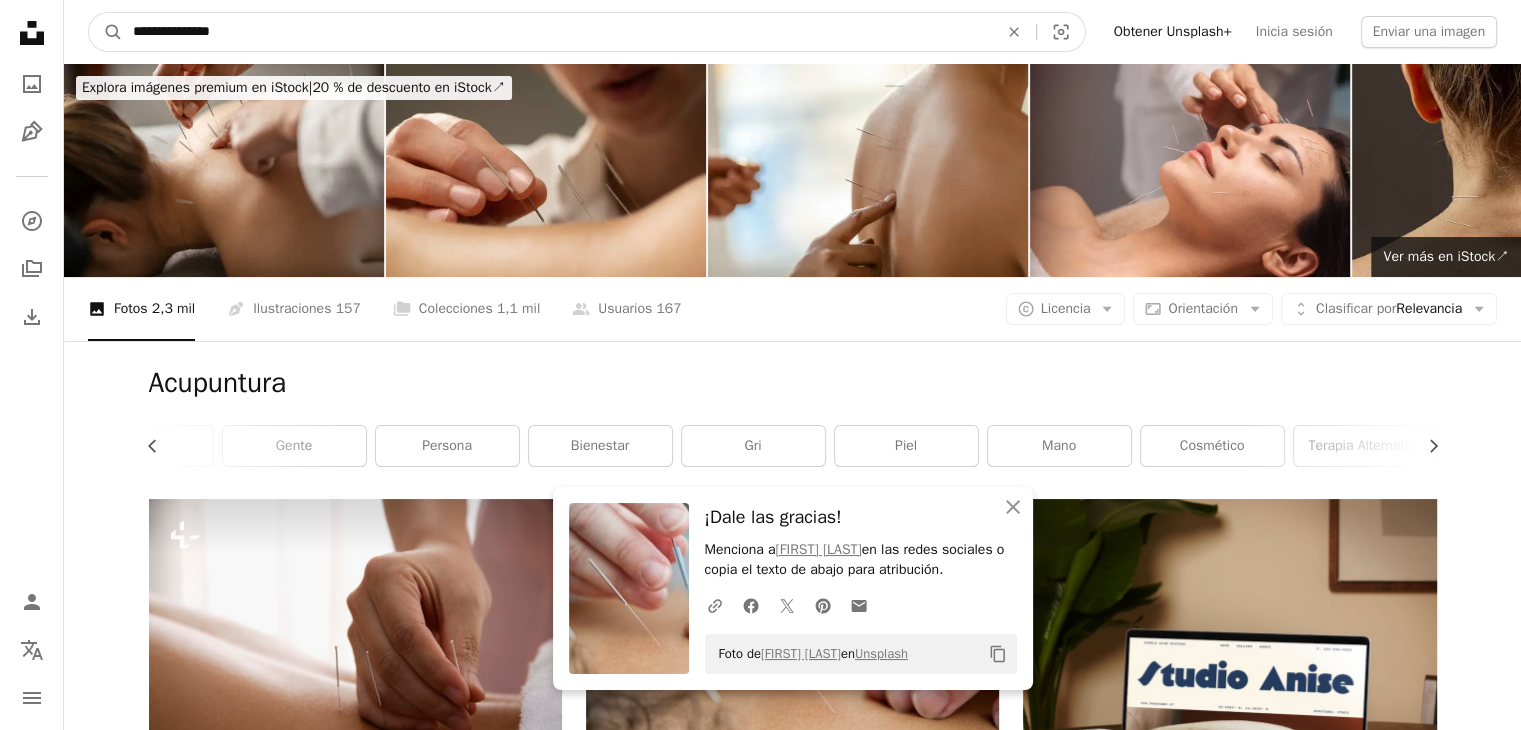 type on "**********" 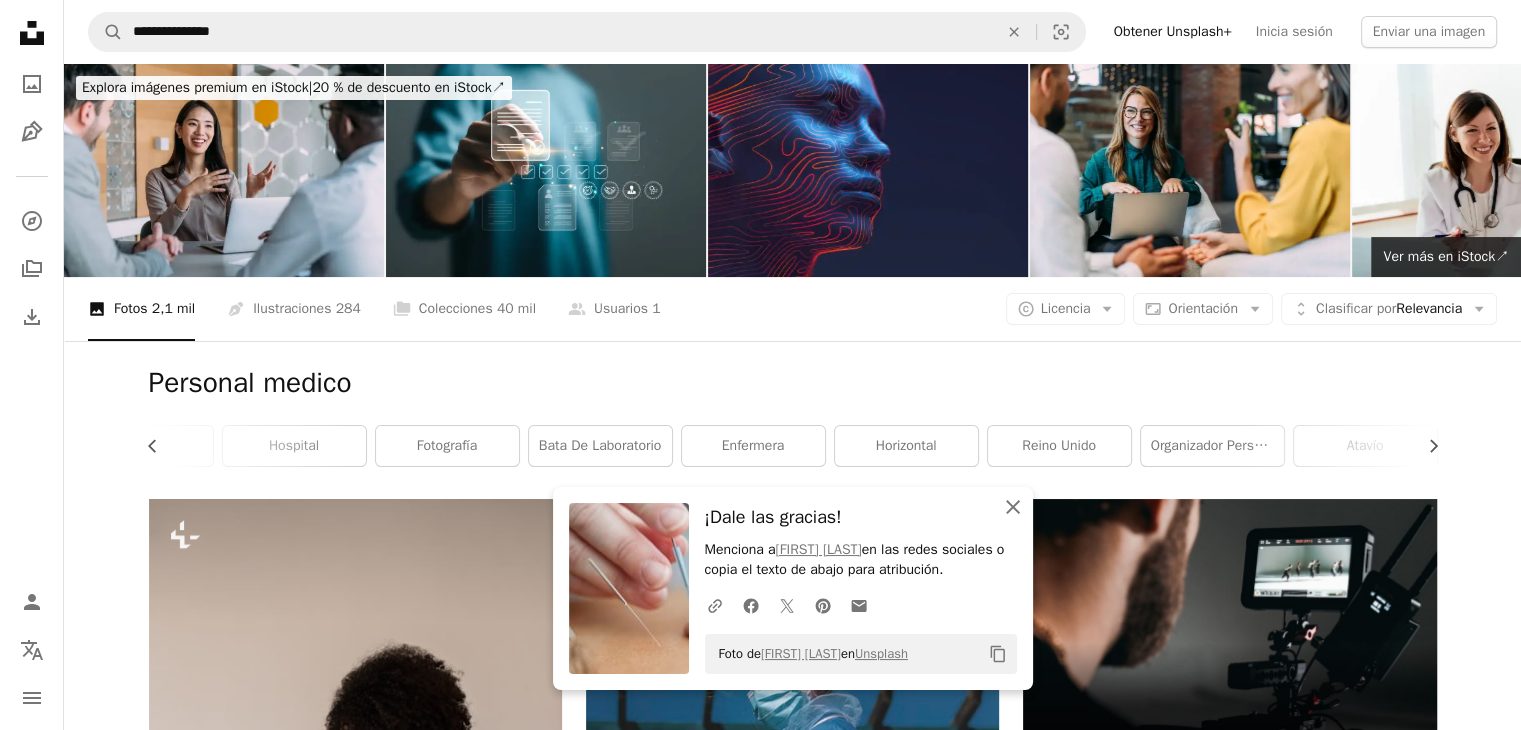 click on "An X shape" 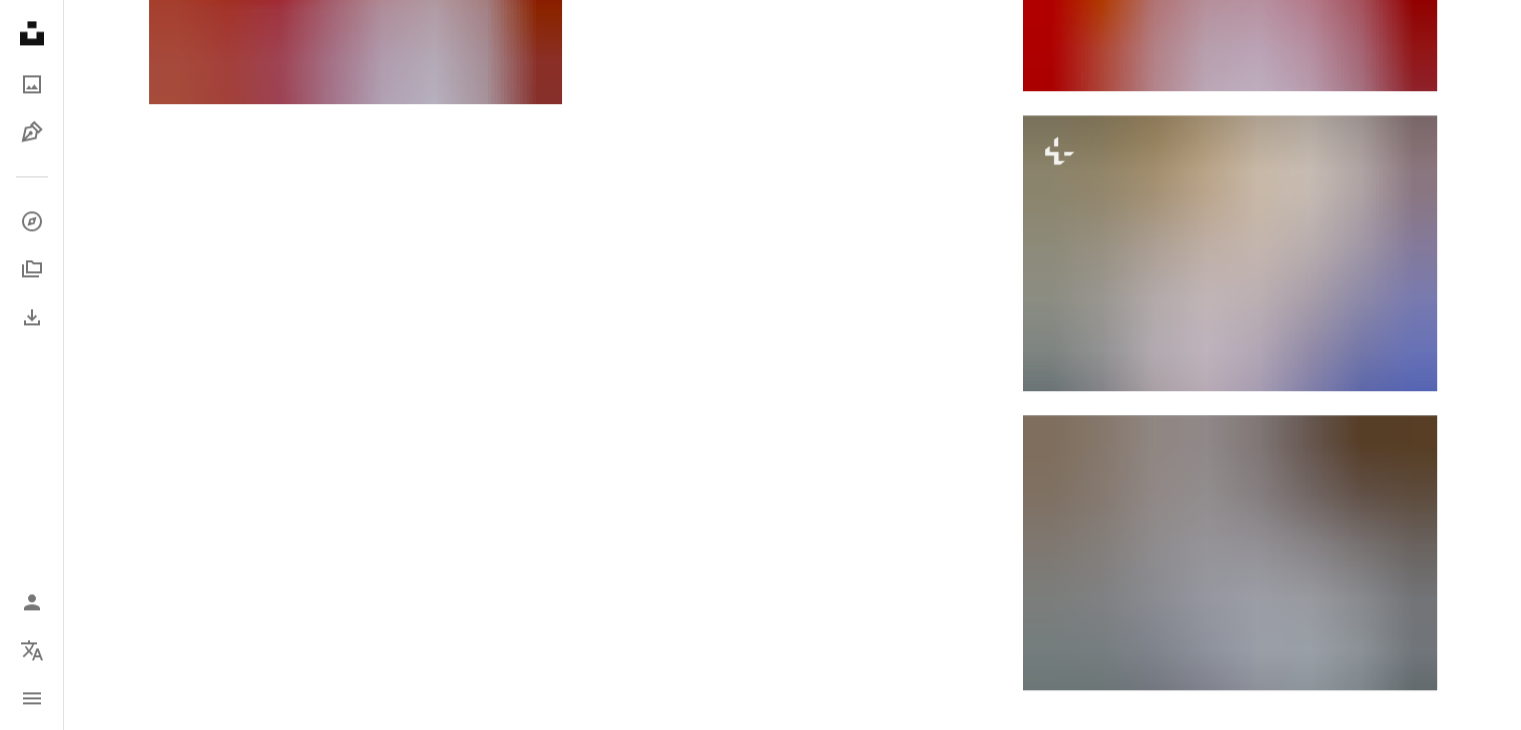 scroll, scrollTop: 2600, scrollLeft: 0, axis: vertical 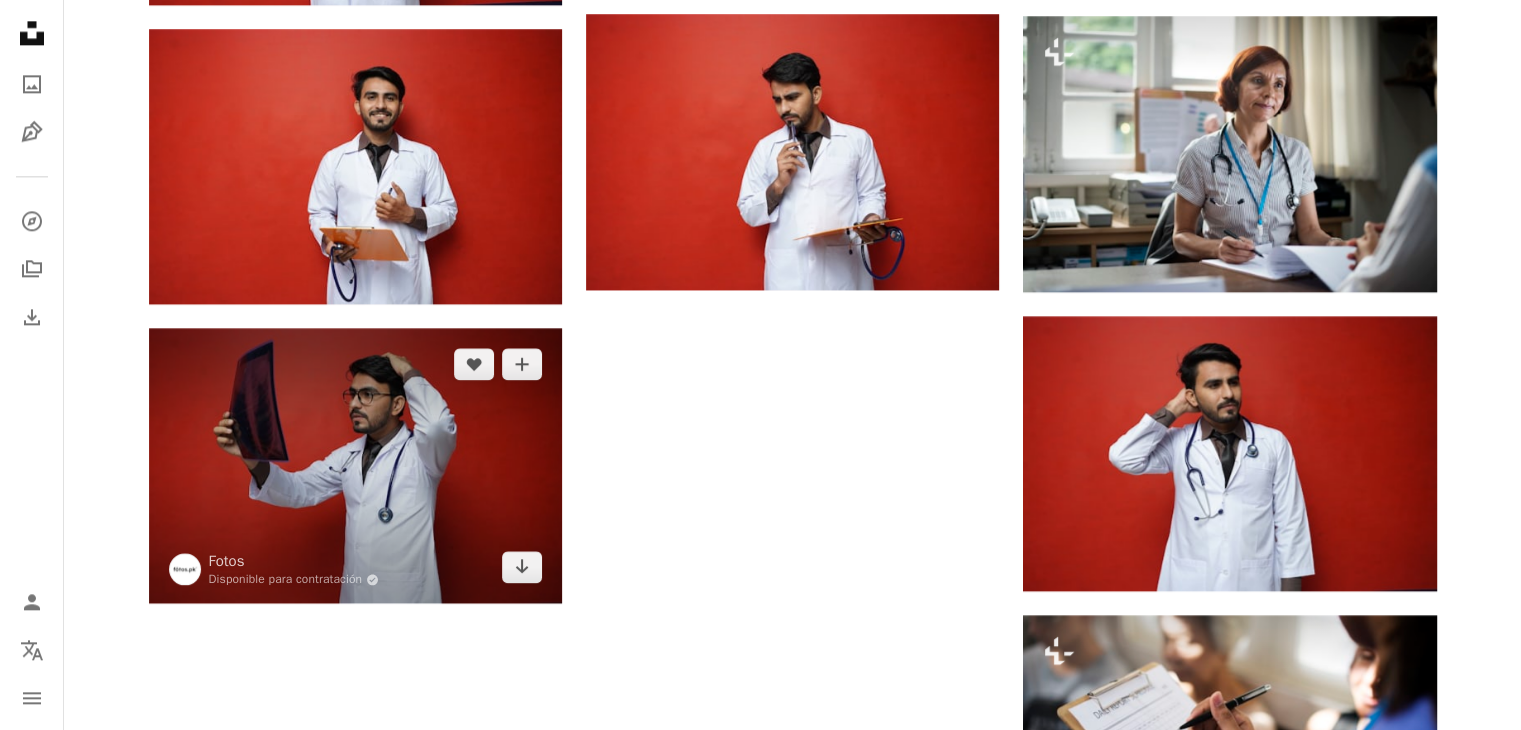 click at bounding box center (355, 465) 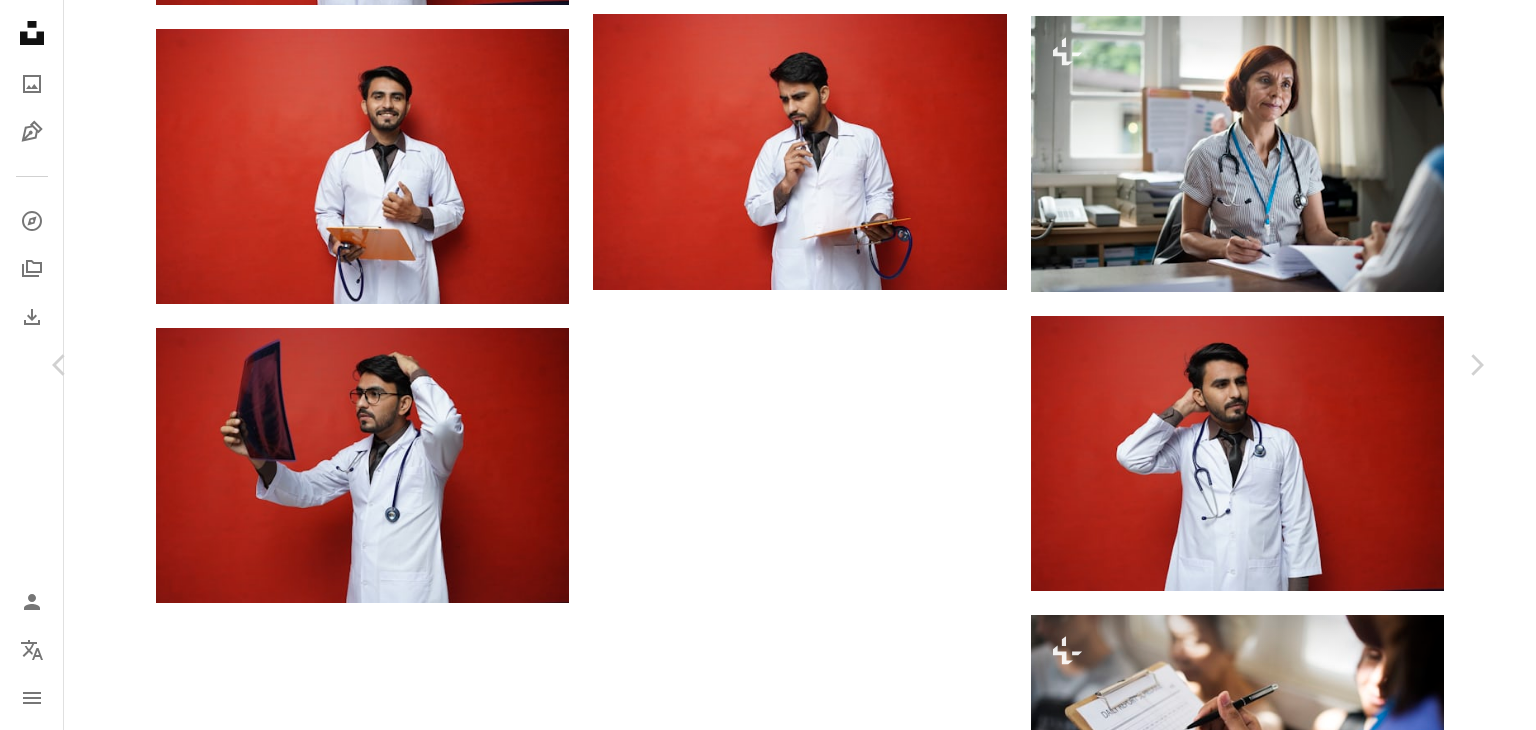 click on "Descargar gratis" at bounding box center [1280, 2155] 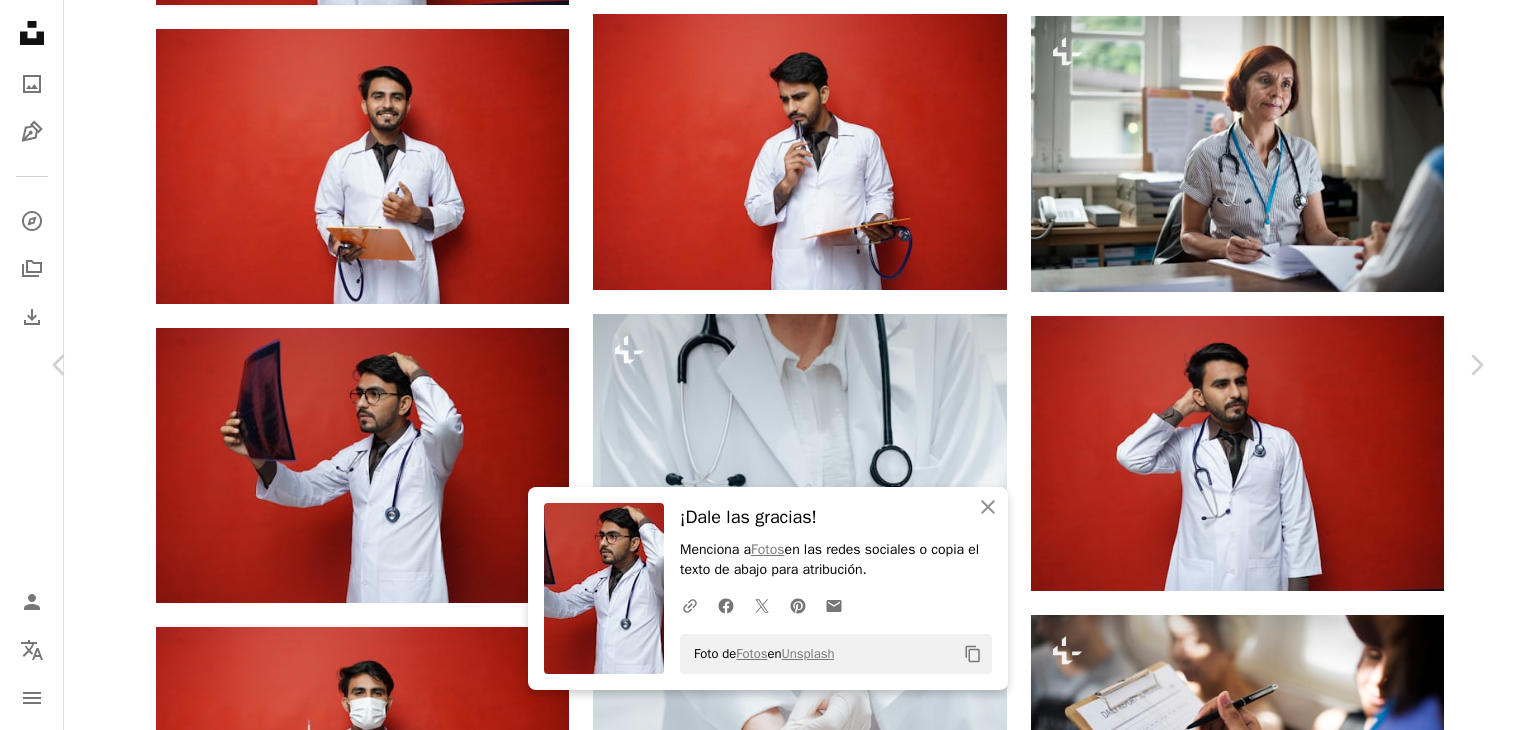click on "An X shape Chevron left Chevron right An X shape Cerrar ¡Dale las gracias! Menciona a  Fotos  en las redes sociales o copia el texto de abajo para atribución. A URL sharing icon (chains) Facebook icon X (formerly Twitter) icon Pinterest icon An envelope Foto de  Fotos  en  Unsplash
Copy content Fotos Disponible para contratación A checkmark inside of a circle A heart A plus sign Descargar gratis Chevron down Zoom in Visualizaciones 128.786 Descargas 404 A forward-right arrow Compartir Info icon Información More Actions Calendar outlined Publicado el  1 de agosto de 2022 Camera SONY, ILCE-7M3 Safety Uso gratuito bajo la  Licencia Unsplash Humano doctor ropa rojo camisa atavío abrigo bata de laboratorio Fondos de pantalla HD Explora imágenes premium relacionadas en iStock  |  Ahorra un 20 % con el código UNSPLASH20 Ver más en iStock  ↗ Imágenes relacionadas A heart A plus sign Fotos Disponible para contratación A checkmark inside of a circle Arrow pointing down Plus sign for Unsplash+ Para" at bounding box center (768, 4960) 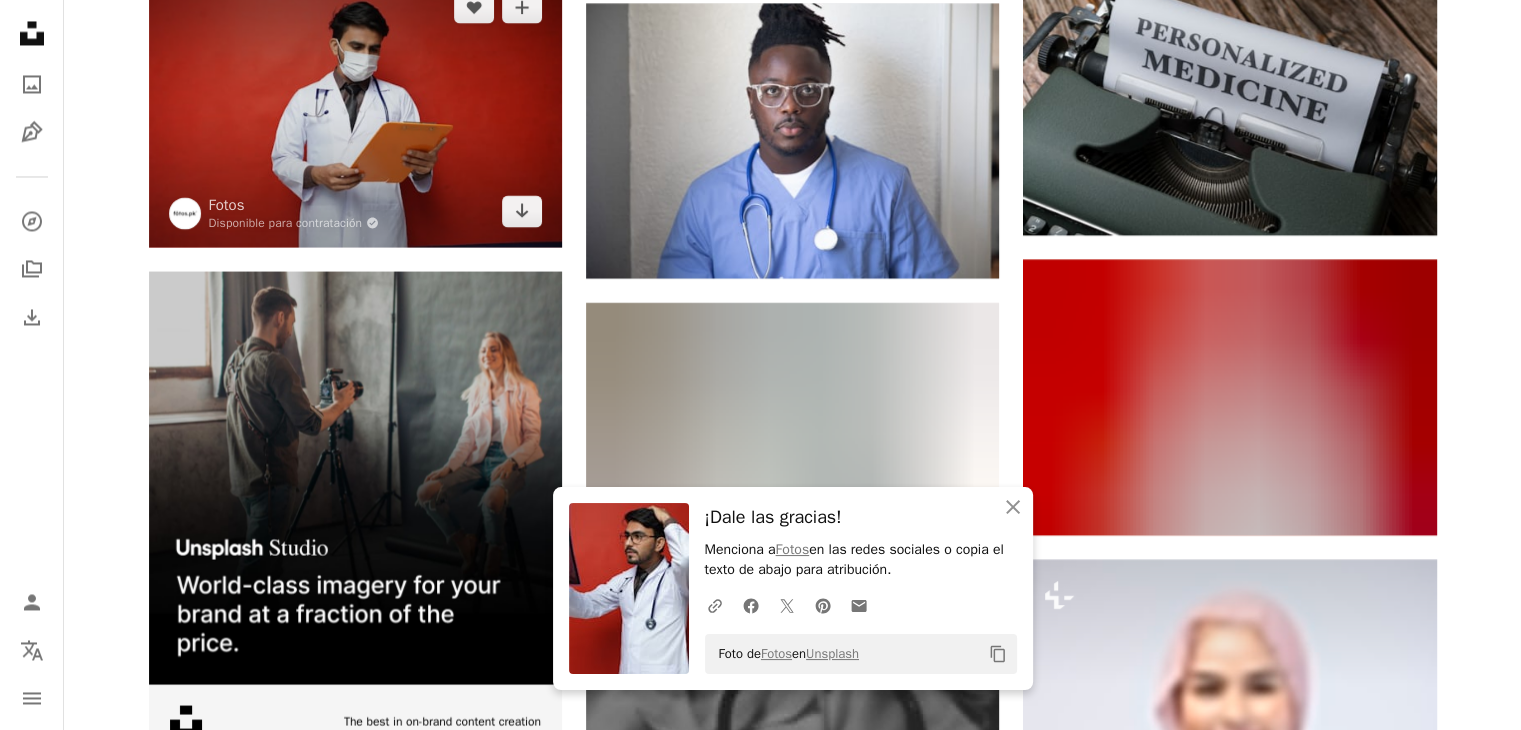 scroll, scrollTop: 3600, scrollLeft: 0, axis: vertical 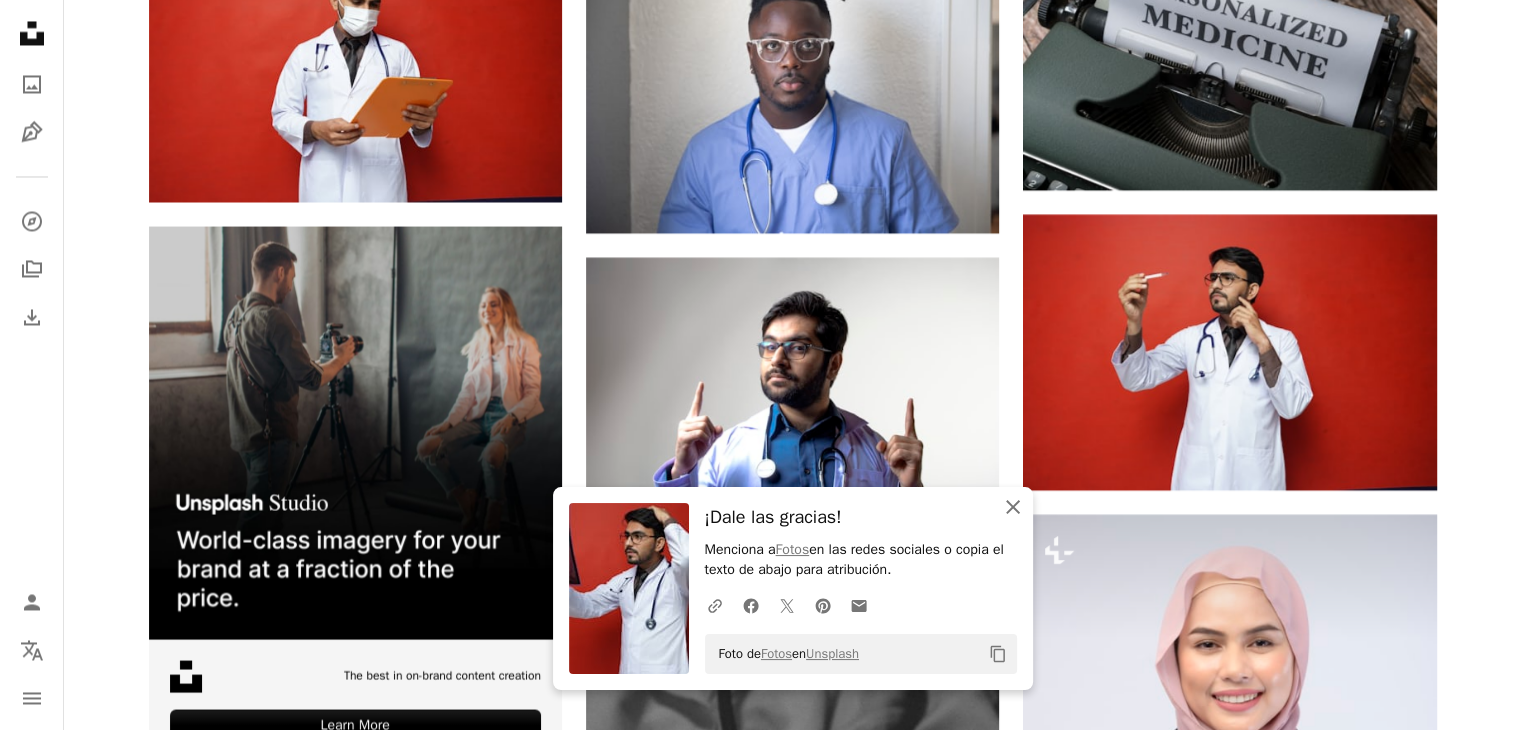 click on "An X shape" 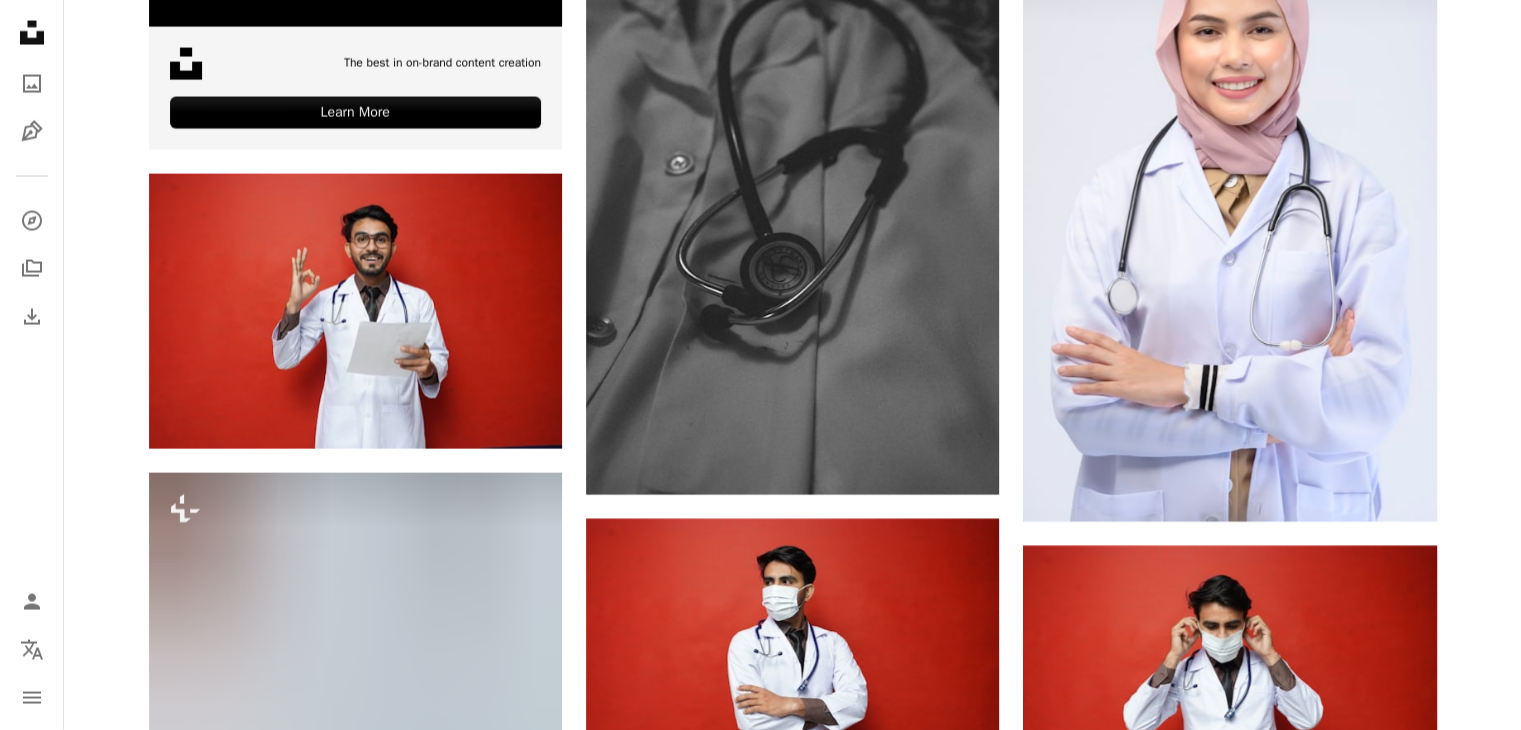 scroll, scrollTop: 4200, scrollLeft: 0, axis: vertical 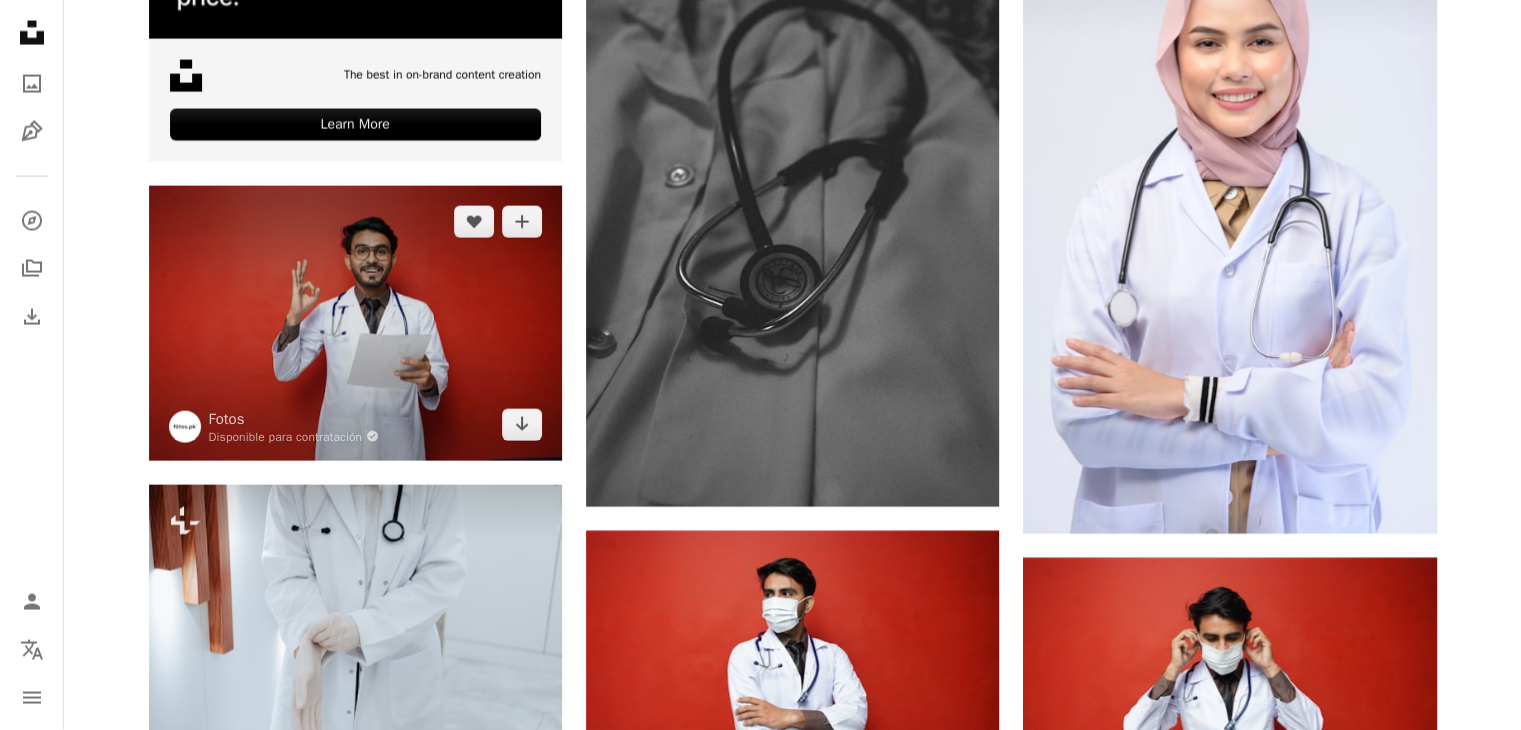 click at bounding box center (355, 323) 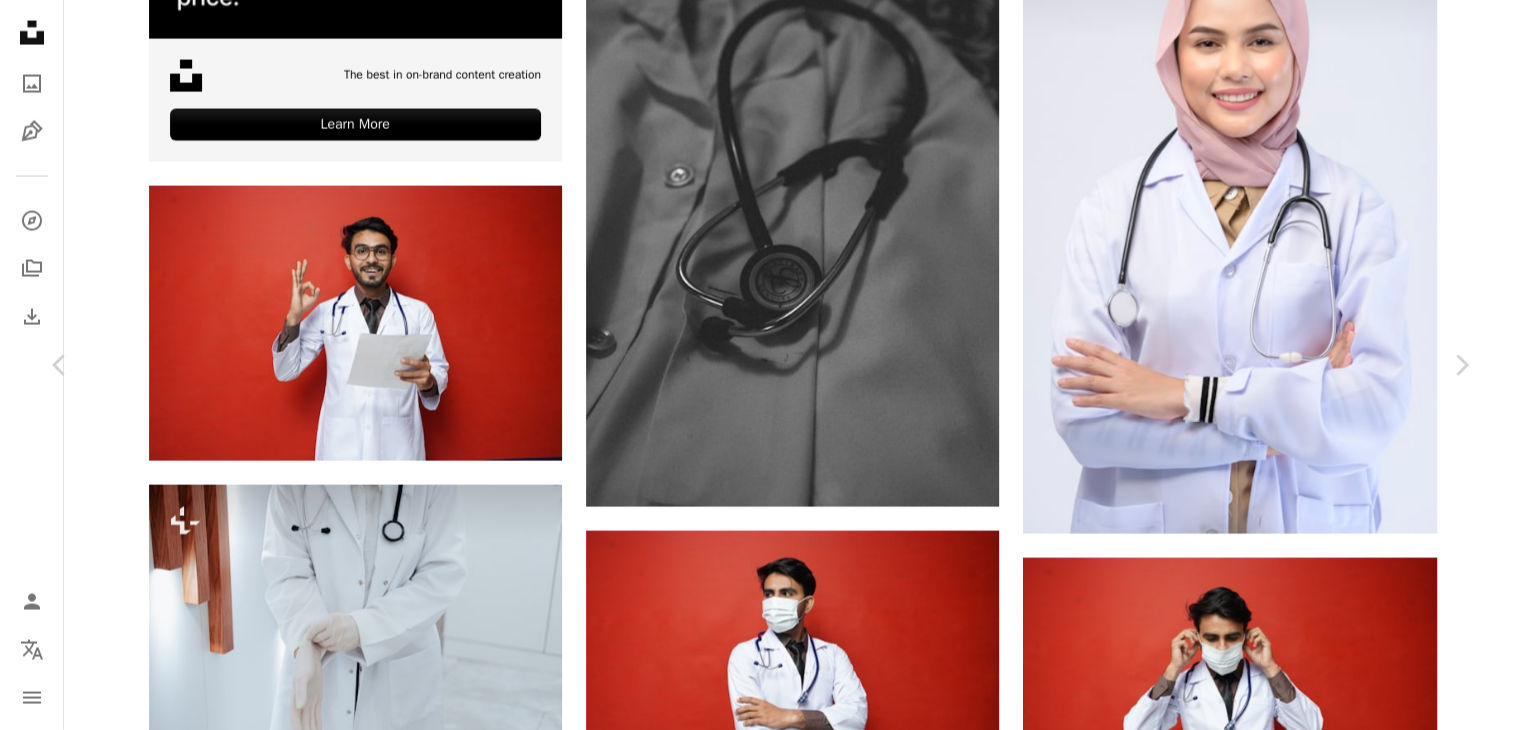 click on "Descargar gratis" at bounding box center [1265, 3041] 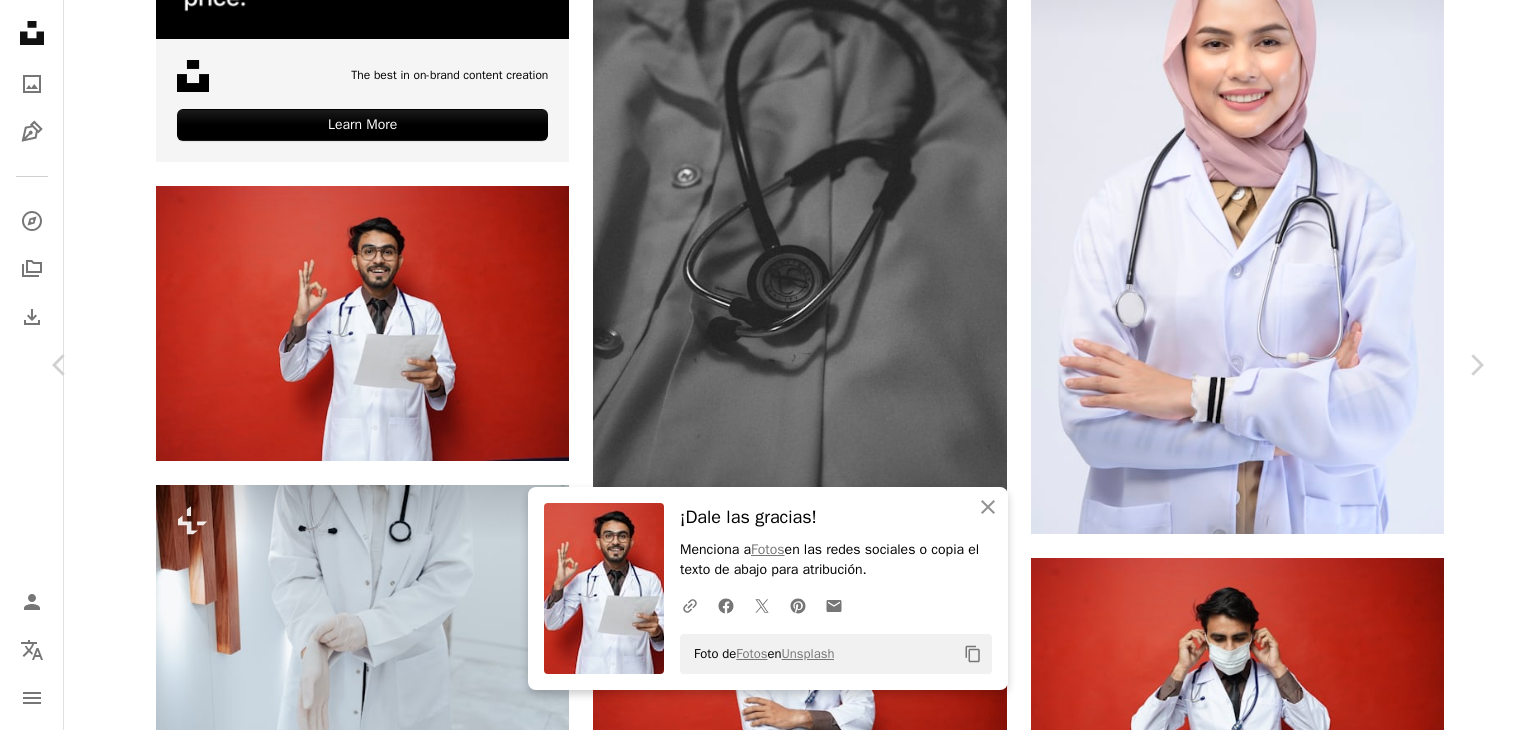 click on "An X shape Chevron left Chevron right An X shape Cerrar ¡Dale las gracias! Menciona a  [PERSON]  en las redes sociales o copia el texto de abajo para atribución. A URL sharing icon (chains) Facebook icon X (formerly Twitter) icon Pinterest icon An envelope Foto de  [PERSON]  en  Unsplash
Copy content Fotos Disponible para contratación A checkmark inside of a circle A heart A plus sign Descargar gratis Chevron down Zoom in Visualizaciones 127.887 Descargas 754 A forward-right arrow Compartir Info icon Información More Actions Calendar outlined Publicado el  1 de agosto de 2022 Camera SONY, ILCE-7M3 Safety Uso gratuito bajo la  Licencia Unsplash retrato Humano foto cara doctor fotografía ropa rojo camisa atavío abrigo bata de laboratorio Imágenes gratuitas Explora imágenes premium relacionadas en iStock  |  Ahorra un 20 % con el código UNSPLASH20 Ver más en iStock  ↖️ Imágenes relacionadas A heart A plus sign Fotos Disponible para contratación A checkmark inside of a circle Arrow pointing down" at bounding box center [768, 3359] 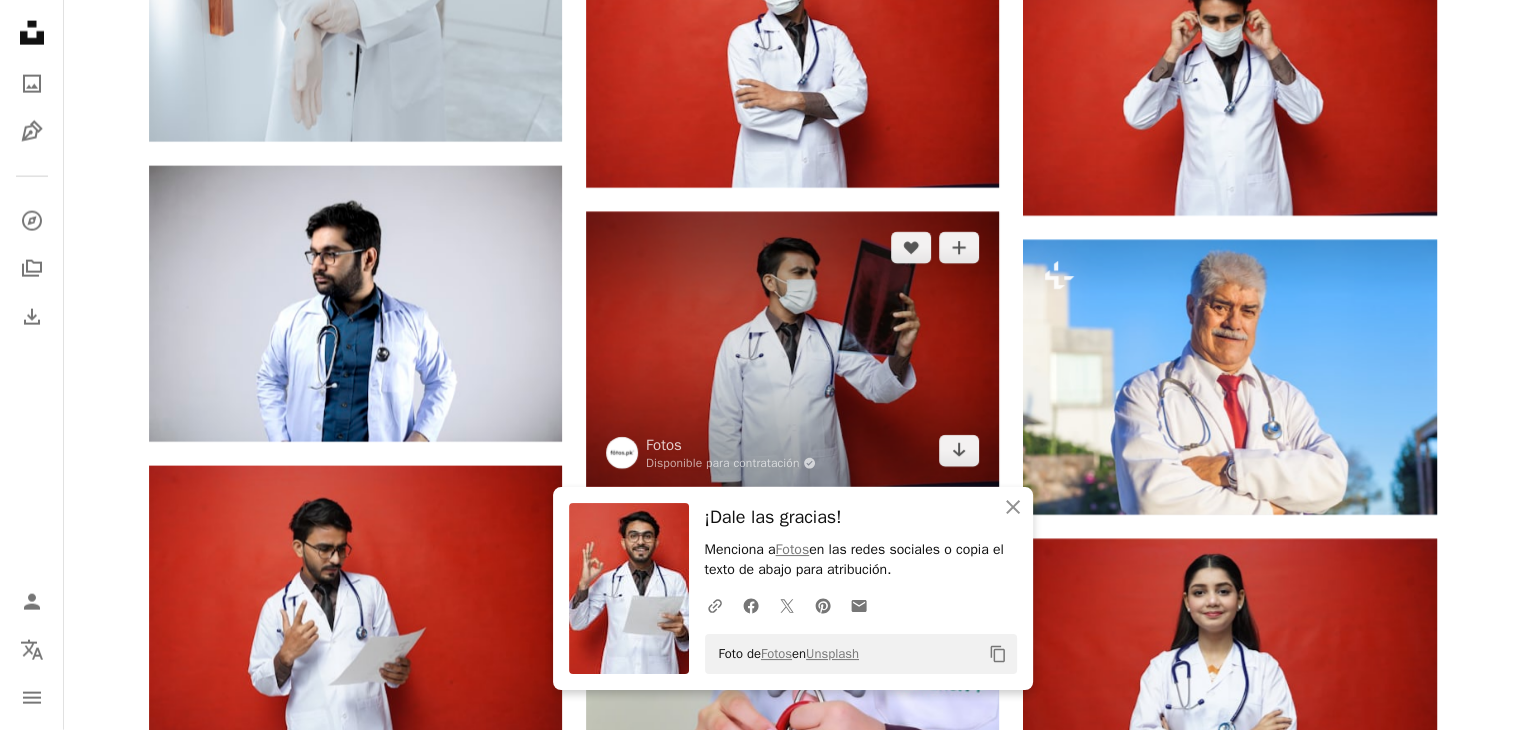 scroll, scrollTop: 4900, scrollLeft: 0, axis: vertical 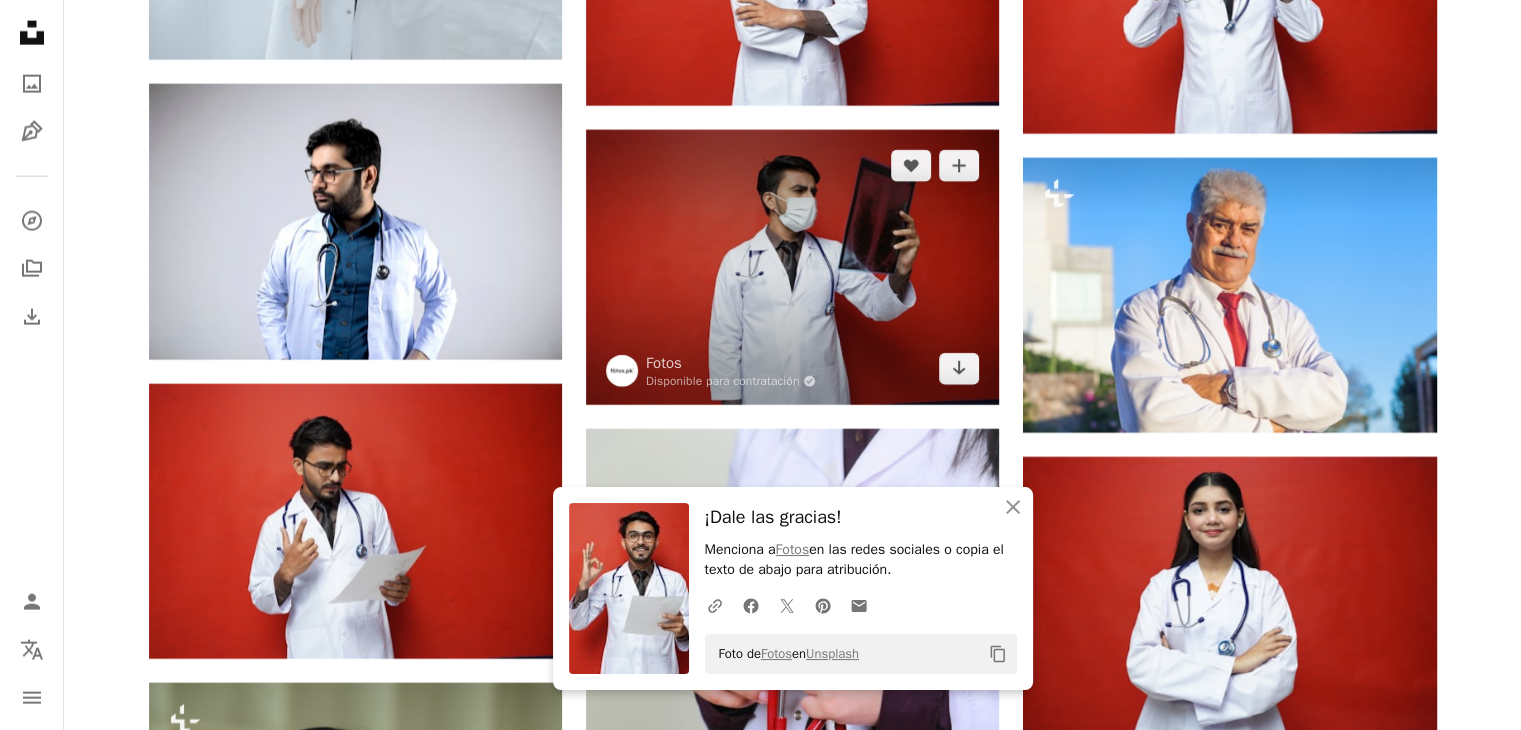 click at bounding box center (792, 267) 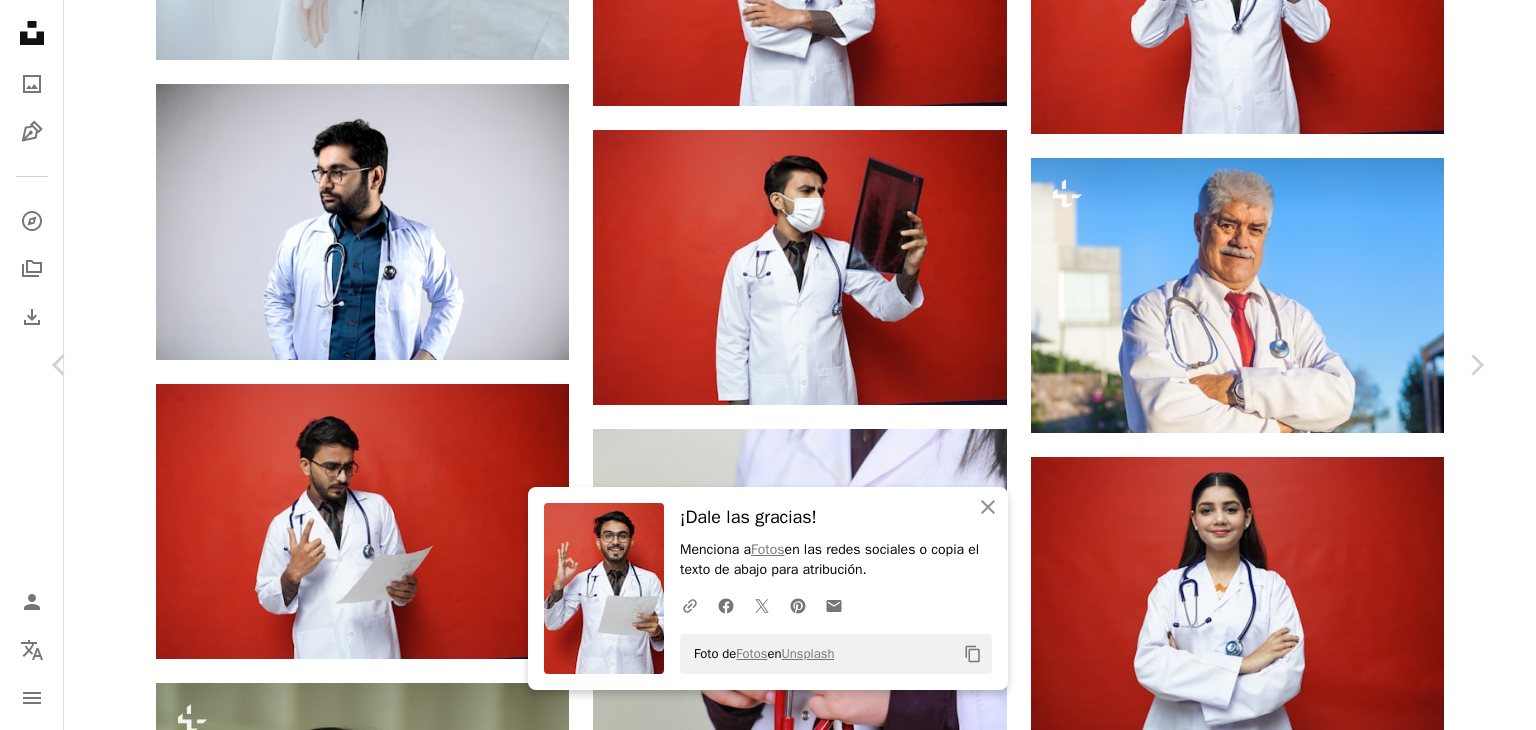 click on "Descargar gratis" at bounding box center (1280, 2341) 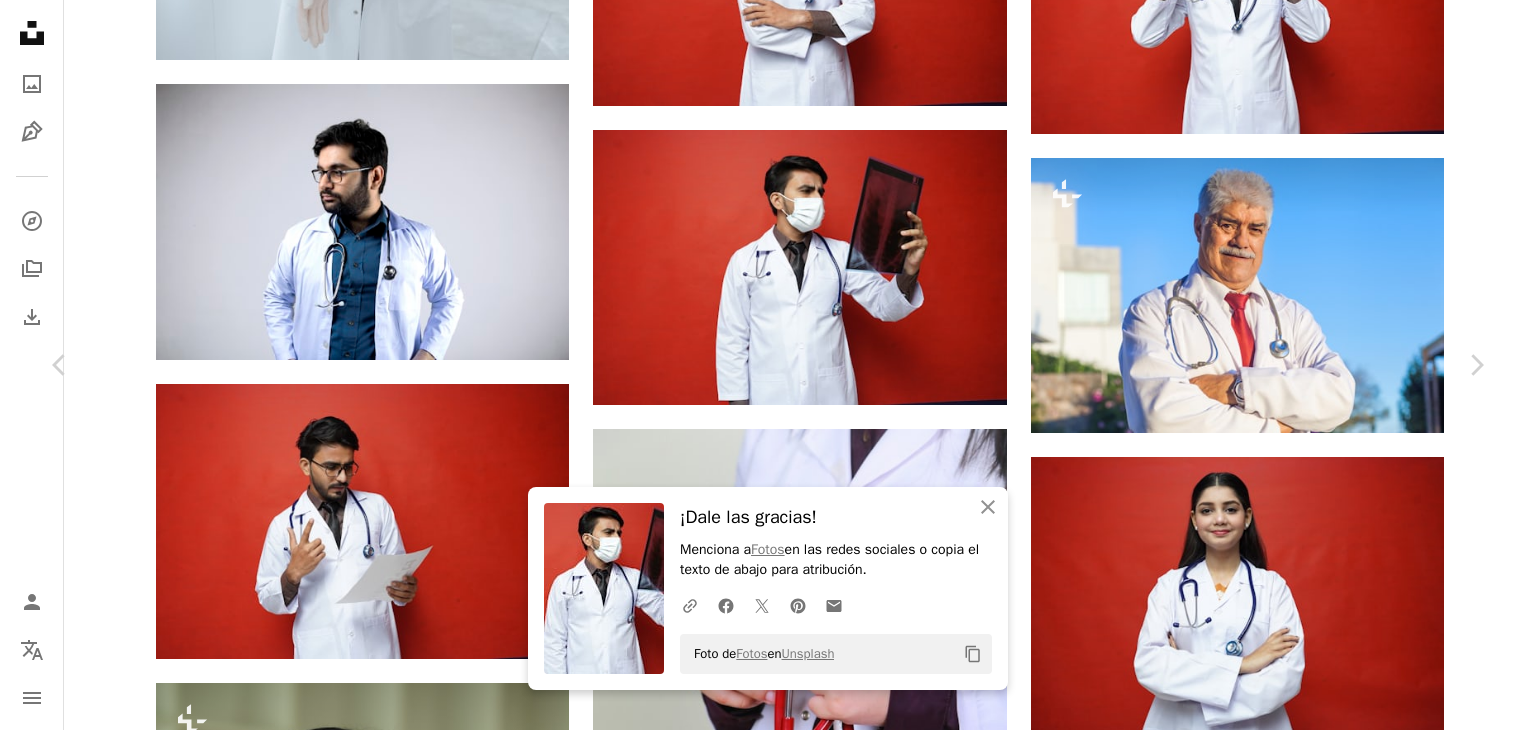 click on "An X shape Chevron left Chevron right An X shape Cerrar ¡Dale las gracias! Menciona a  [PERSON]  en las redes sociales o copia el texto de abajo para atribución. A URL sharing icon (chains) Facebook icon X (formerly Twitter) icon Pinterest icon An envelope Foto de  [PERSON]  en  Unsplash
Copy content Fotos Disponible para contratación A checkmark inside of a circle A heart A plus sign Descargar gratis Chevron down Zoom in Visualizaciones 67.581 Descargas 129 A forward-right arrow Compartir Info icon Información More Actions Calendar outlined Publicado el  1 de agosto de 2022 Camera SONY, ILCE-7M3 Safety Uso gratuito bajo la  Licencia Unsplash Humano doctor ropa rojo atavío abrigo bata de laboratorio Imágenes gratuitas Explora imágenes premium relacionadas en iStock  |  Ahorra un 20 % con el código UNSPLASH20 Ver más en iStock  ↖️ Imágenes relacionadas A heart A plus sign Fotos Disponible para contratación A checkmark inside of a circle Arrow pointing down Plus sign for Unsplash+ A heart Para" at bounding box center [768, 5960] 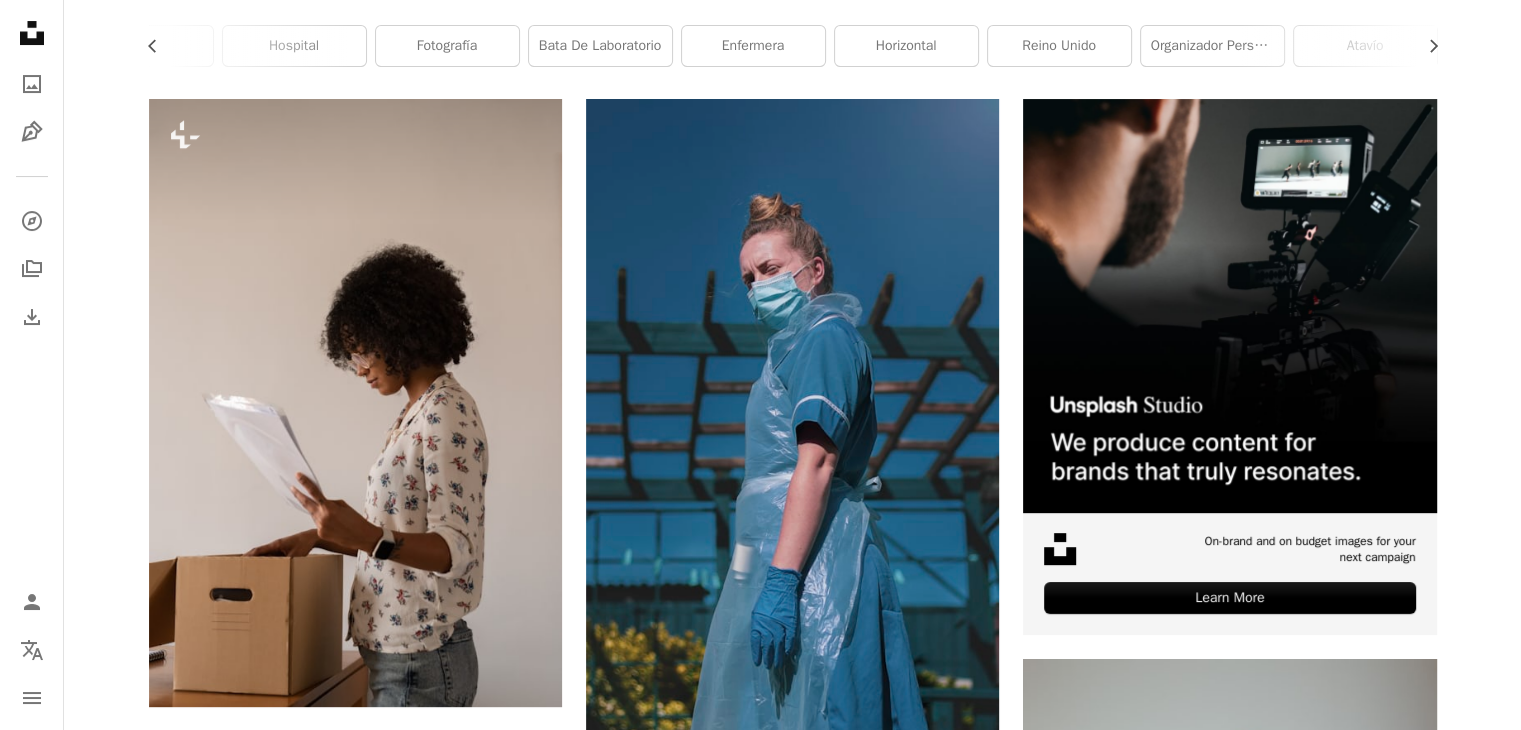 scroll, scrollTop: 0, scrollLeft: 0, axis: both 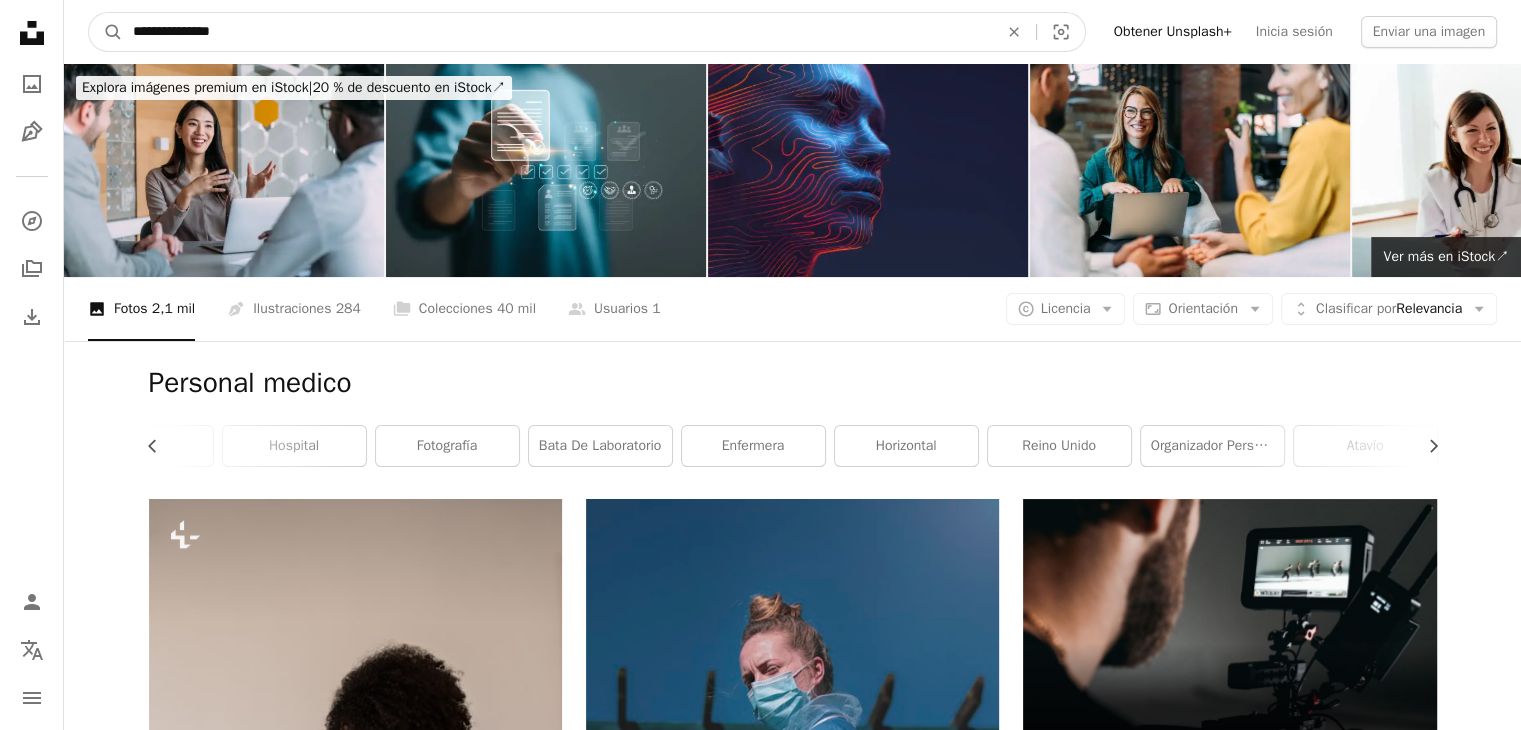 drag, startPoint x: 276, startPoint y: 33, endPoint x: 0, endPoint y: 10, distance: 276.95667 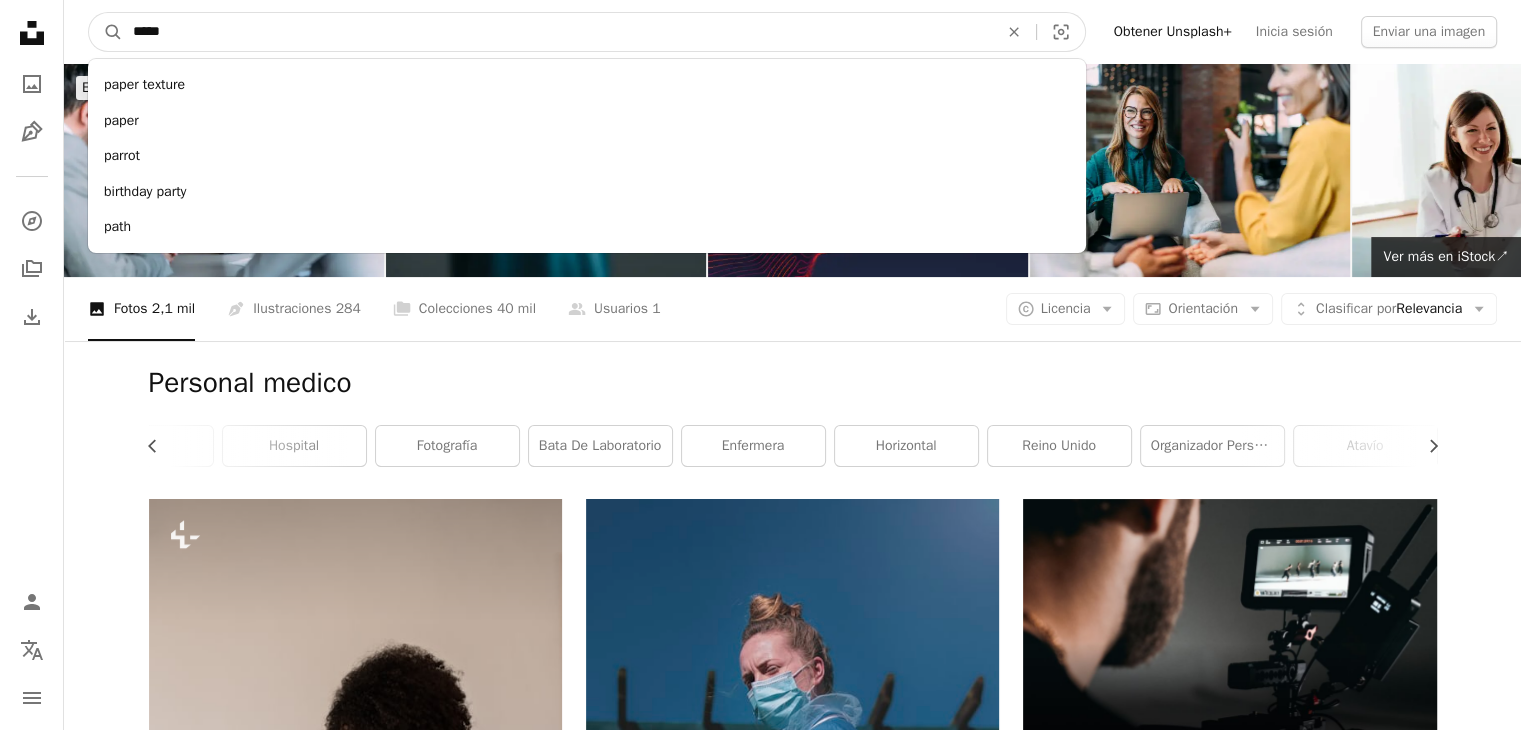 type on "*****" 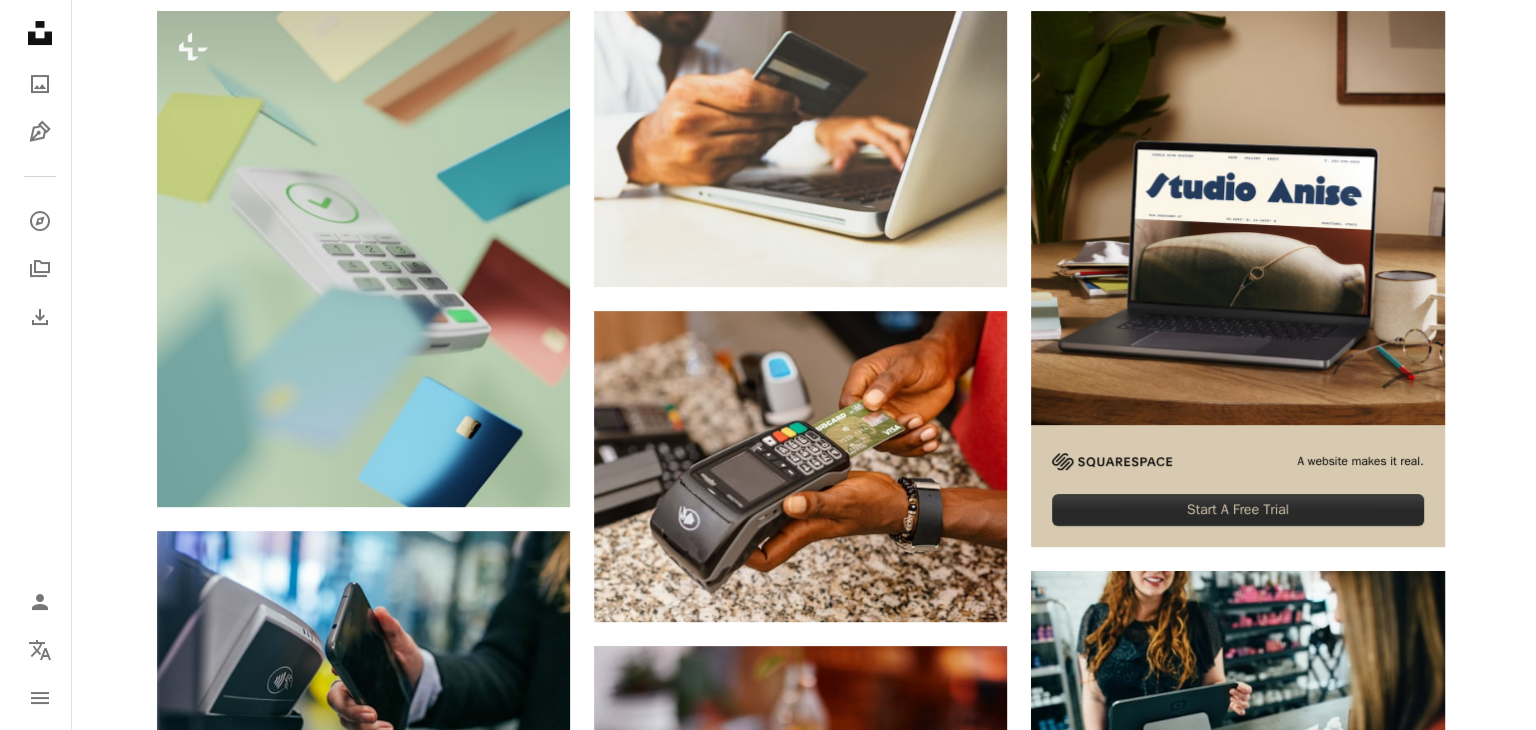 scroll, scrollTop: 500, scrollLeft: 0, axis: vertical 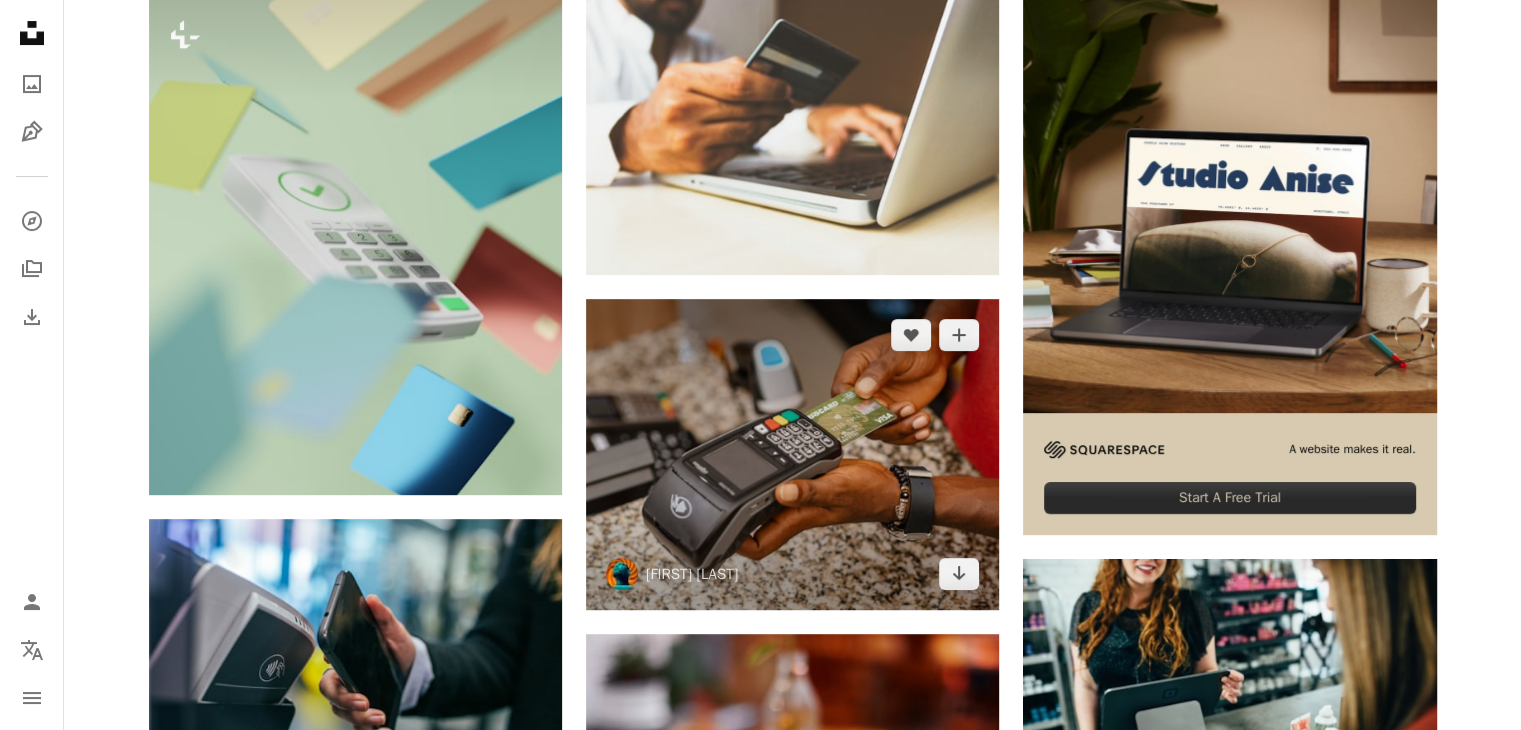 click at bounding box center [792, 455] 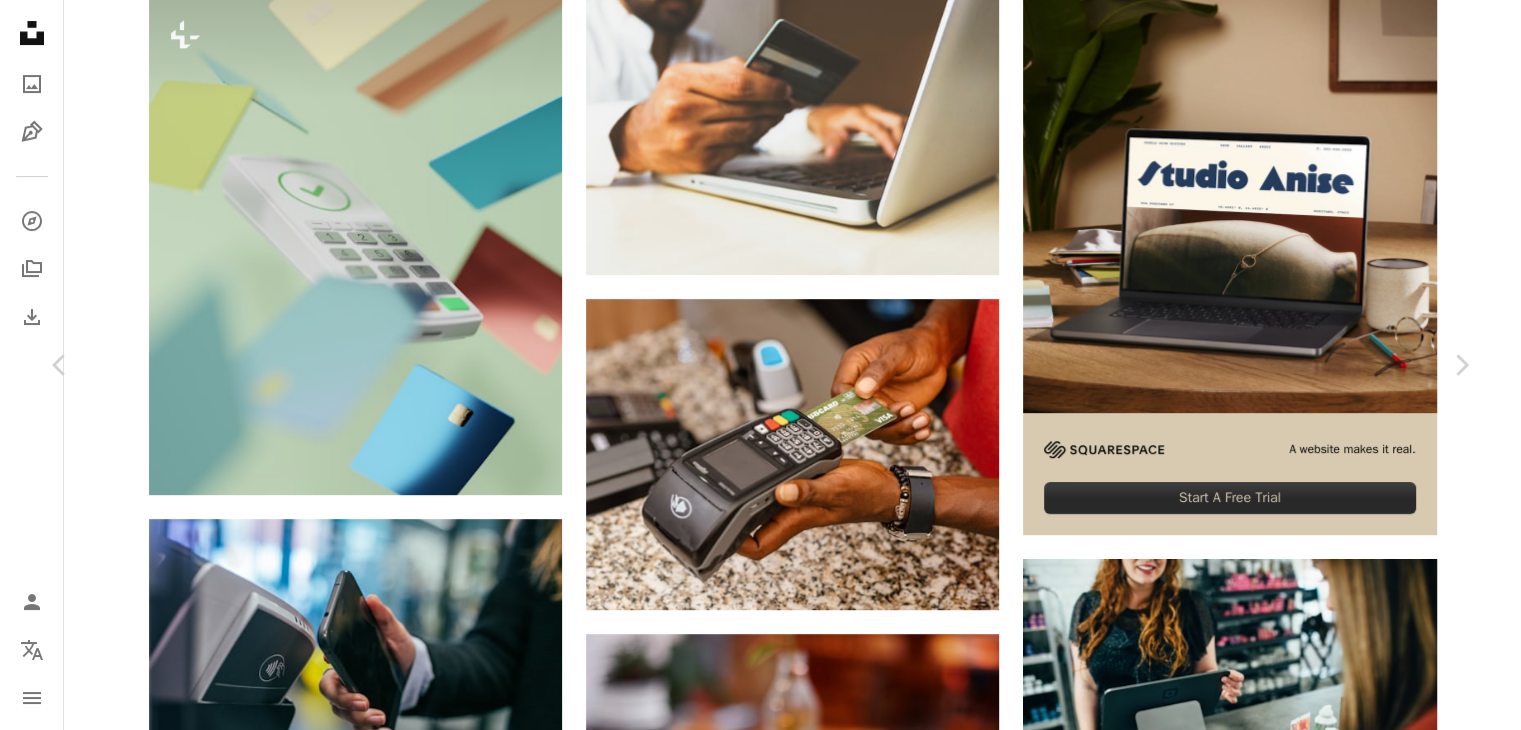click on "Descargar gratis" at bounding box center [1265, 4037] 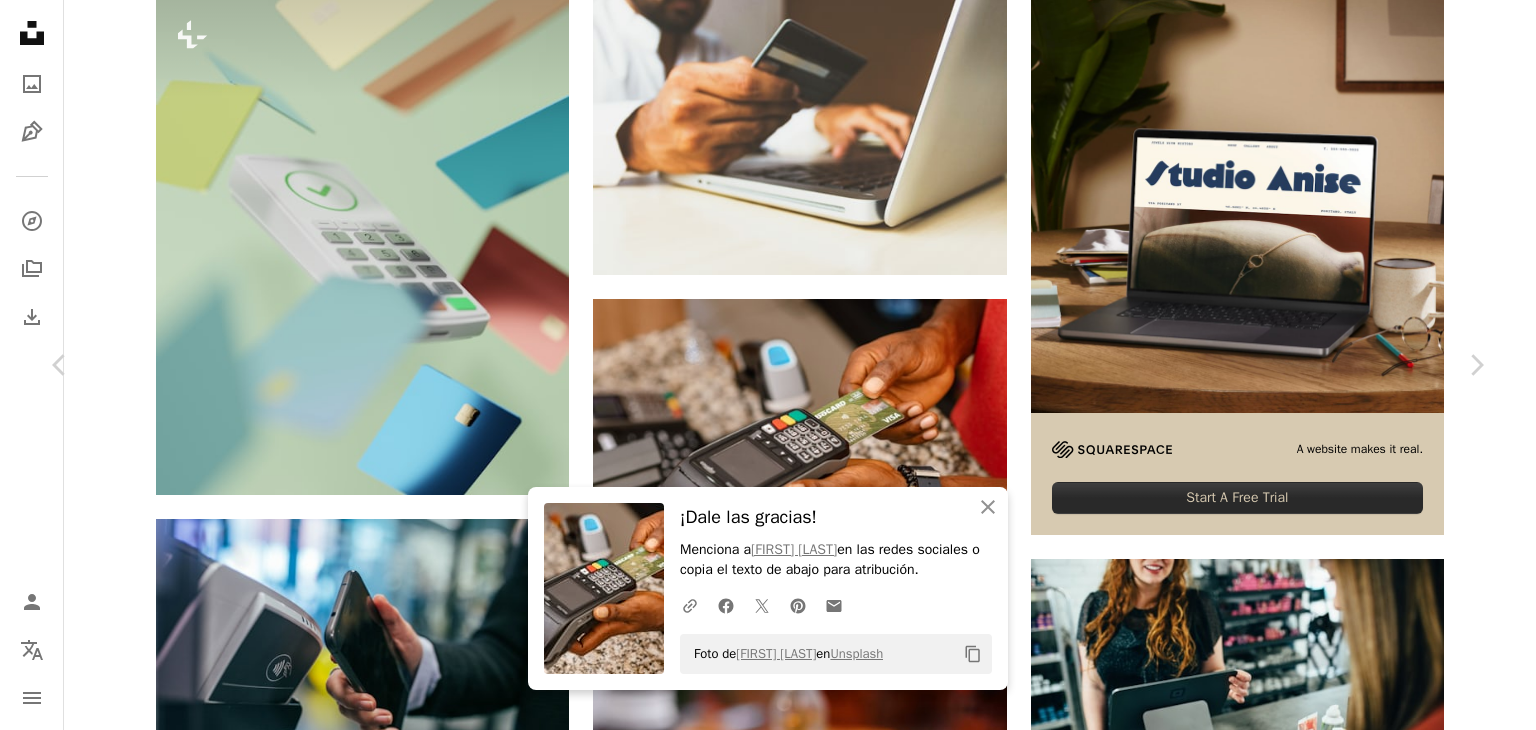 drag, startPoint x: 1476, startPoint y: 273, endPoint x: 1451, endPoint y: 257, distance: 29.681644 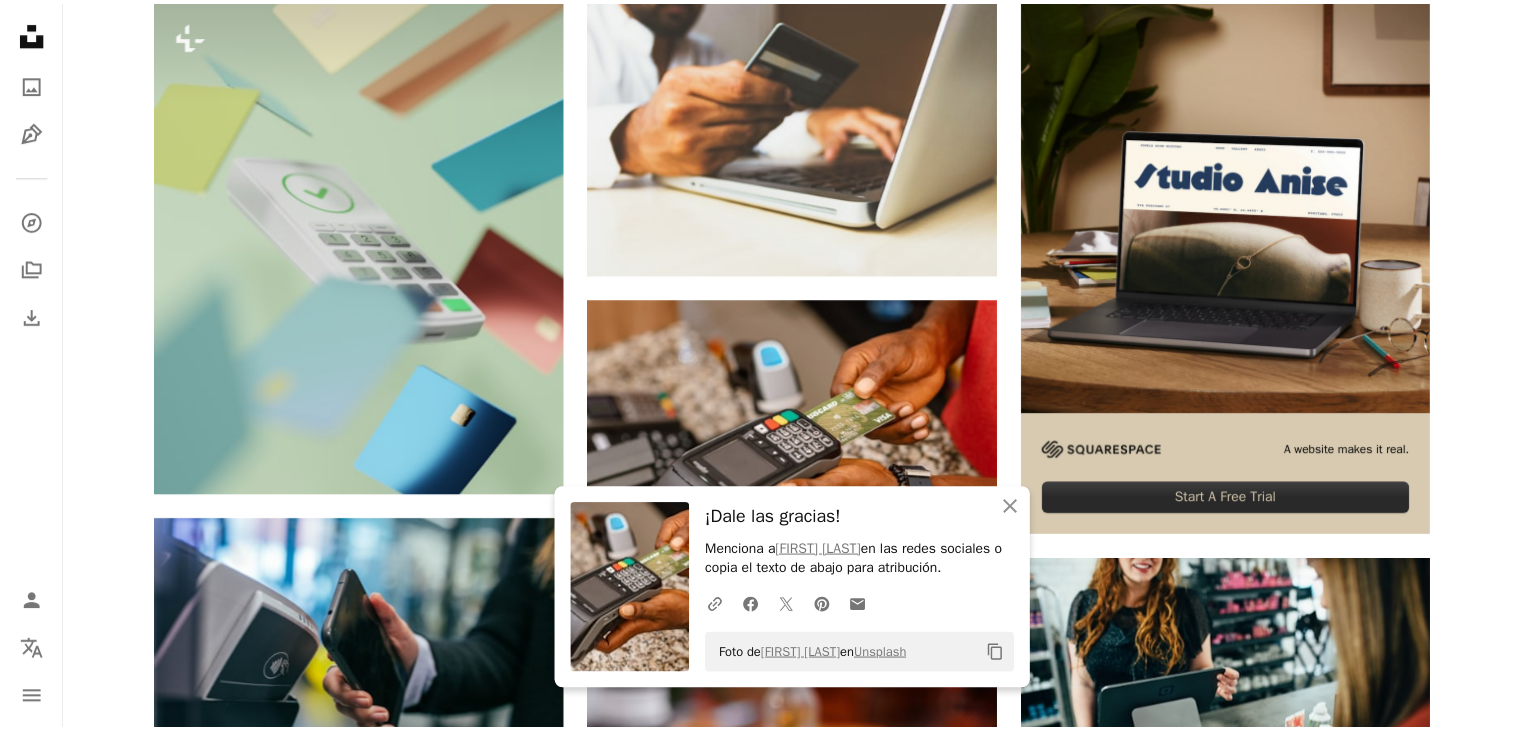scroll, scrollTop: 0, scrollLeft: 0, axis: both 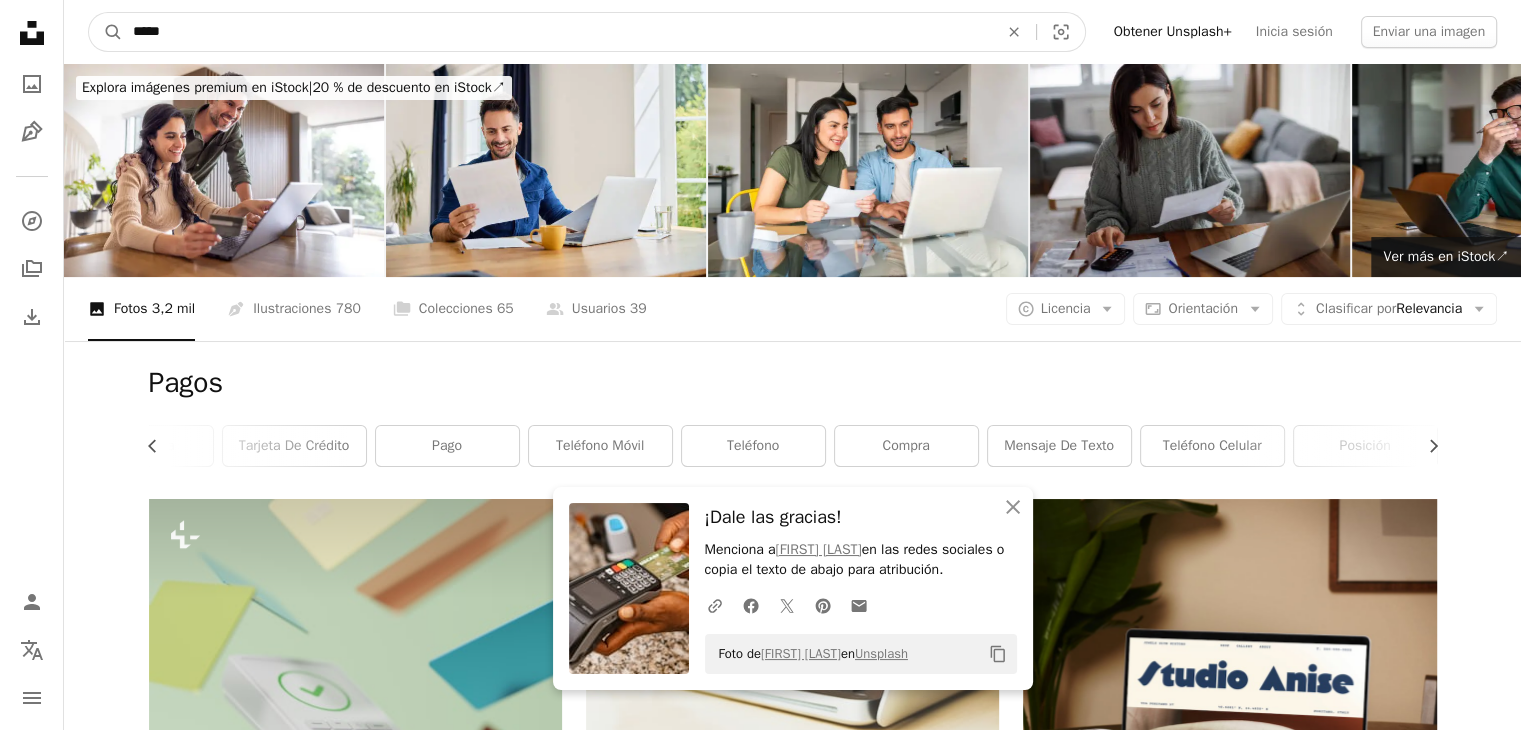 click on "*****" at bounding box center (557, 32) 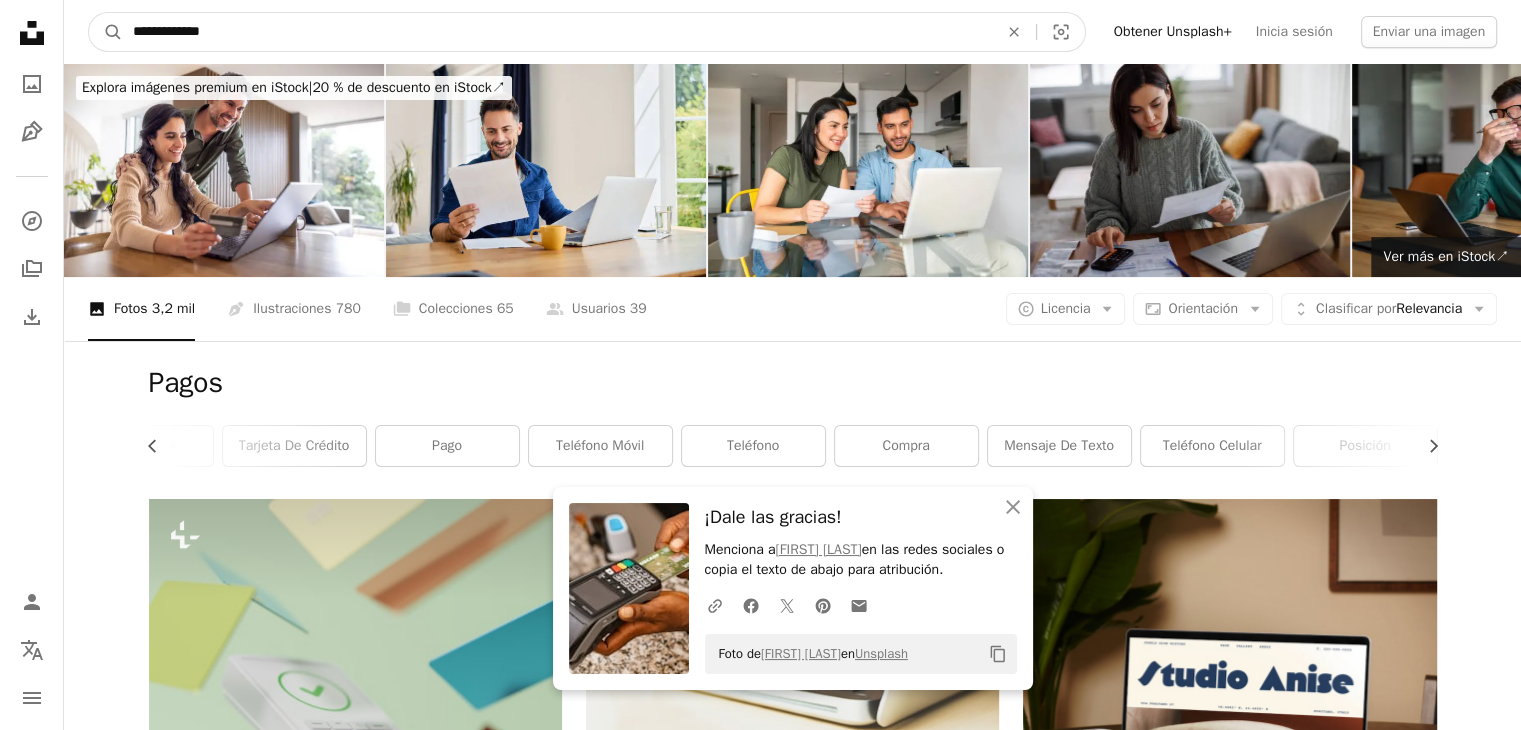 type on "**********" 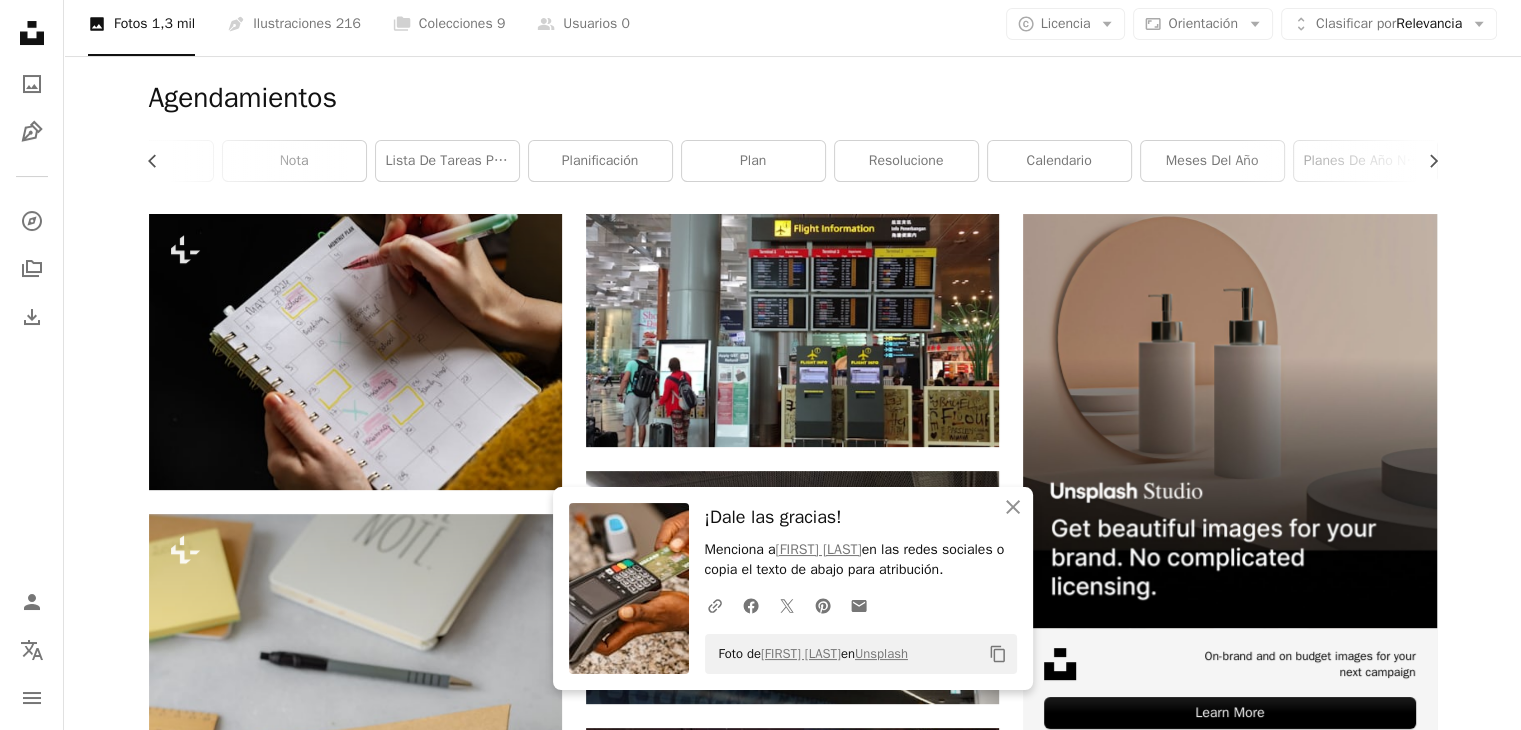 scroll, scrollTop: 400, scrollLeft: 0, axis: vertical 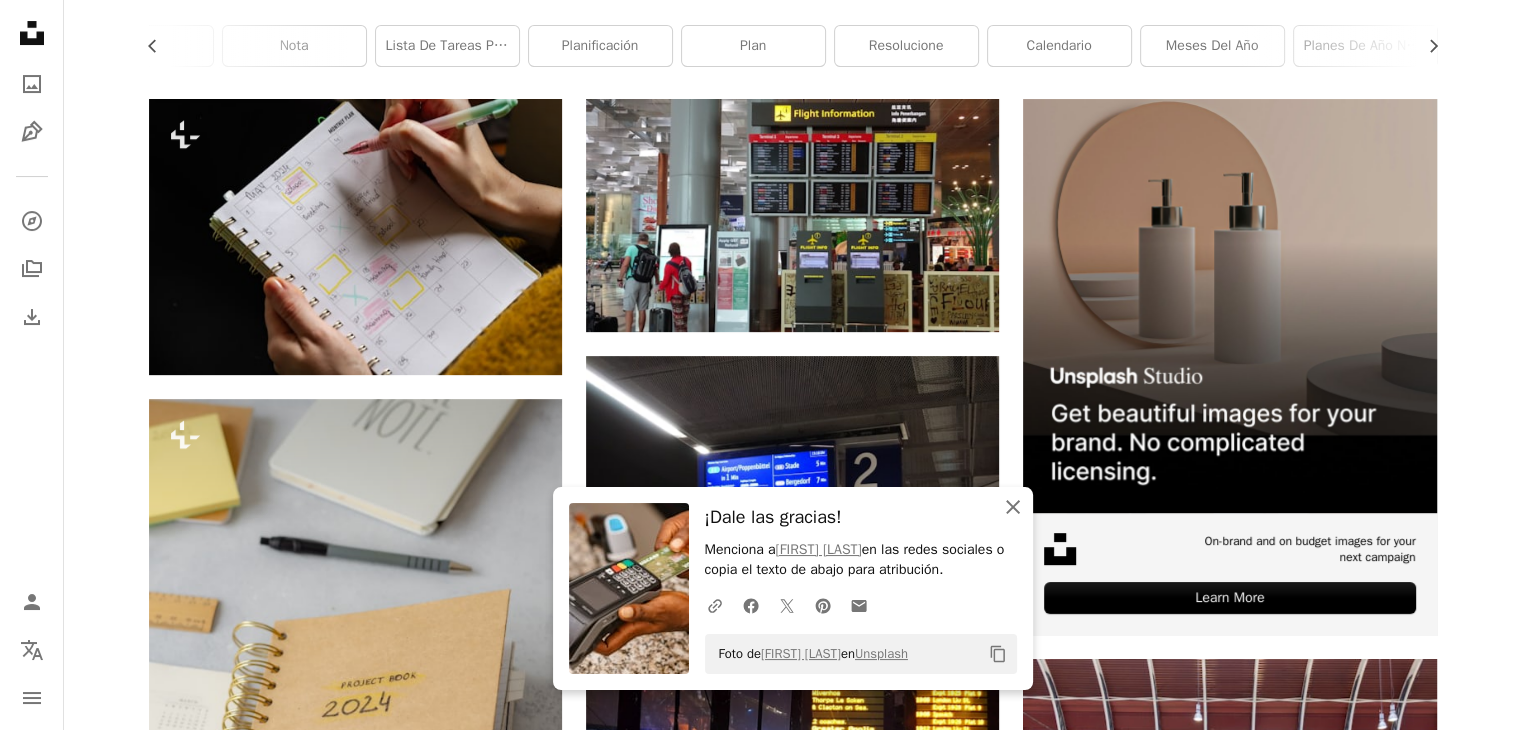 click on "An X shape" 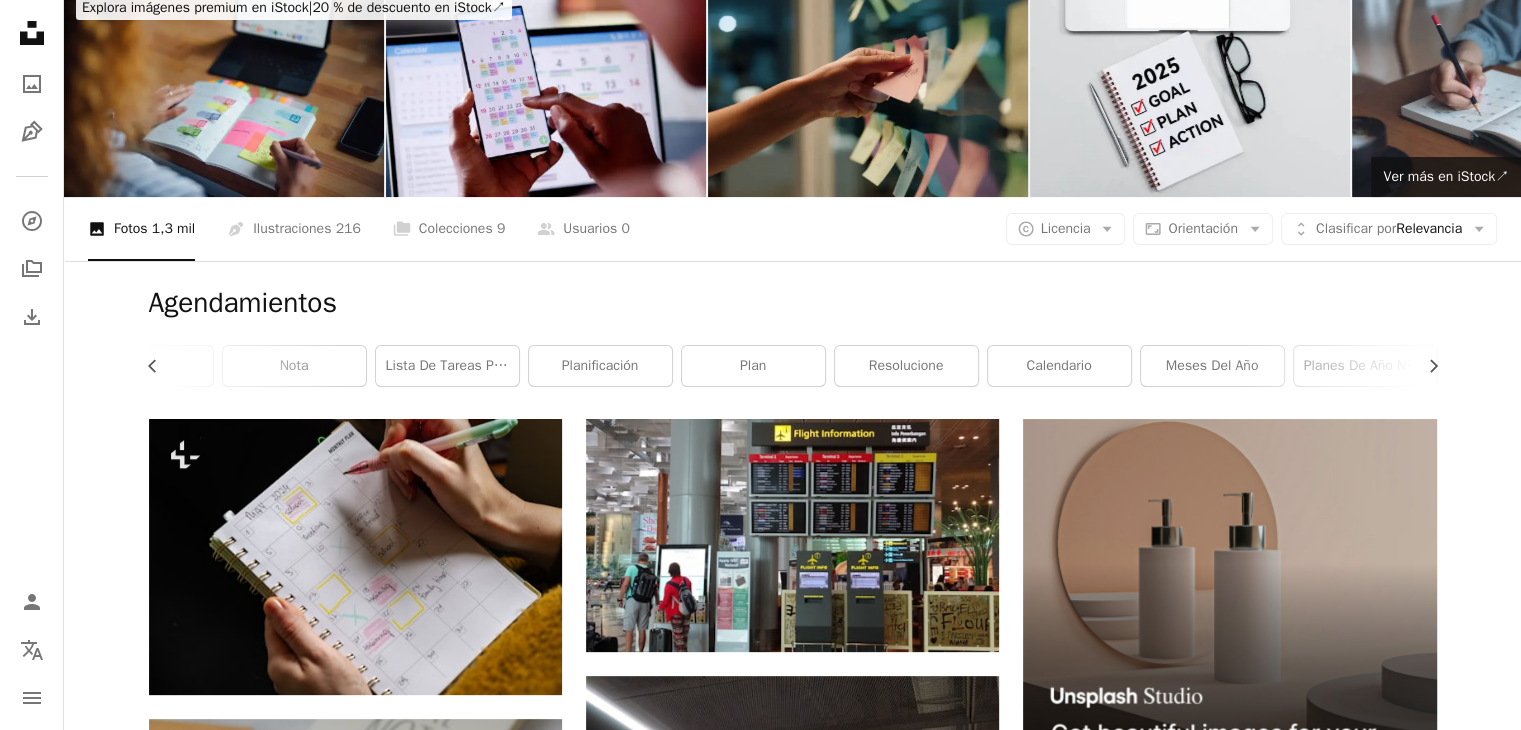 scroll, scrollTop: 0, scrollLeft: 0, axis: both 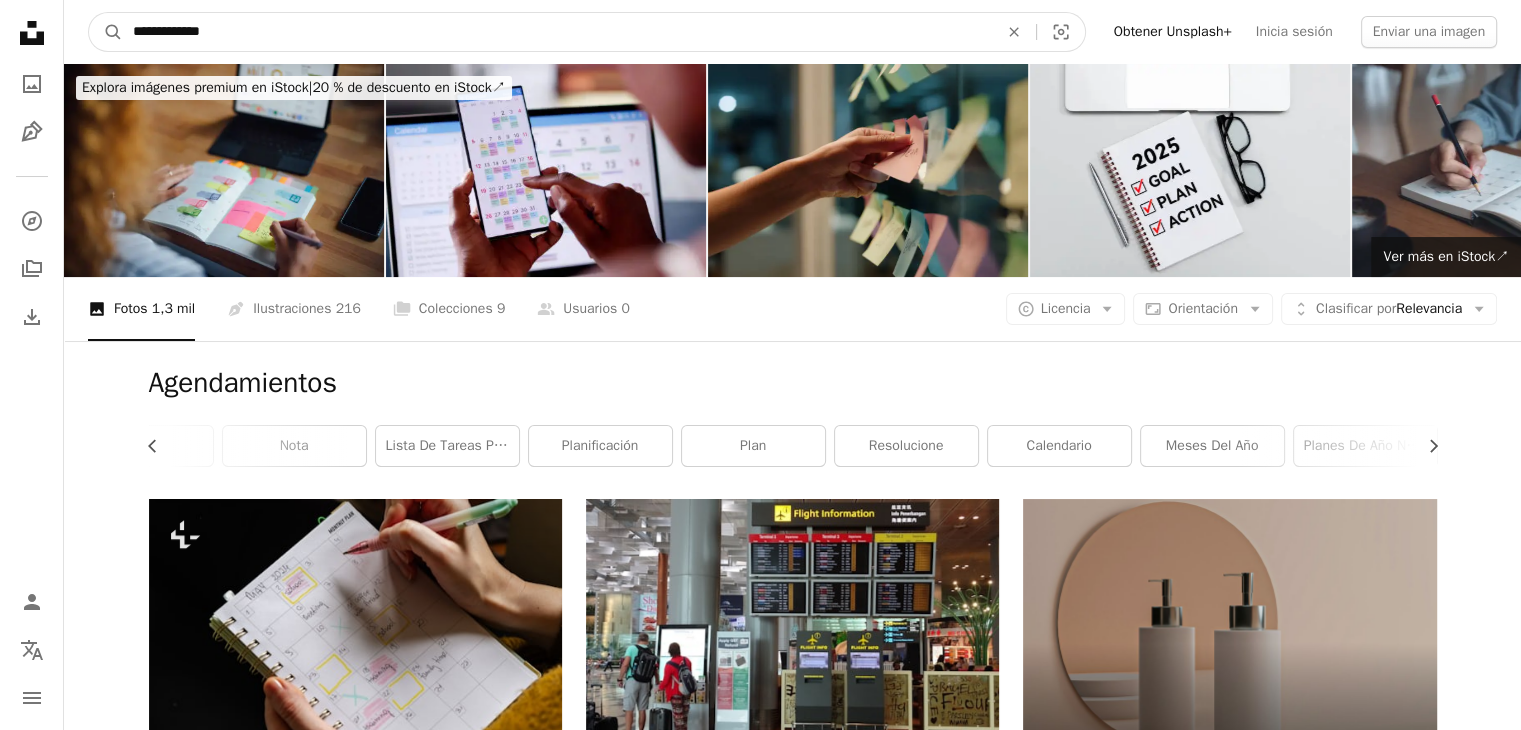 drag, startPoint x: 386, startPoint y: 25, endPoint x: 0, endPoint y: -23, distance: 388.973 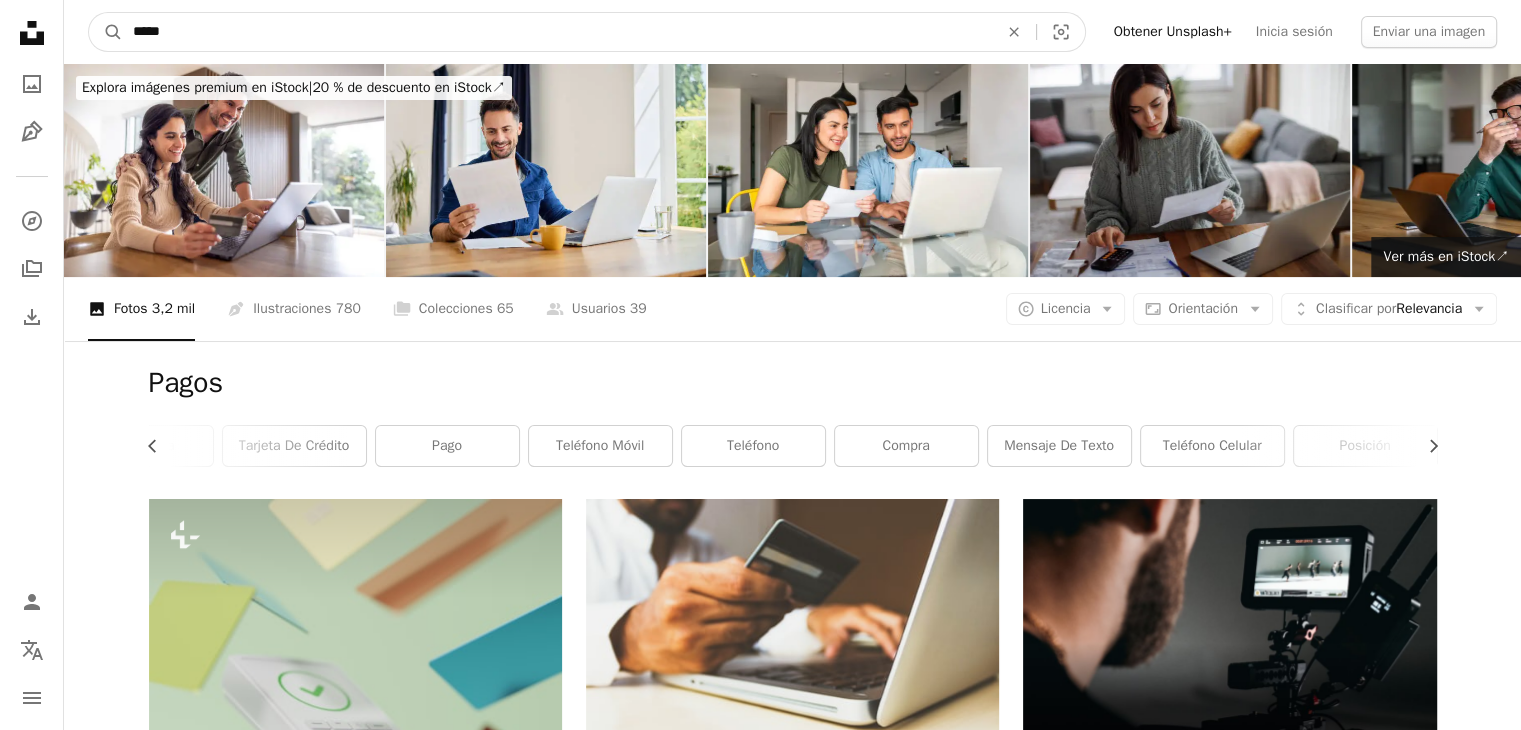 click on "*****" at bounding box center [557, 32] 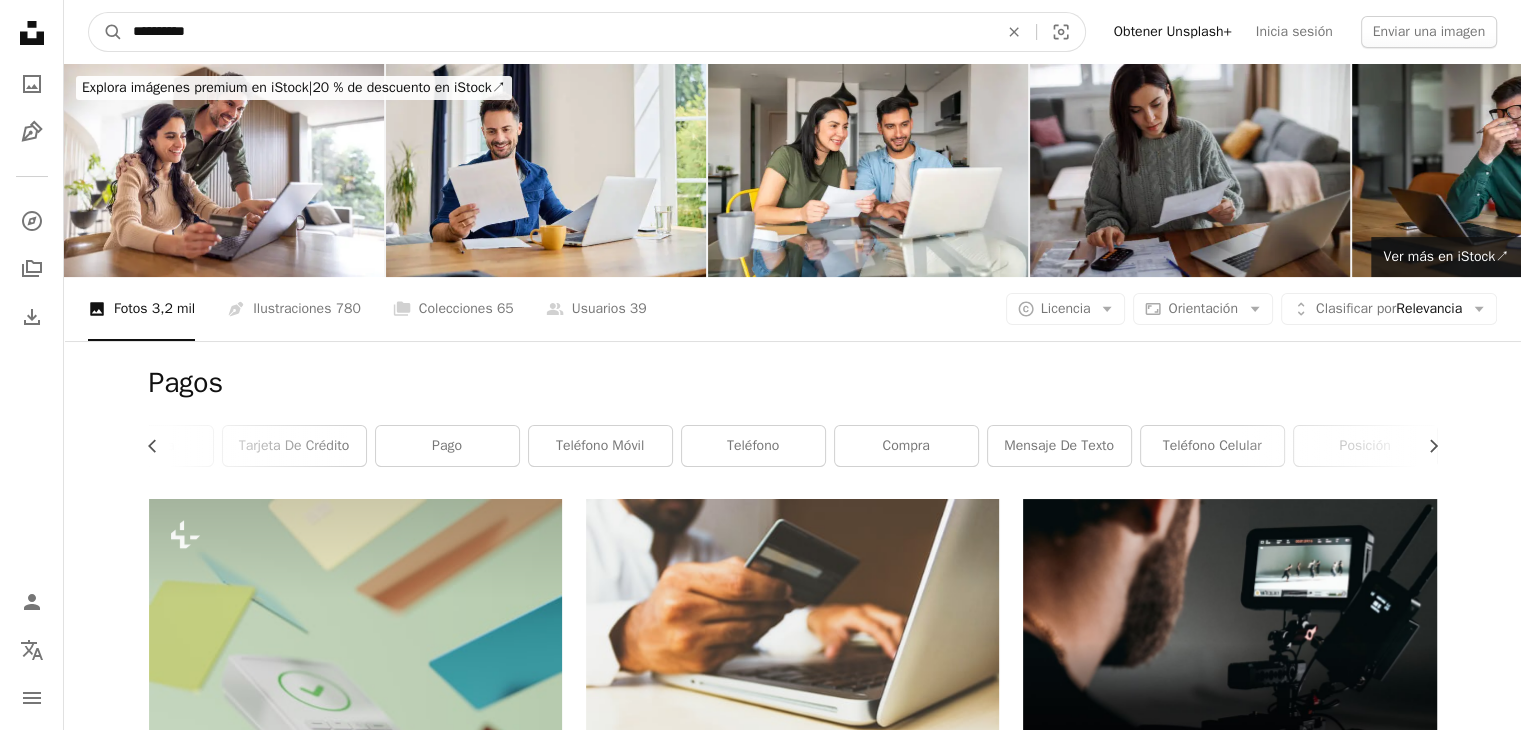 type on "**********" 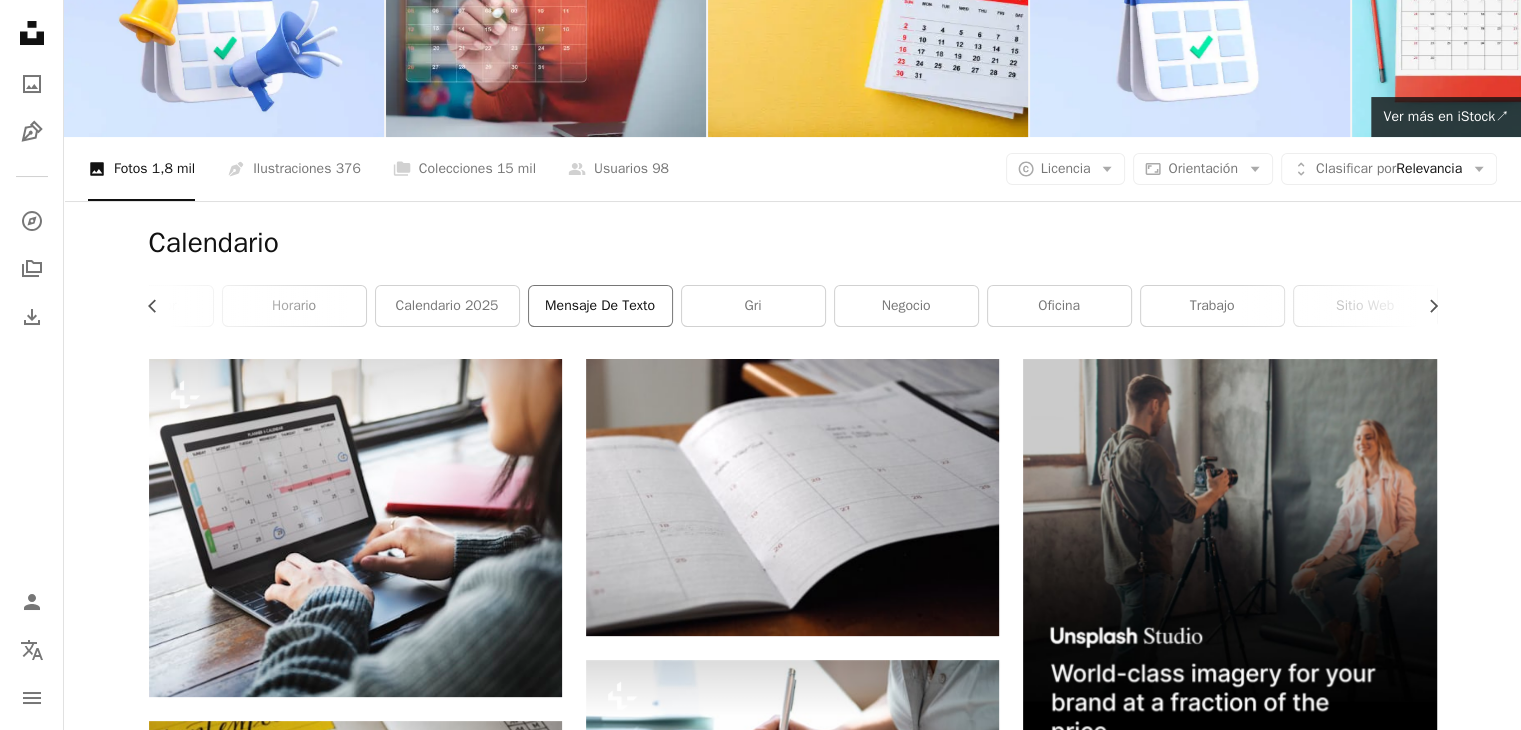 scroll, scrollTop: 300, scrollLeft: 0, axis: vertical 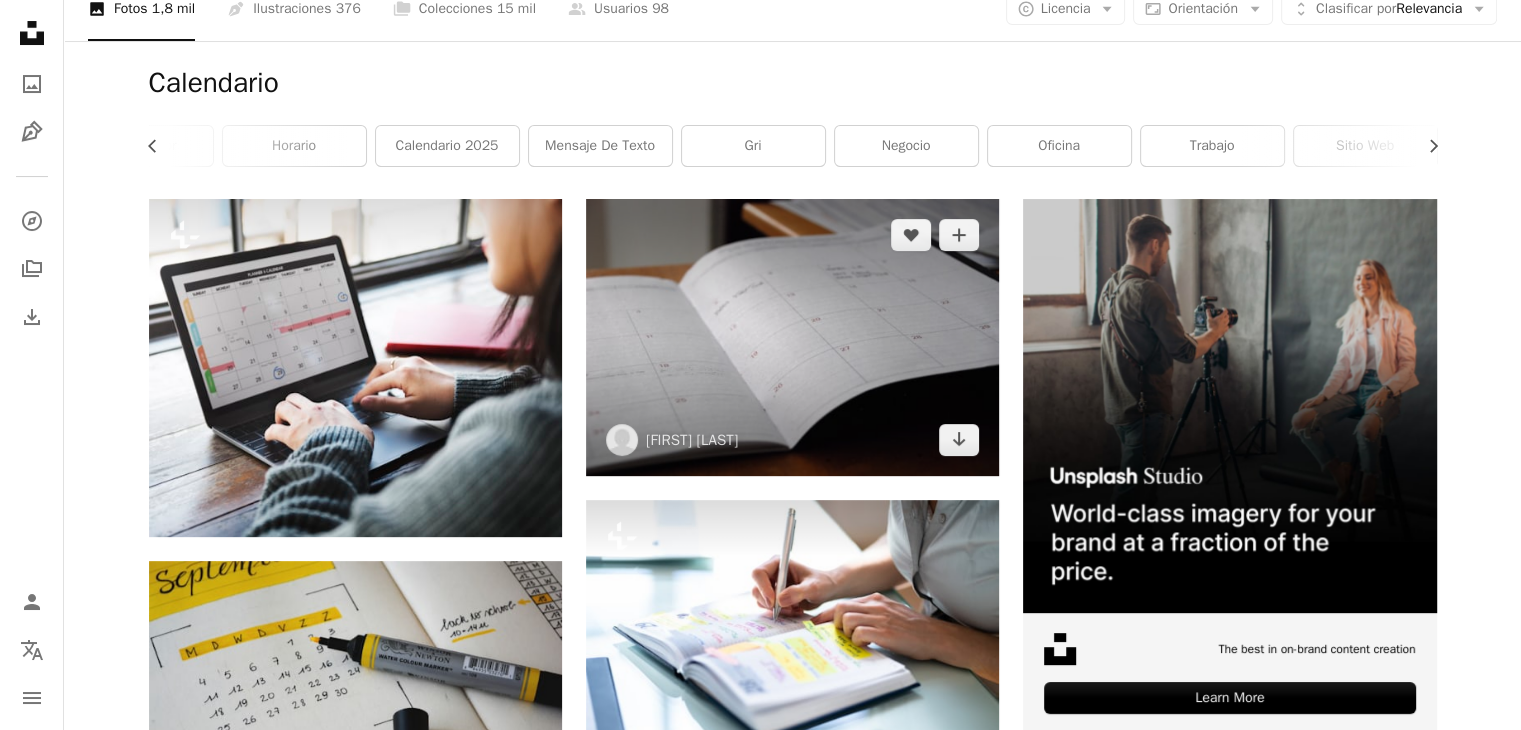 click at bounding box center (792, 337) 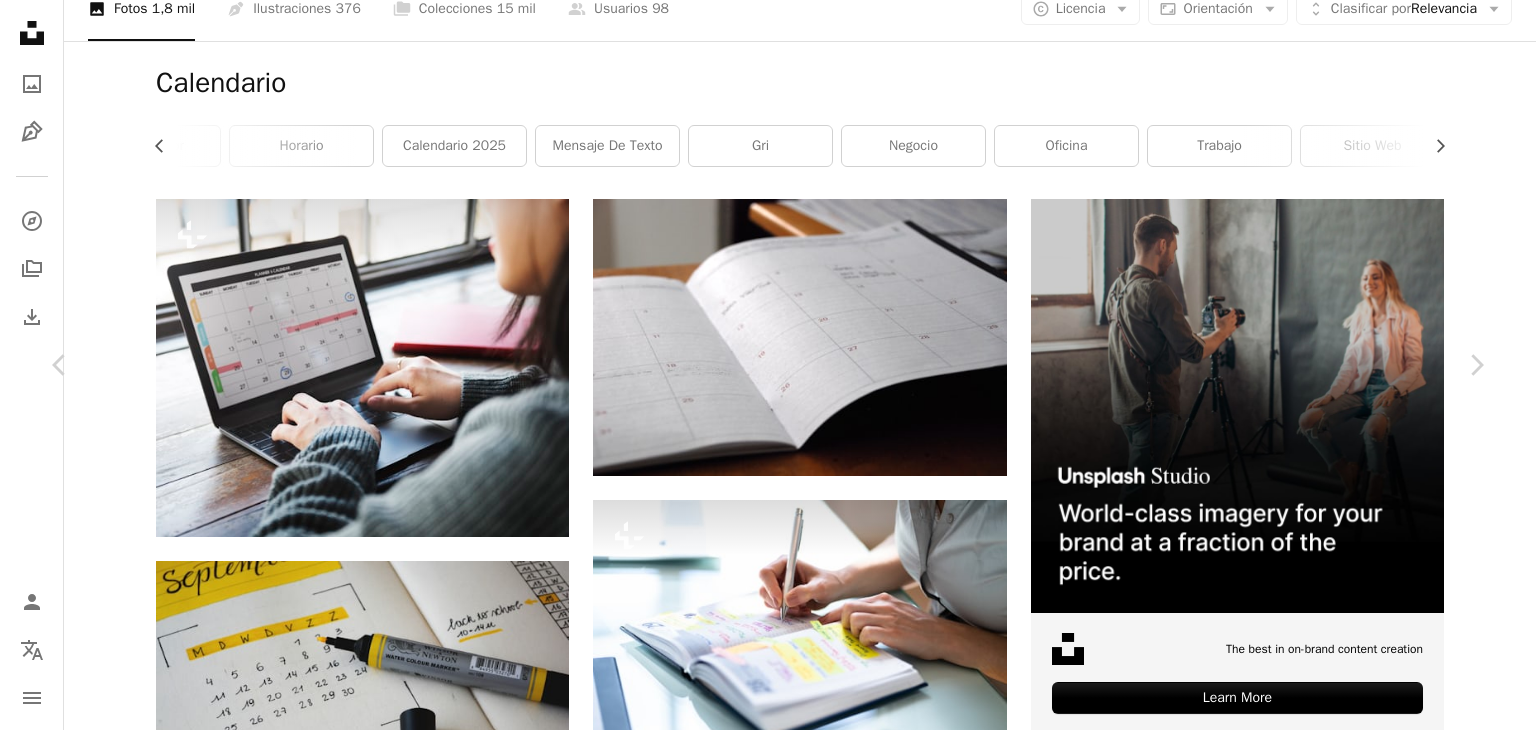 click on "Descargar gratis" at bounding box center [1280, 4533] 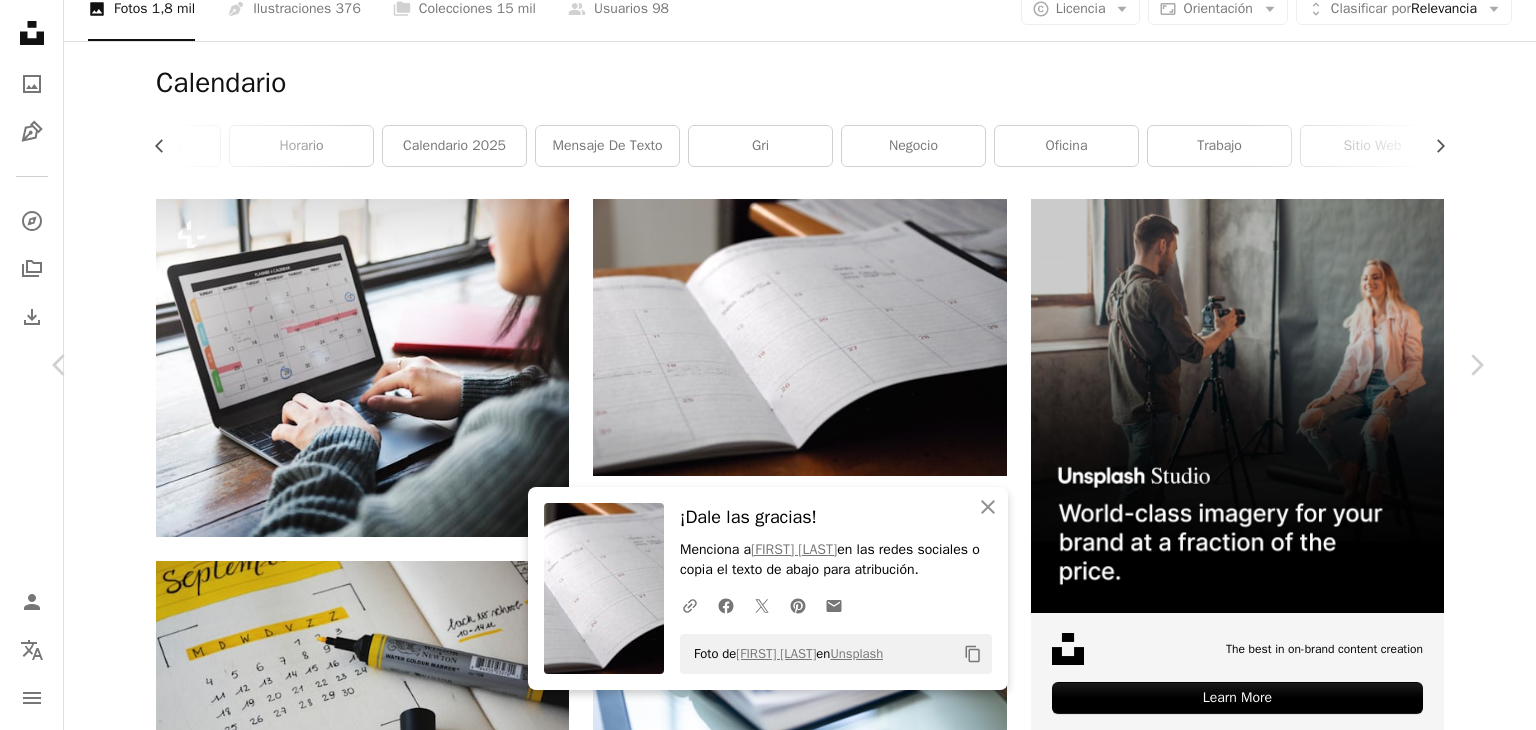 click on "Menciona a  [FIRST] [LAST]  en las redes sociales o copia el texto de abajo para atribución. Foto de  [FIRST] [LAST]  en  Unsplash
Copy content [FIRST] [LAST] [FIRST] [LAST]  Negocios y Trabajo" at bounding box center [768, 4851] 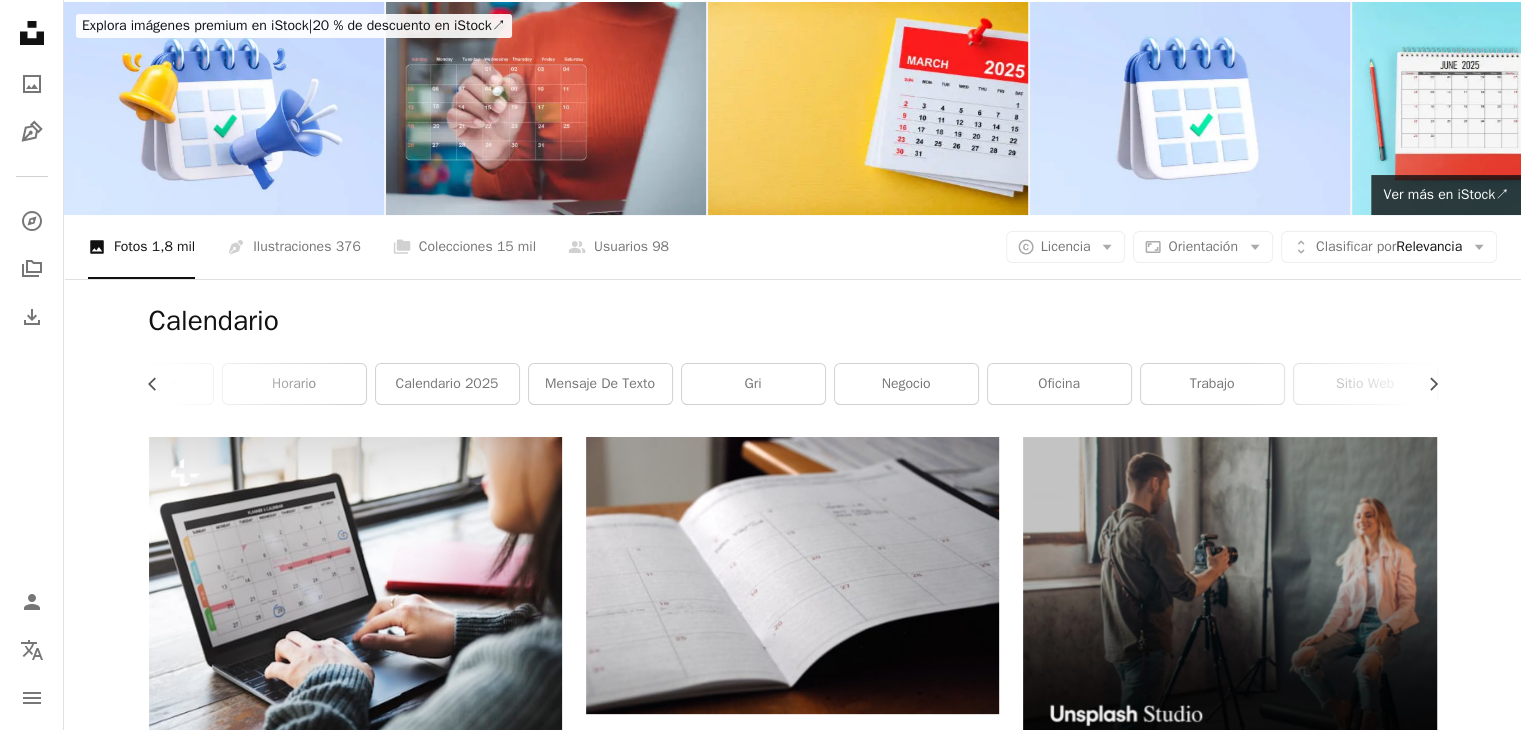 scroll, scrollTop: 0, scrollLeft: 0, axis: both 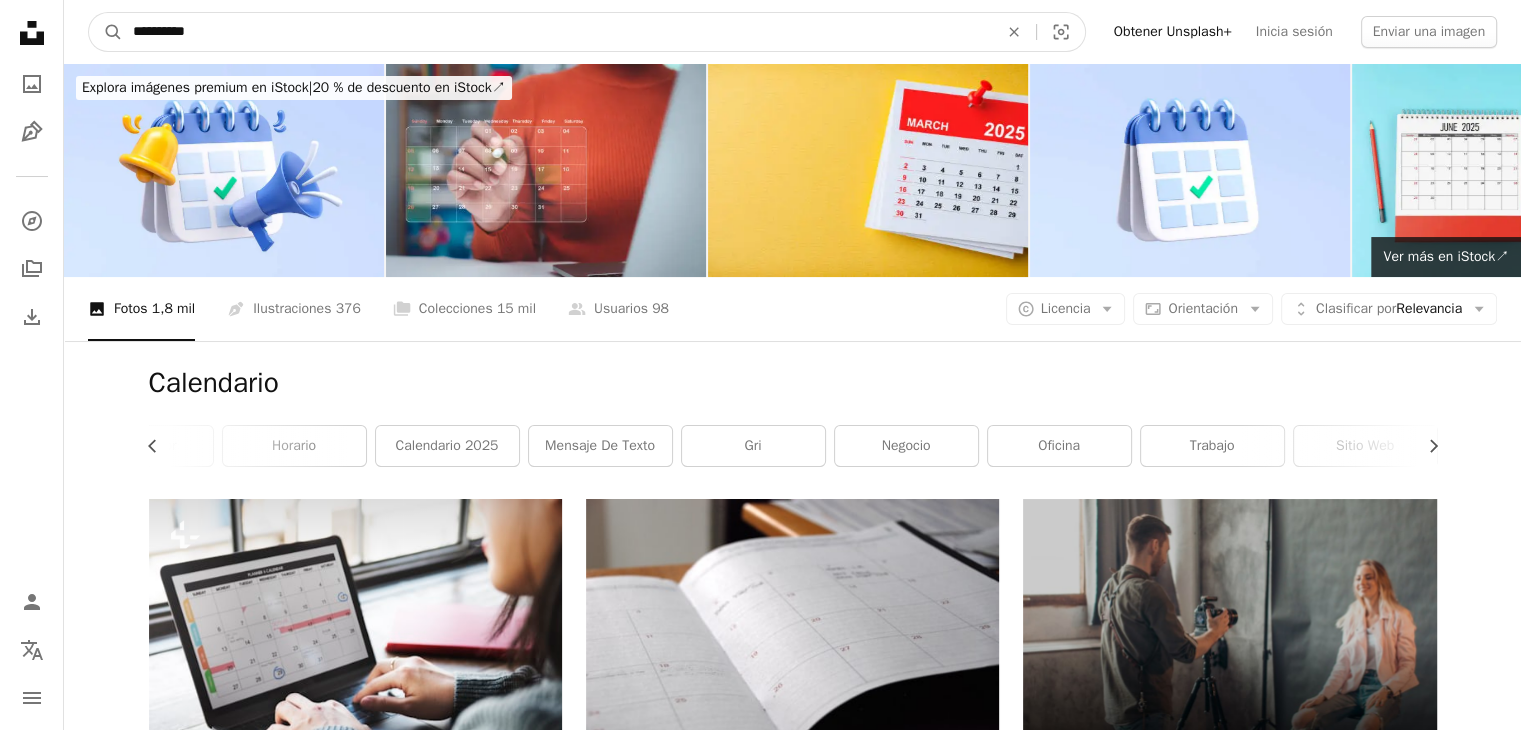 drag, startPoint x: 485, startPoint y: 45, endPoint x: 0, endPoint y: -19, distance: 489.20447 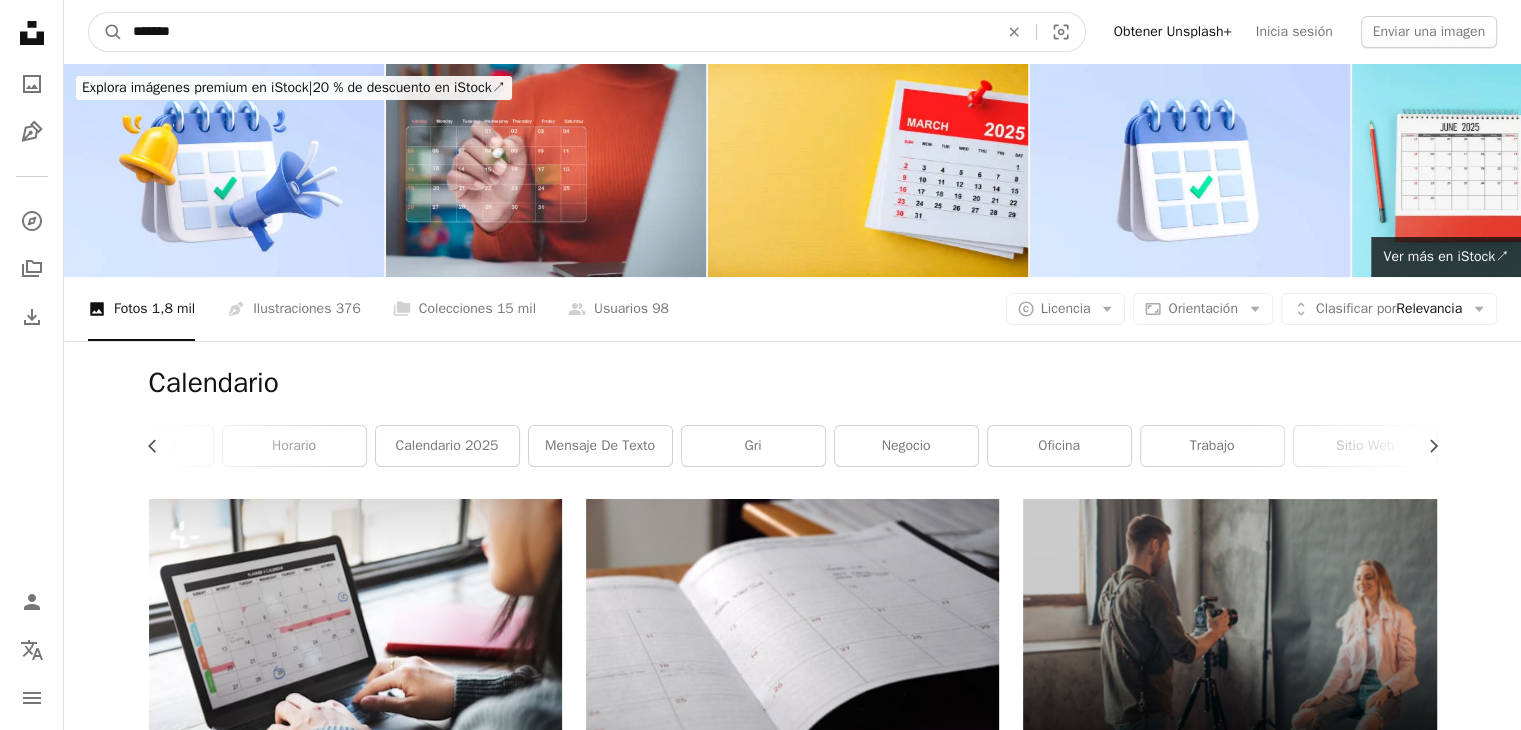 type on "*******" 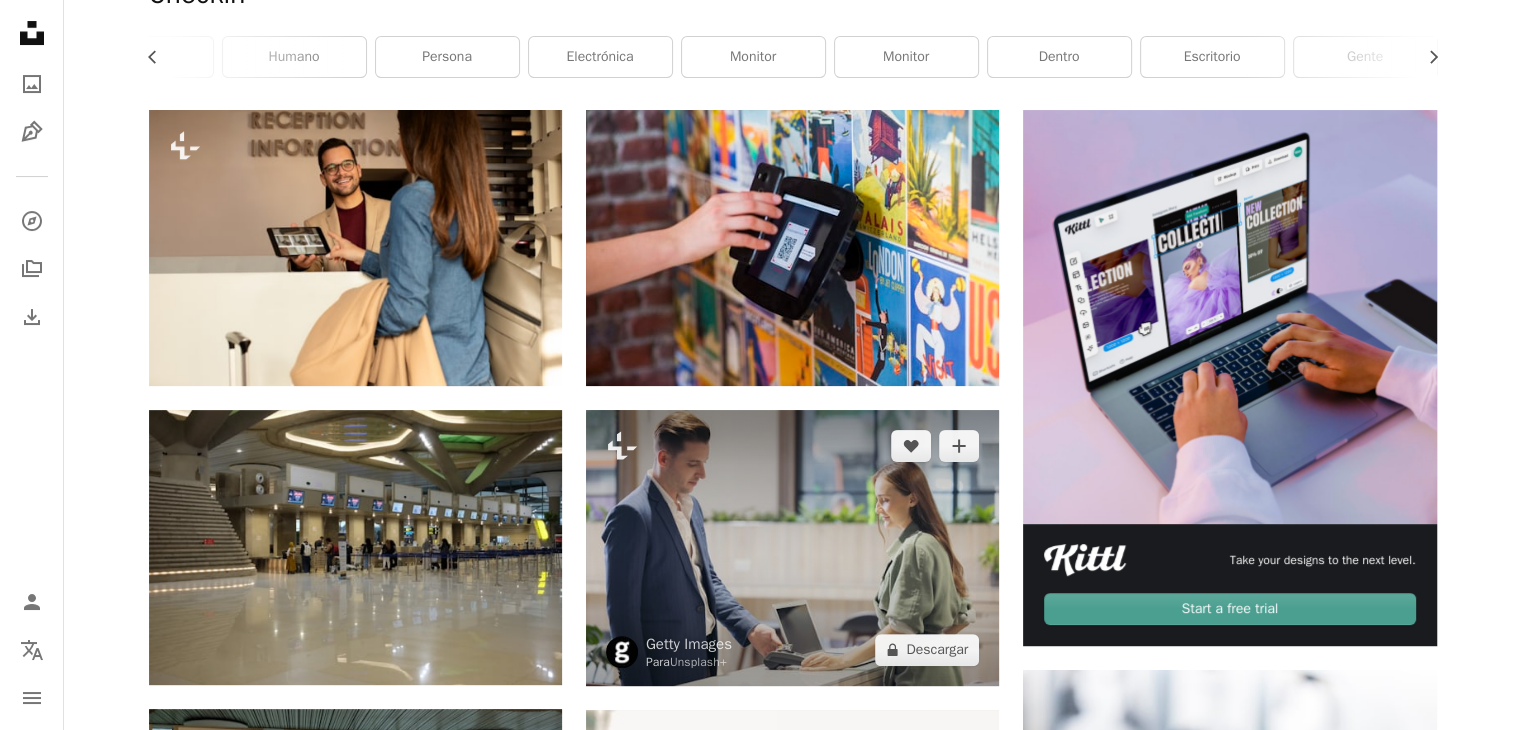 scroll, scrollTop: 400, scrollLeft: 0, axis: vertical 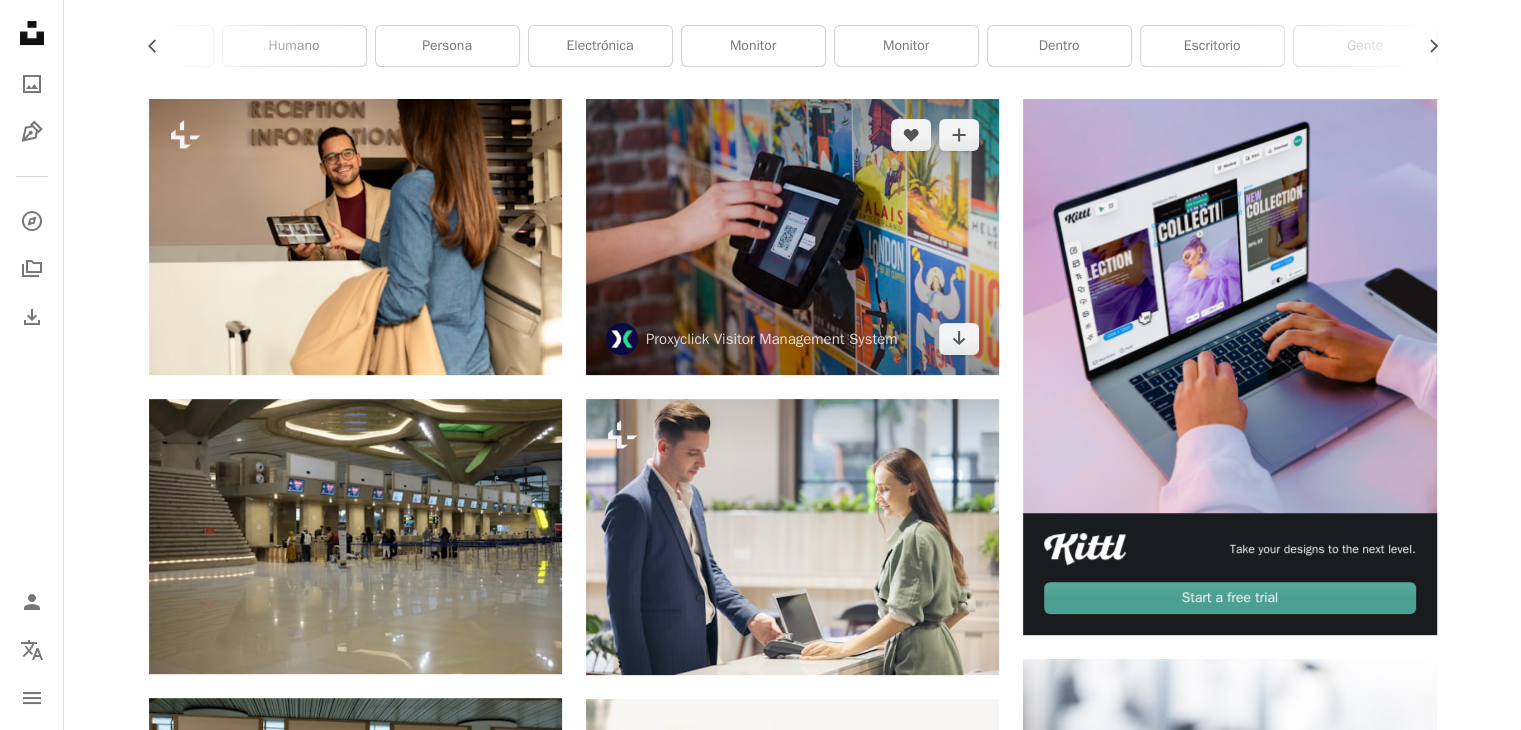 click at bounding box center [792, 237] 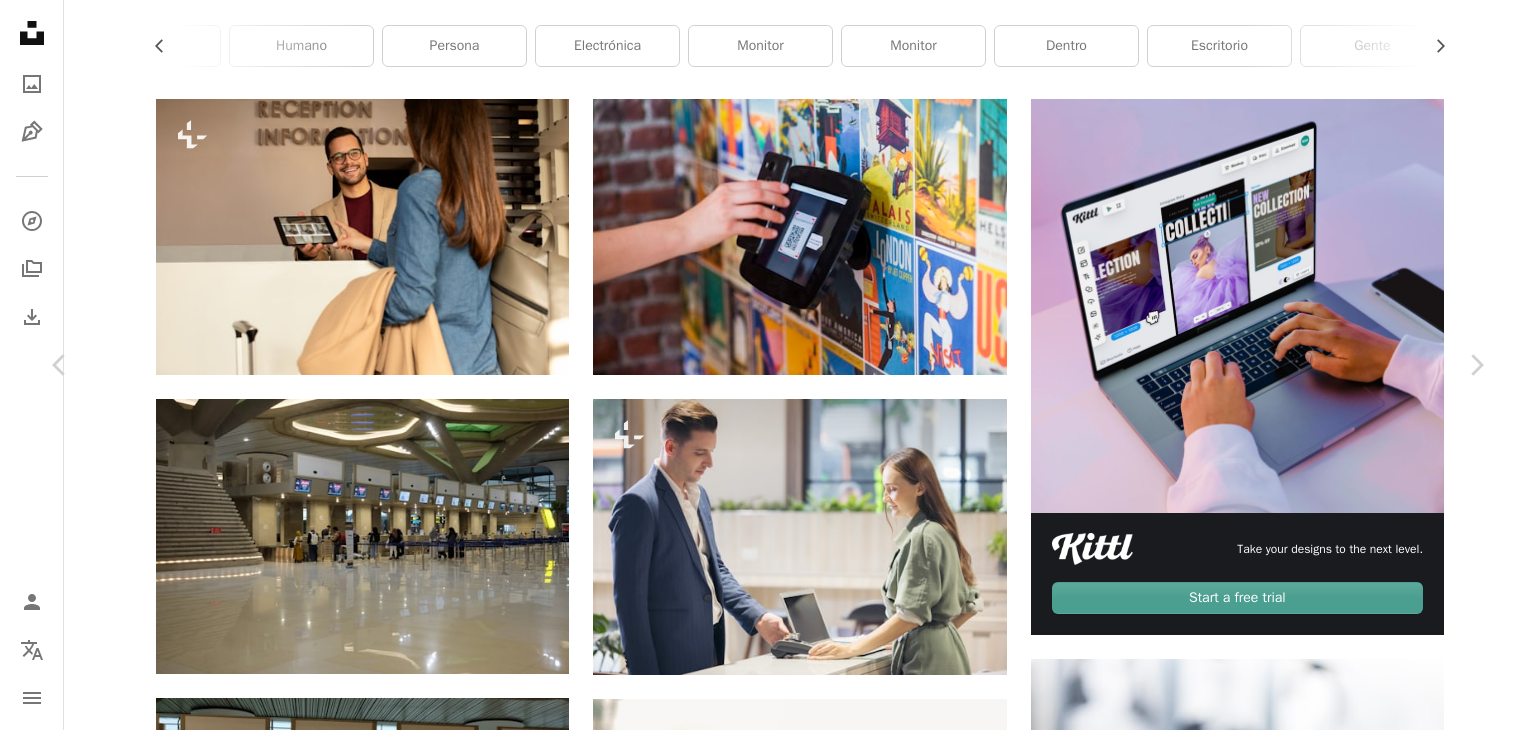 click on "Descargar gratis" at bounding box center [1280, 4394] 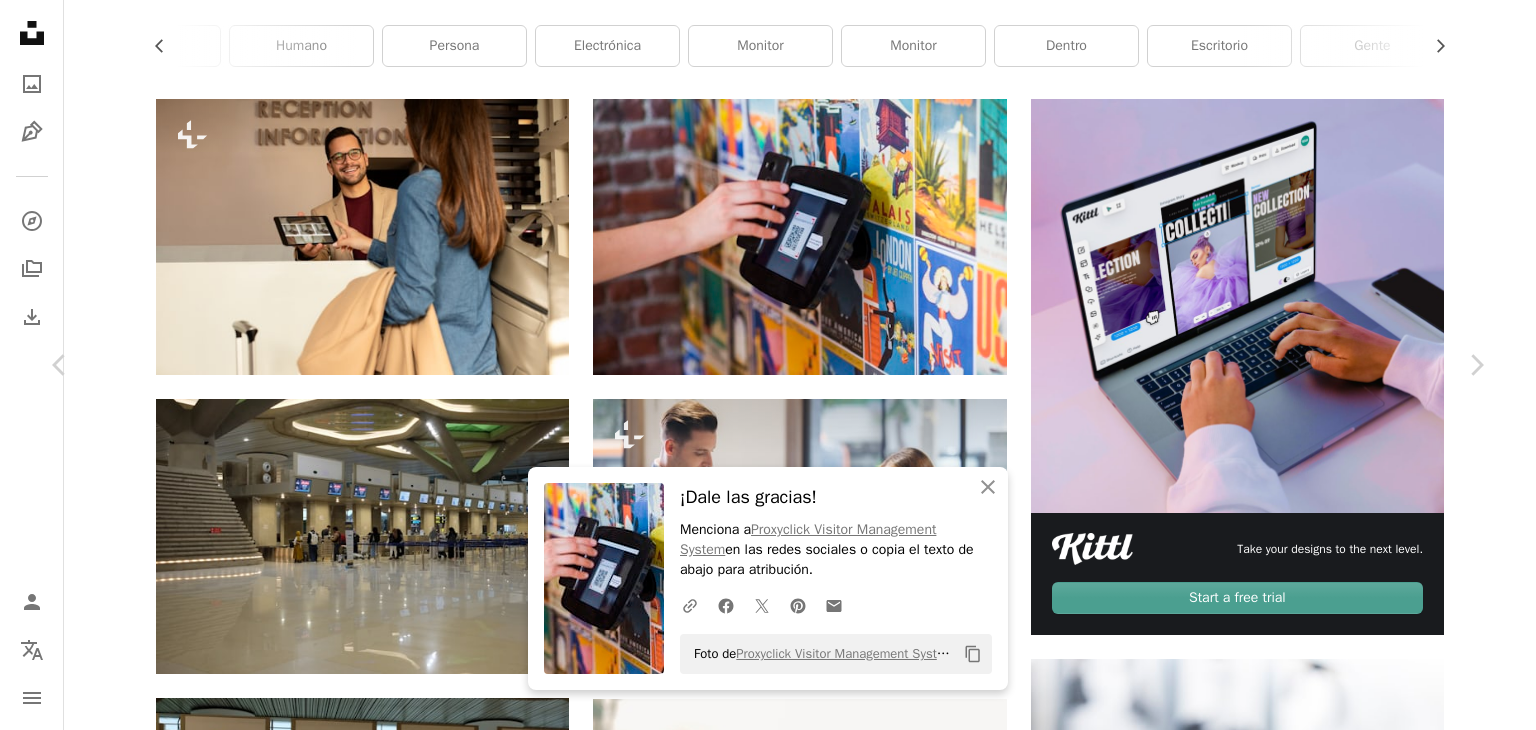 click on "Menciona a  [ORGANIZATION]  en las redes sociales o copia el texto de abajo para atribución. Foto de  [ORGANIZATION]  en  Unsplash
Copy content [ORGANIZATION] [ORGANIZATION]  Negocios y Trabajo ,  Tecnología" at bounding box center [768, 4712] 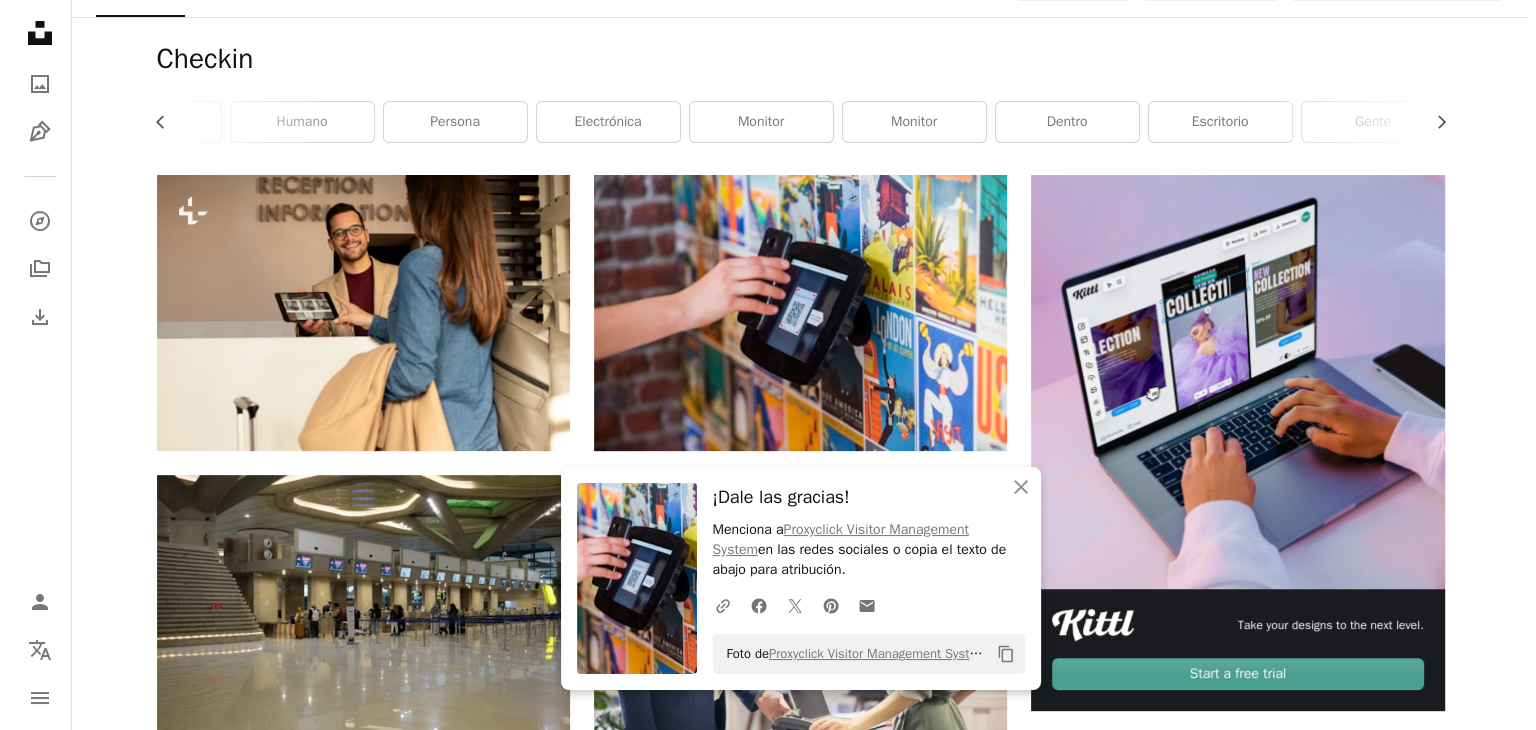 scroll, scrollTop: 200, scrollLeft: 0, axis: vertical 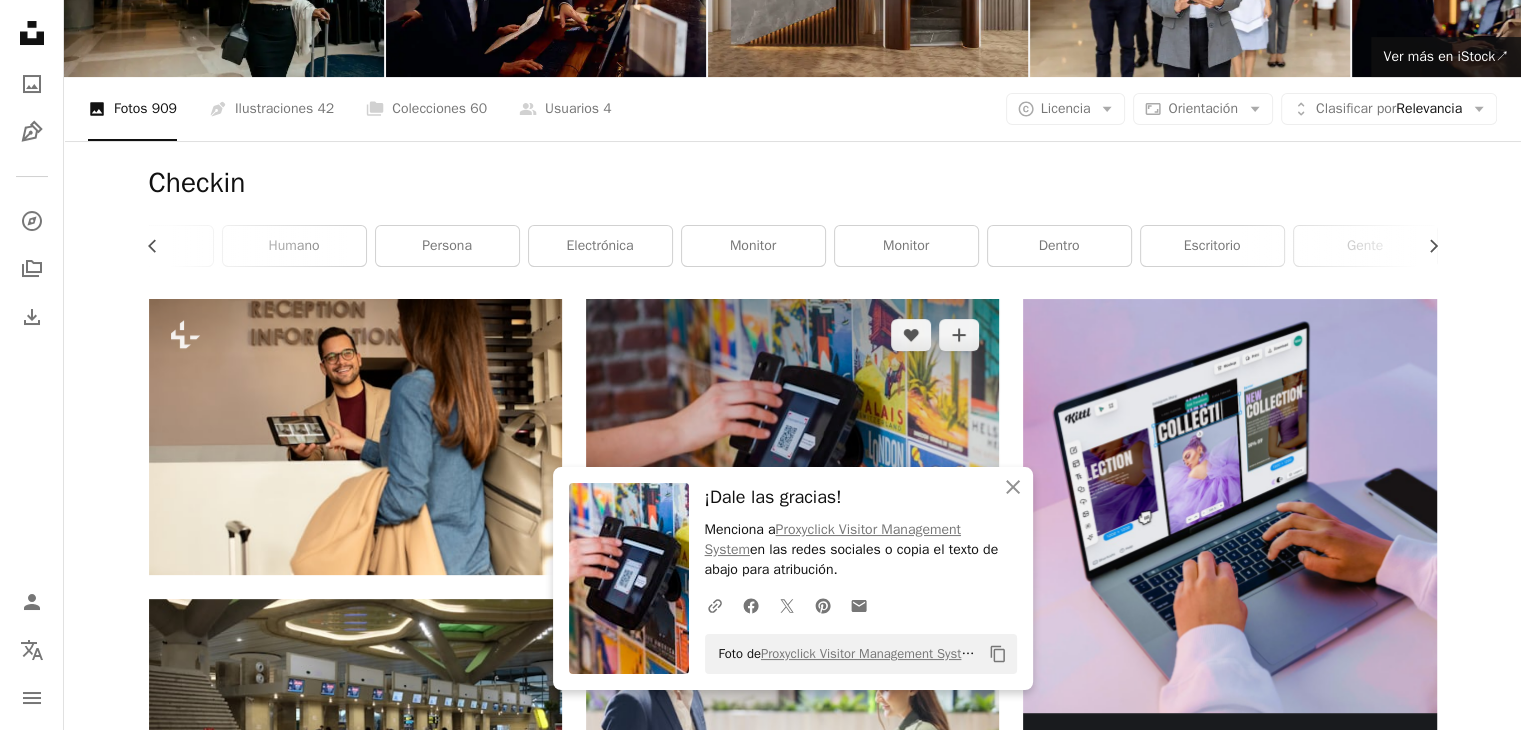 click at bounding box center [792, 437] 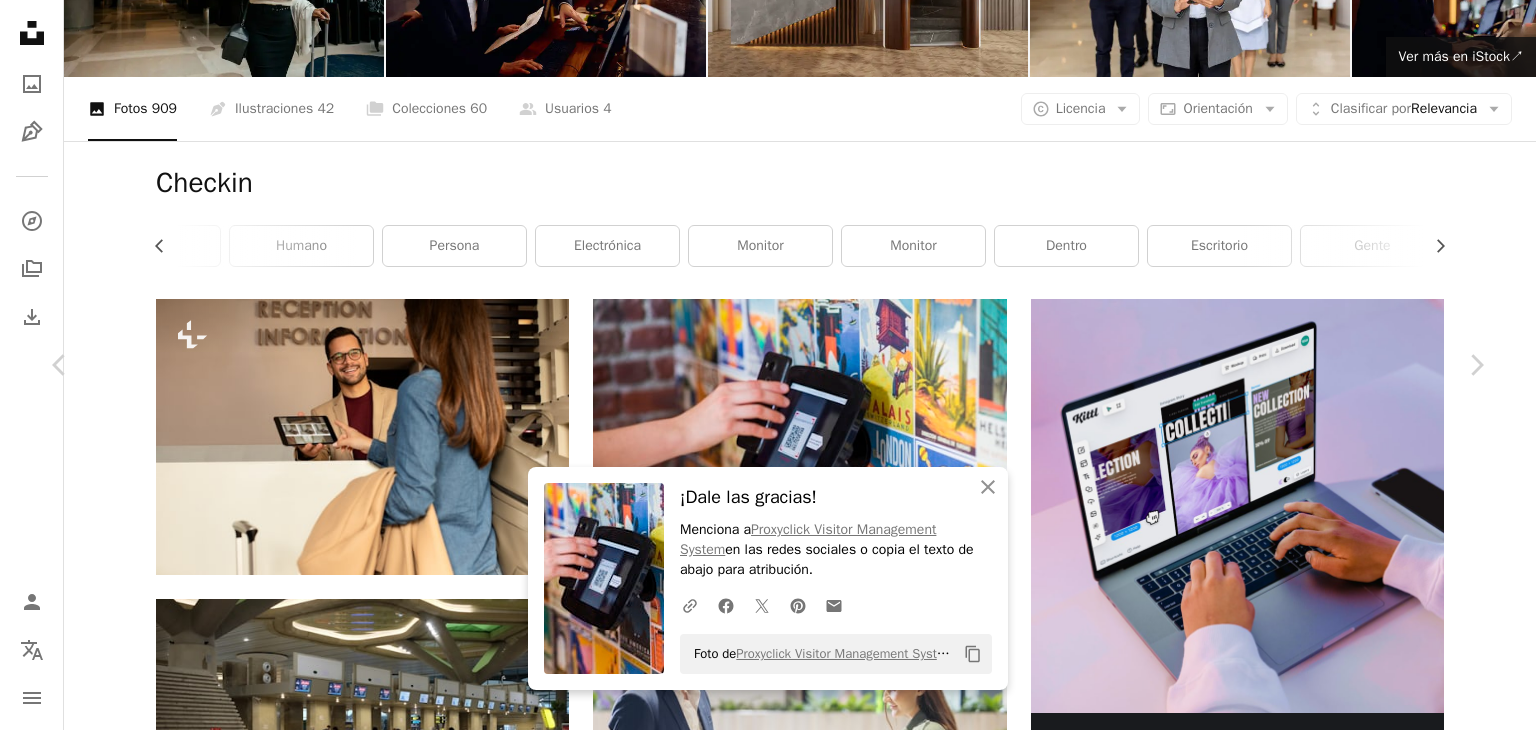 click on "Descargar gratis" at bounding box center [1280, 4594] 